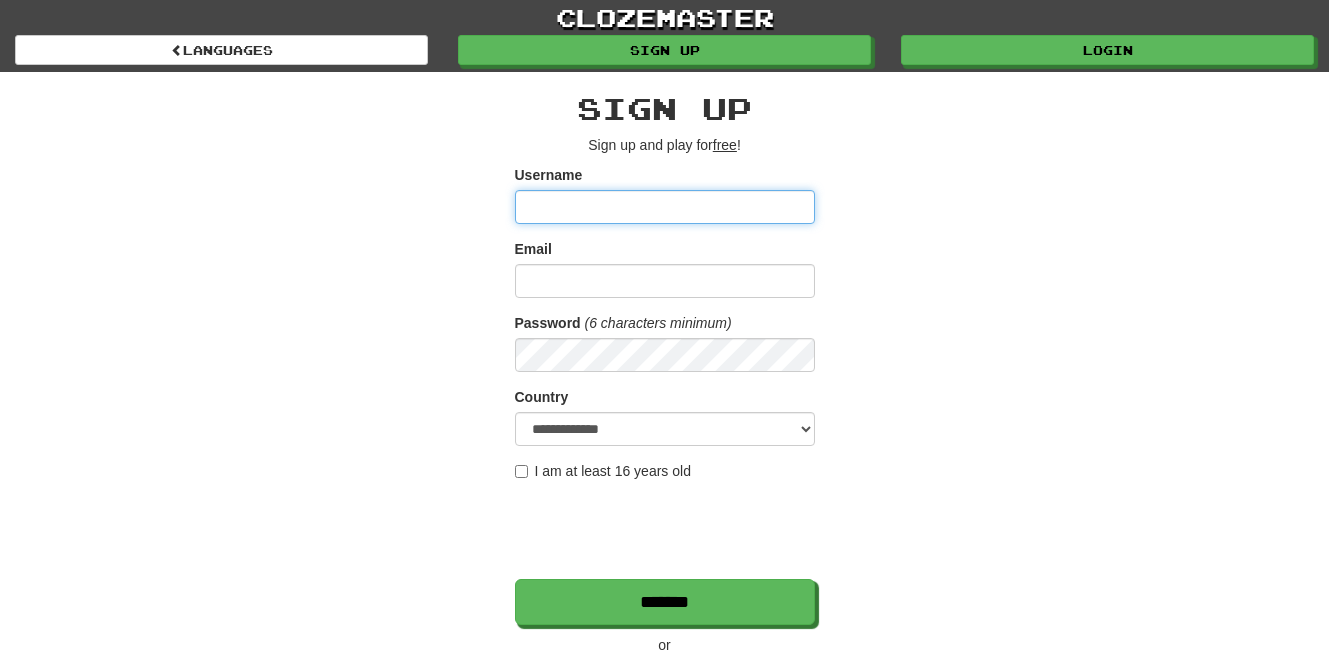 scroll, scrollTop: 0, scrollLeft: 0, axis: both 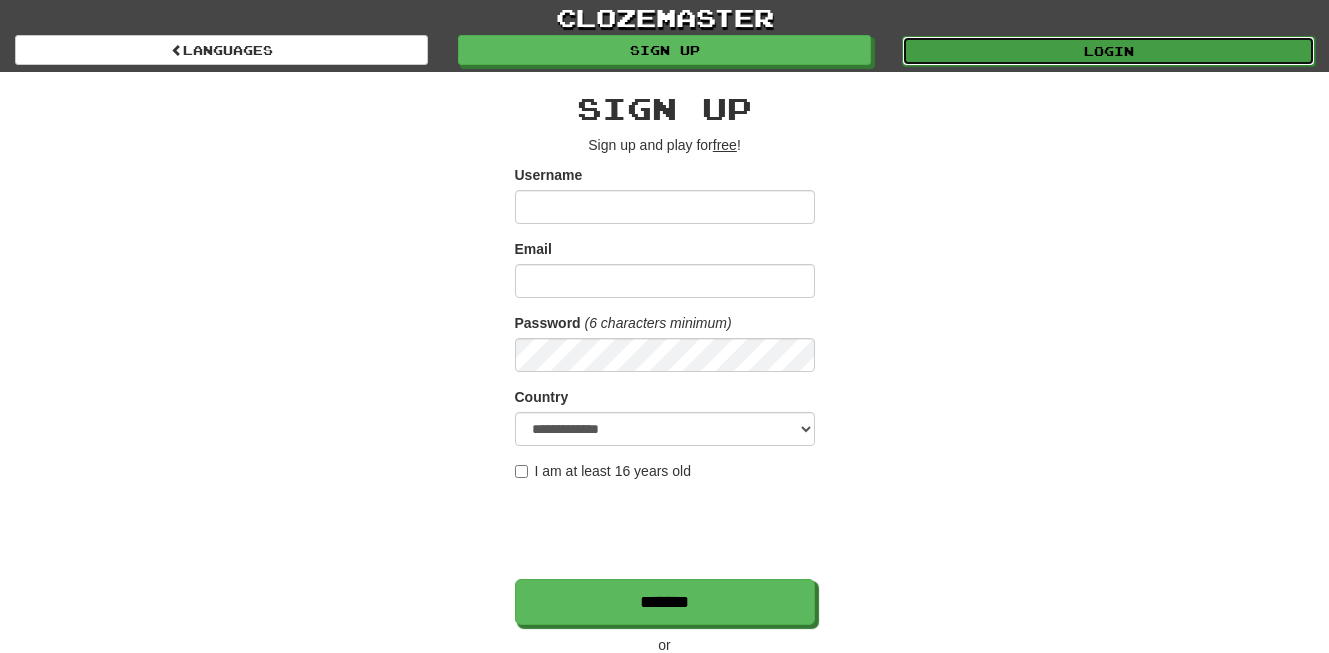 click on "Login" at bounding box center [1108, 51] 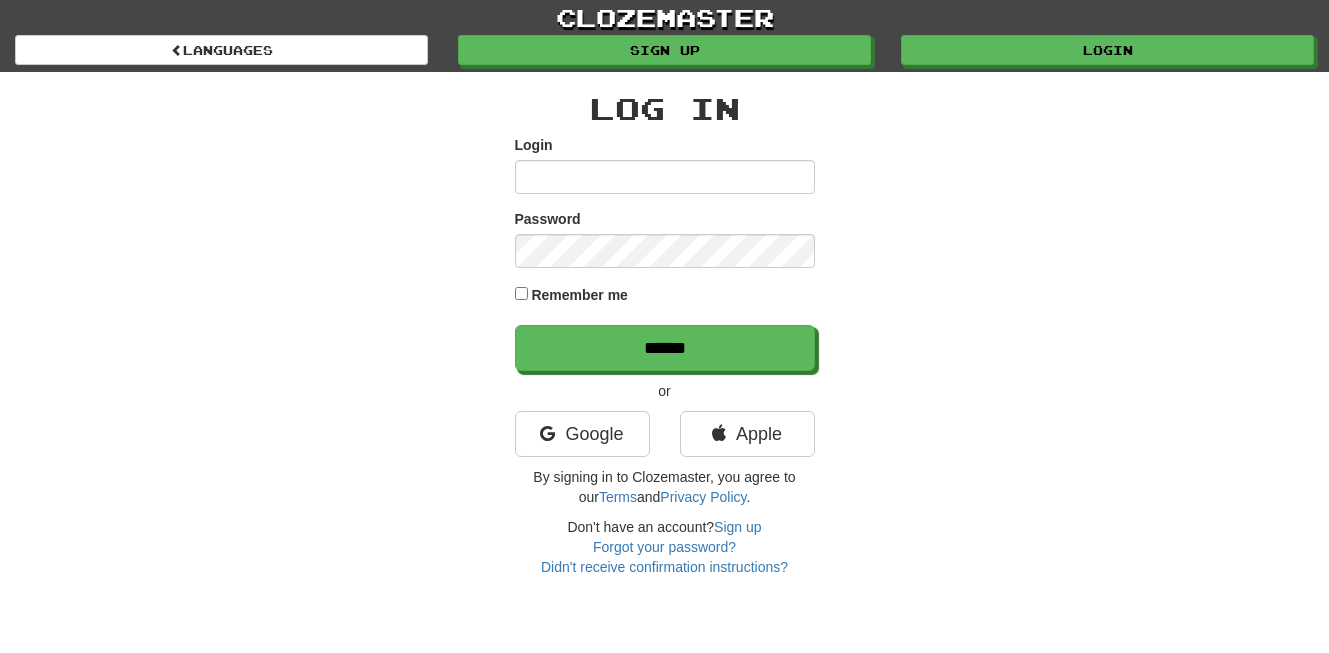 scroll, scrollTop: 0, scrollLeft: 0, axis: both 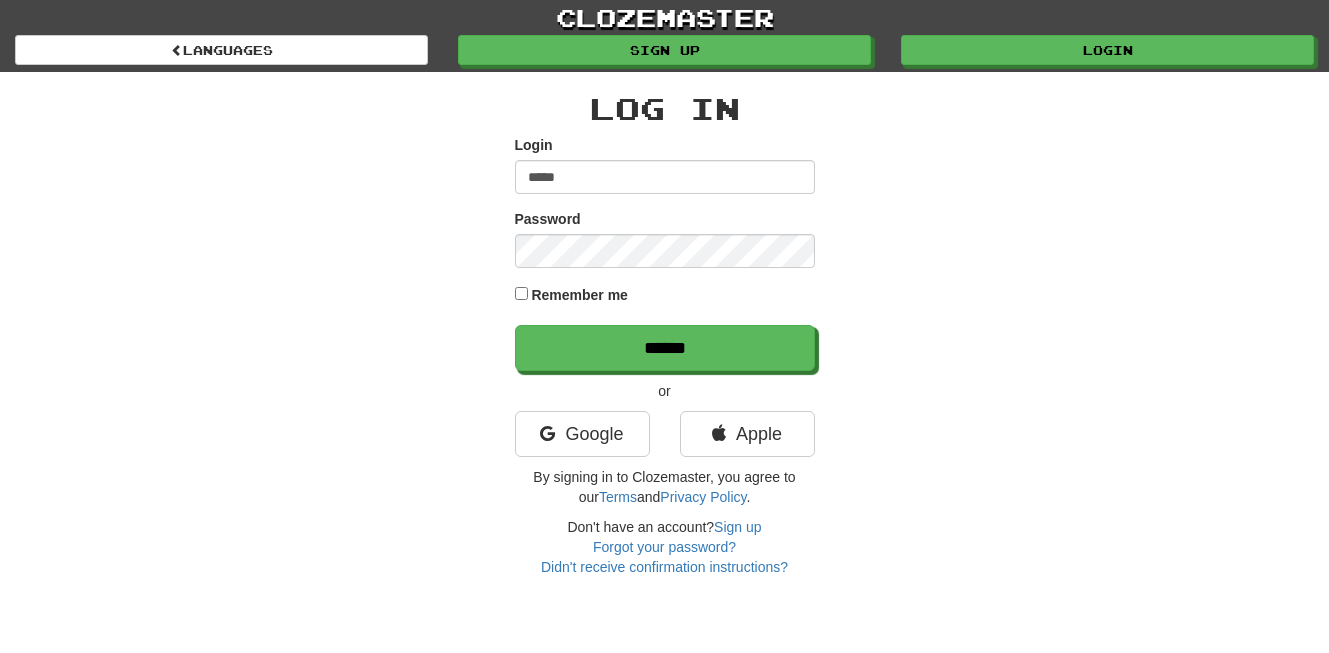 type on "**********" 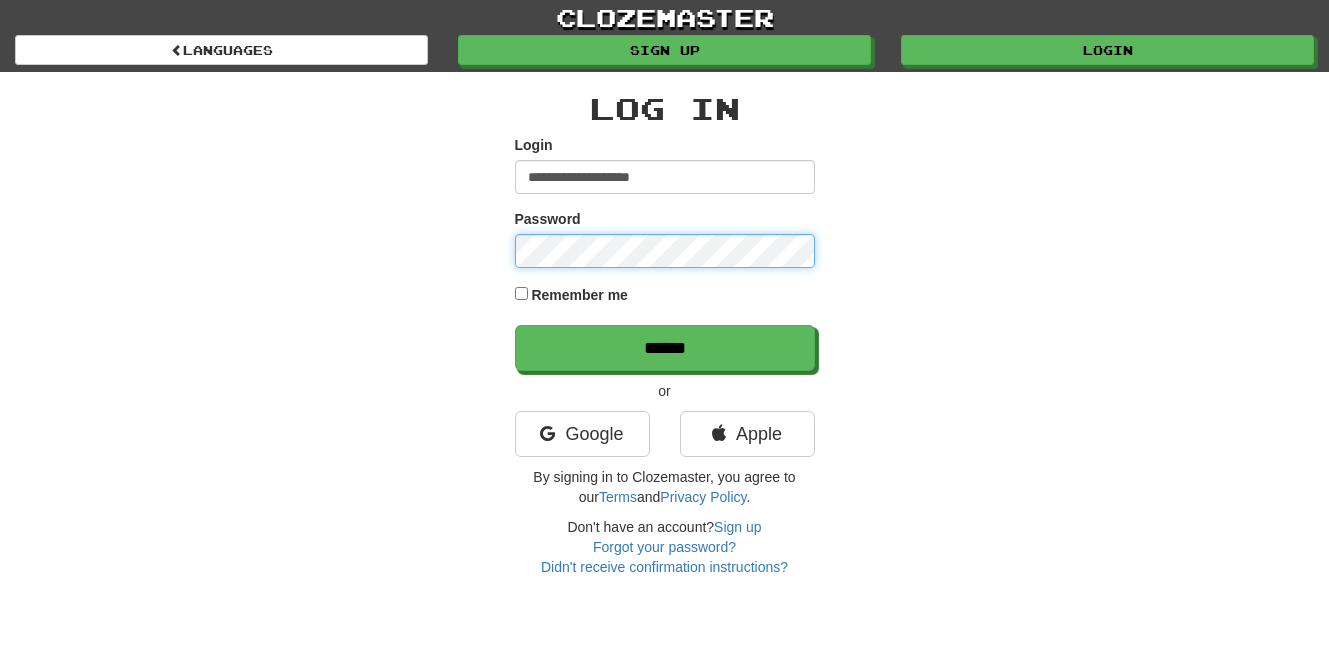 click on "******" at bounding box center [665, 348] 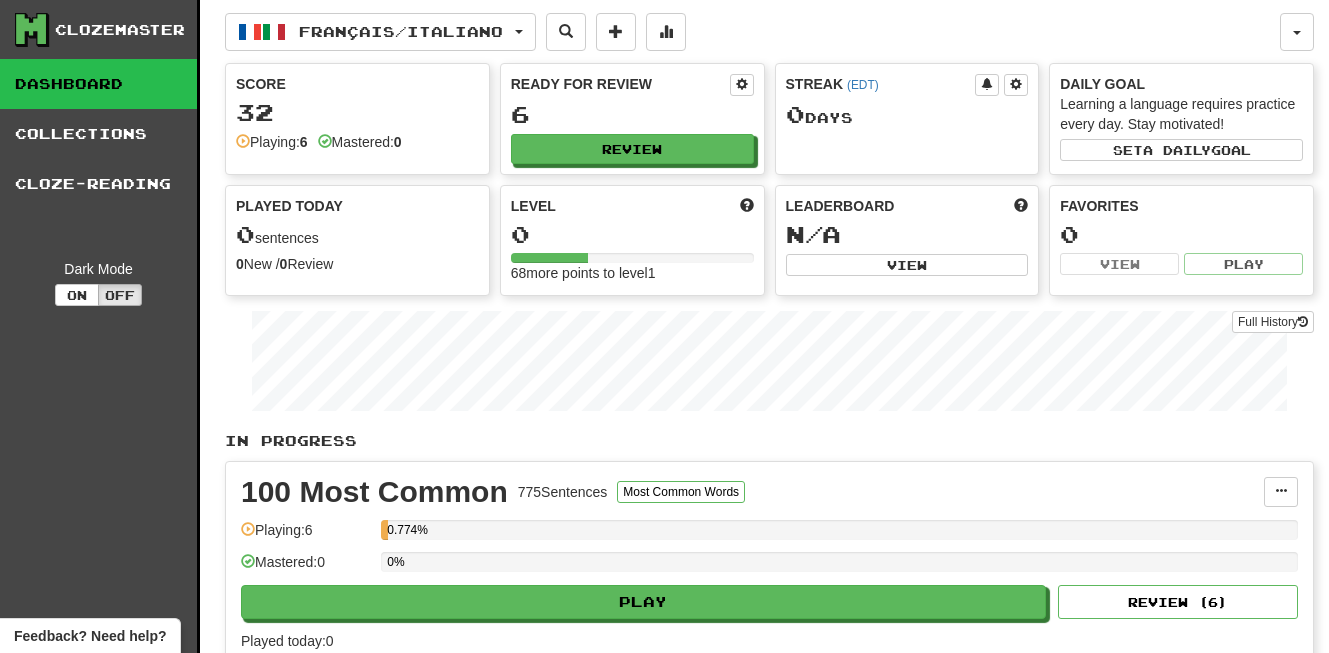 scroll, scrollTop: 0, scrollLeft: 0, axis: both 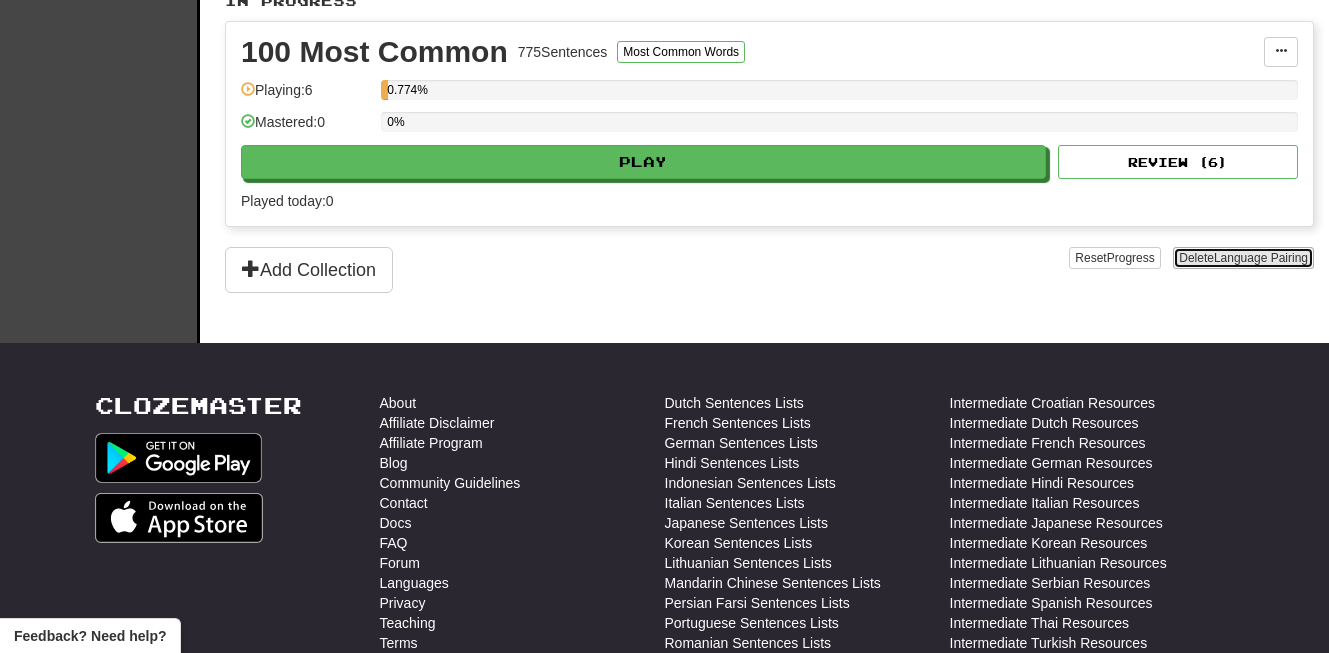 click on "Delete  Language Pairing" at bounding box center (1243, 258) 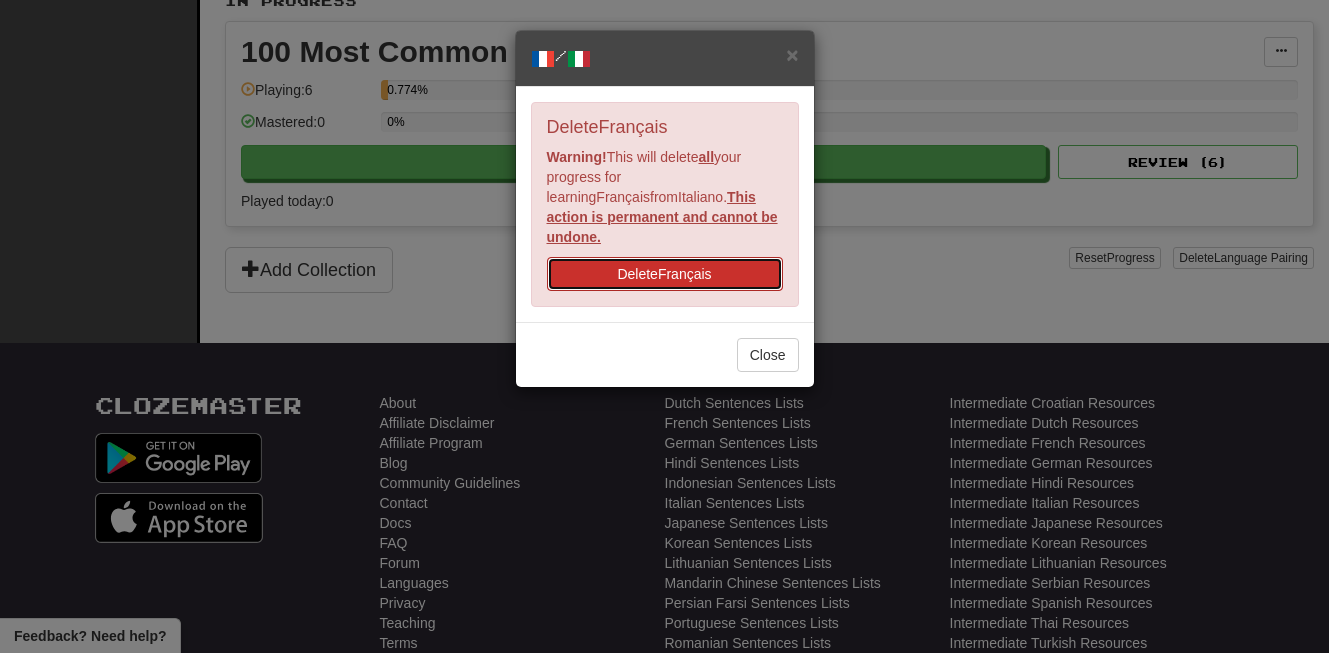 click on "Delete  Français" at bounding box center [665, 274] 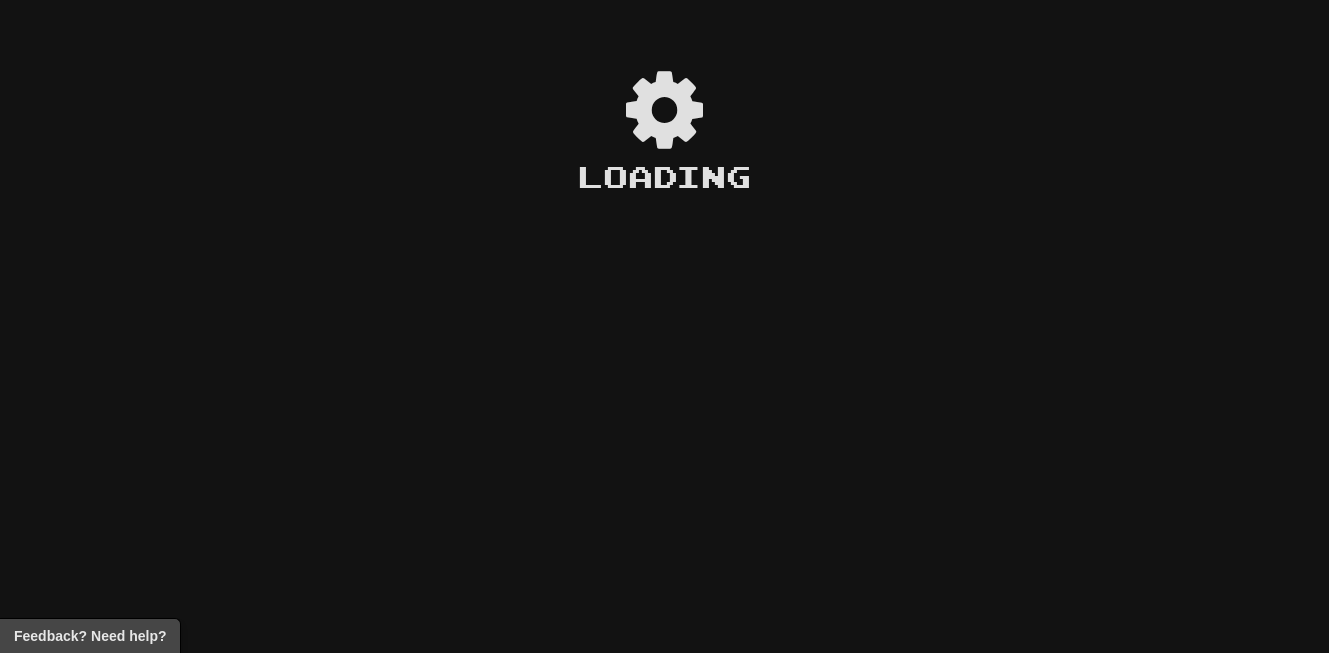 scroll, scrollTop: 0, scrollLeft: 0, axis: both 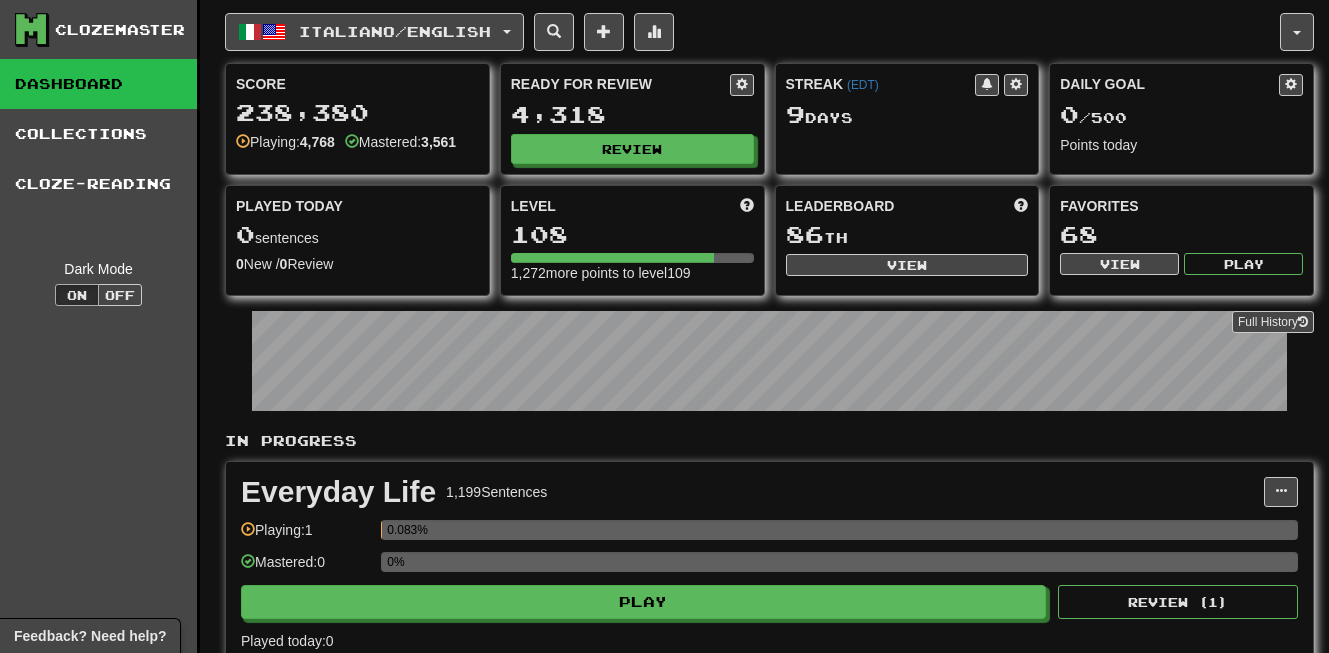 click on "Clozemaster Dashboard Collections Cloze-Reading Dark Mode On Off Dashboard Collections Pro Cloze-Reading Italiano  /  English Français  /  English Streak:  0   Review:  10 Points today:  0 Italiano  /  English Streak:  9   Review:  4,318 Daily Goal:  0  /  500  Language Pairing Username: [USERNAME] Edit  Account  Notifications  Activity Feed  Profile  Leaderboard  Forum  Logout Score 238,380  Playing:  4,768  Mastered:  3,561 Ready for Review 4,318   Review Streak   ( EDT ) 9  Day s Daily Goal 0  /  500 Points today Played Today 0  sentences 0  New /  0  Review Full History  Level 108 1,272  more points to level  109 Leaderboard 86 th View Favorites 68 View Play Full History  In Progress Everyday Life 1,199  Sentences Manage Sentences Unpin from Dashboard  Playing:  1 0.083%  Mastered:  0 0% Play Review ( 1 ) Played today:  0 Prepositions 2,385  Sentences Grammar Challenge Manage Sentences Unpin from Dashboard  Playing:  811 34.004%  Mastered:  0 0% Play Review ( 361 ) Played today:  0" at bounding box center (664, 617) 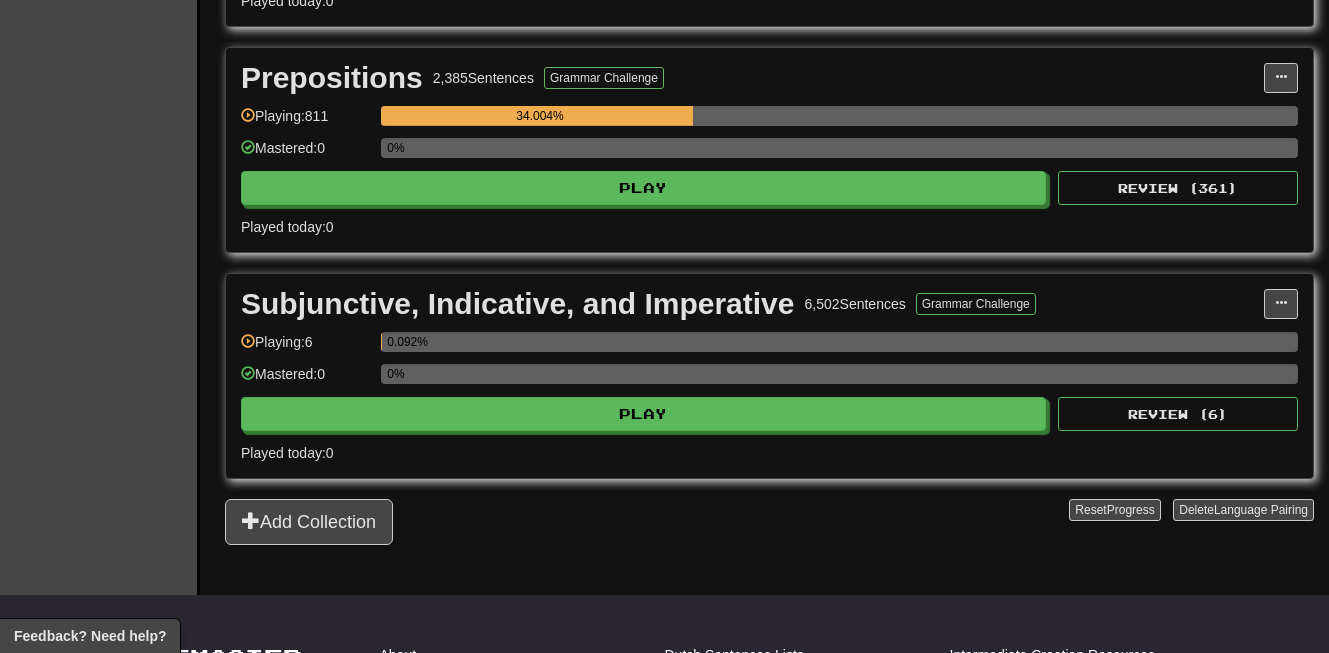 scroll, scrollTop: 640, scrollLeft: 0, axis: vertical 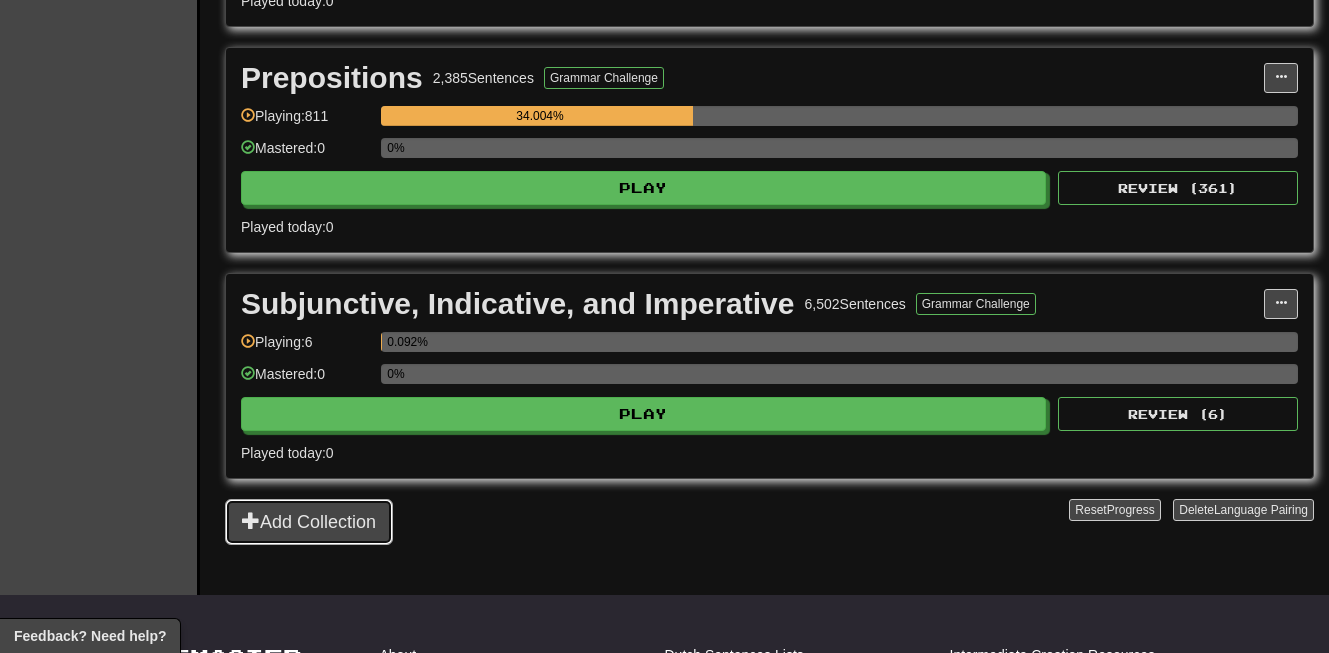 click on "Add Collection" at bounding box center (309, 522) 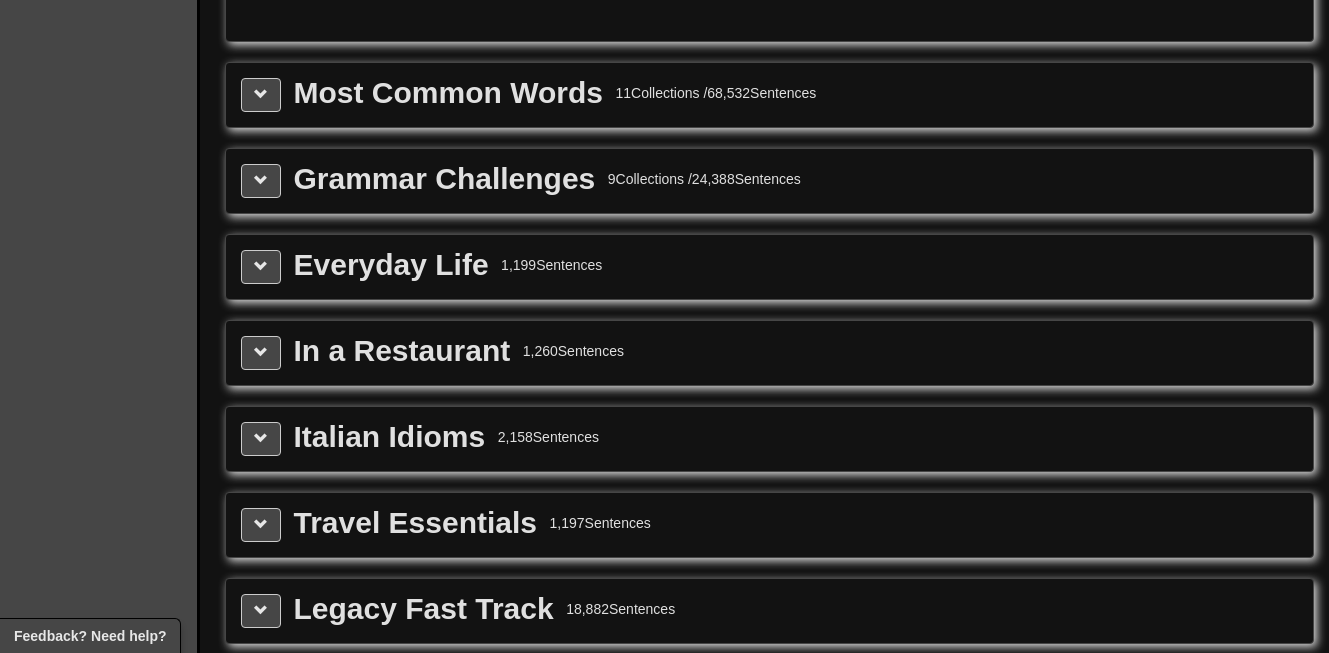 scroll, scrollTop: 2200, scrollLeft: 0, axis: vertical 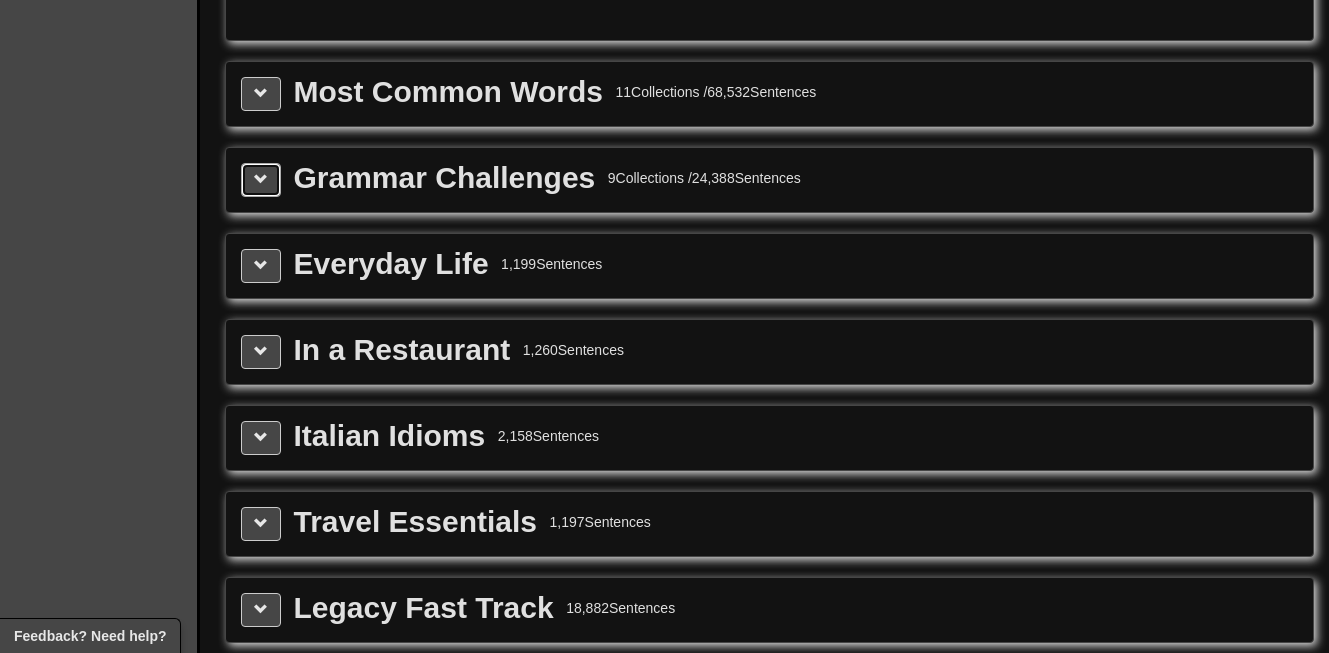 click at bounding box center [261, 179] 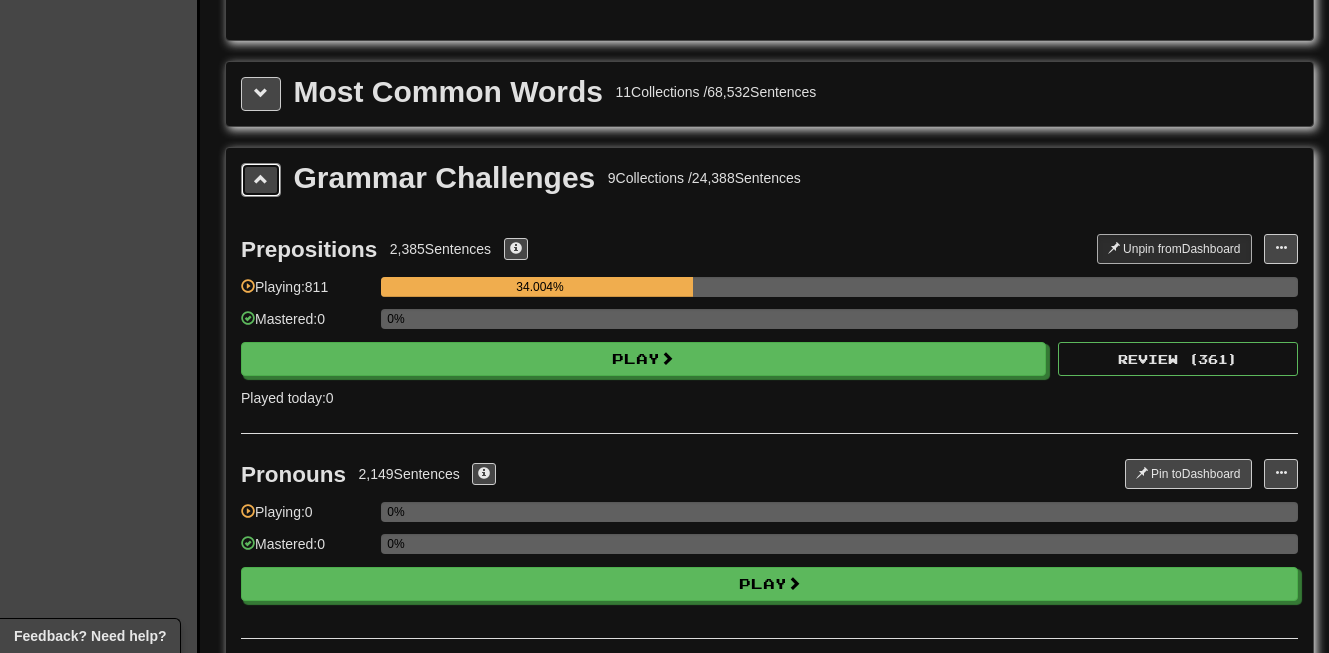 type 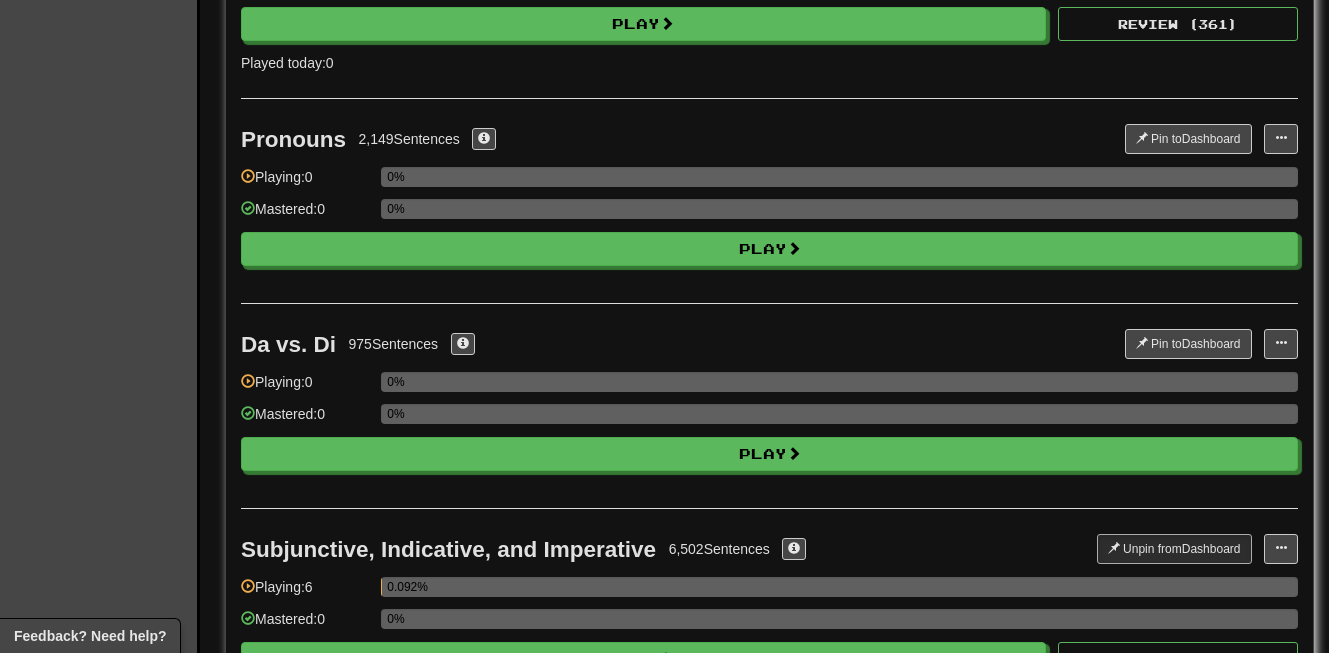 scroll, scrollTop: 2560, scrollLeft: 0, axis: vertical 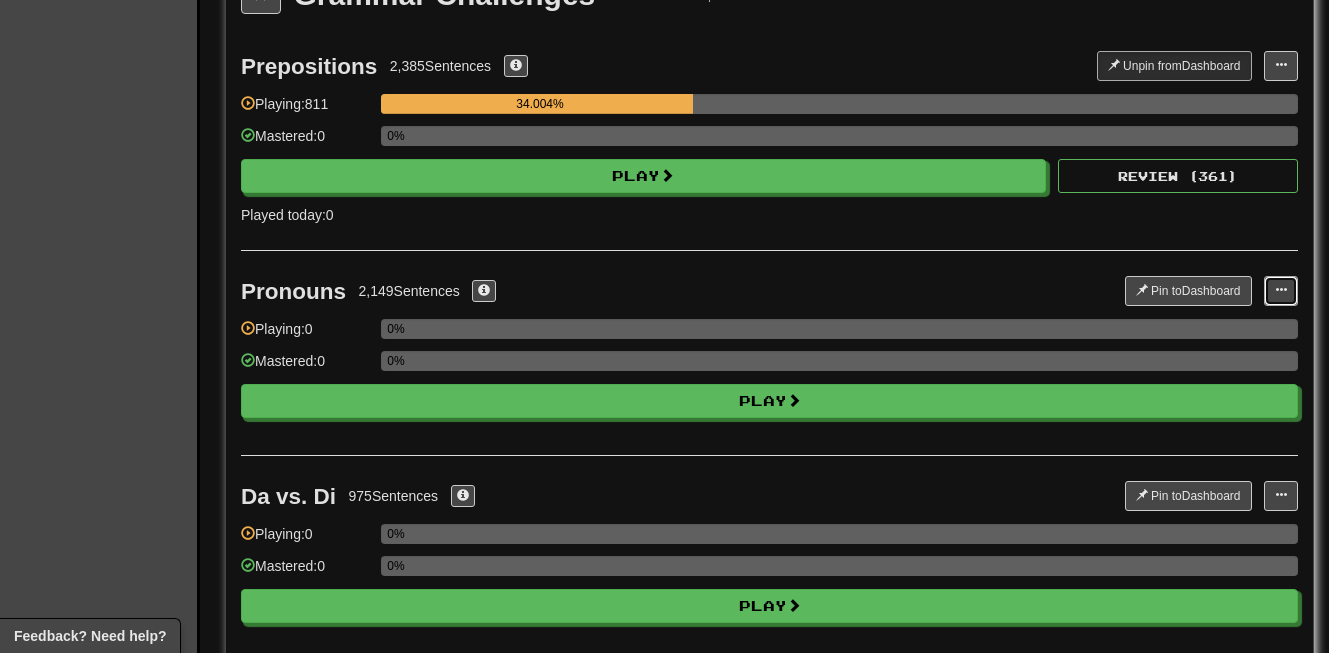 click at bounding box center (1281, 290) 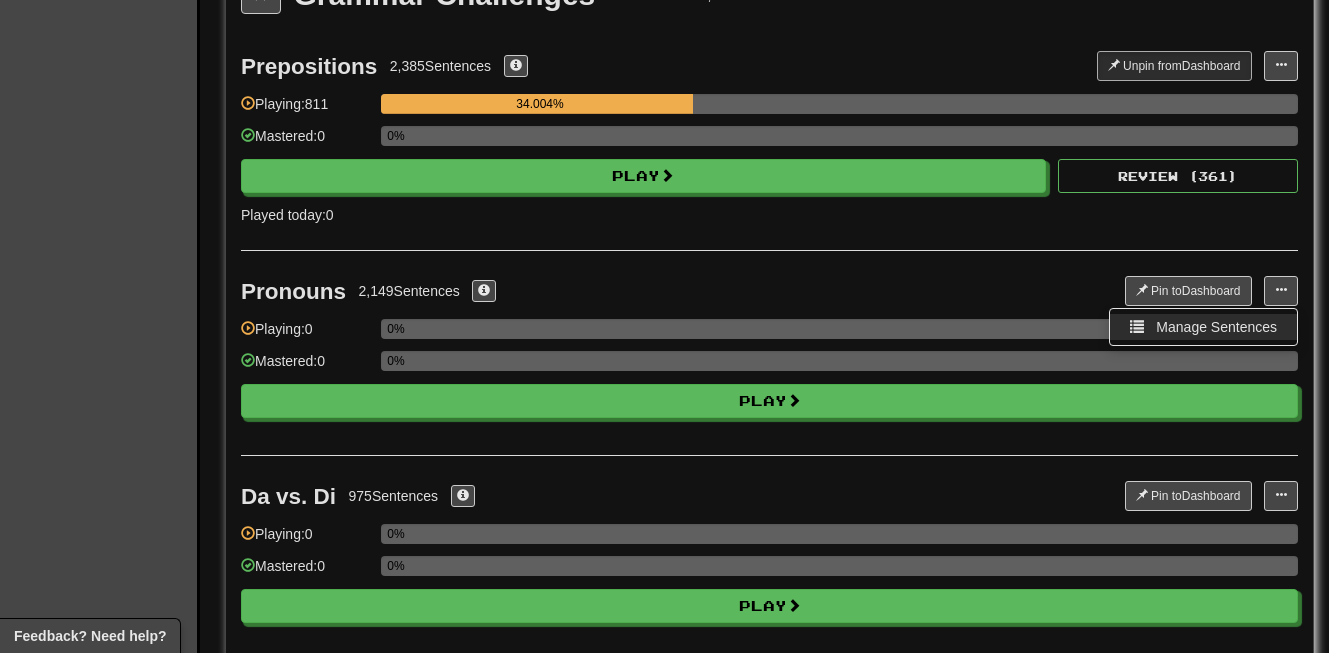 click on "Manage Sentences" at bounding box center [1216, 327] 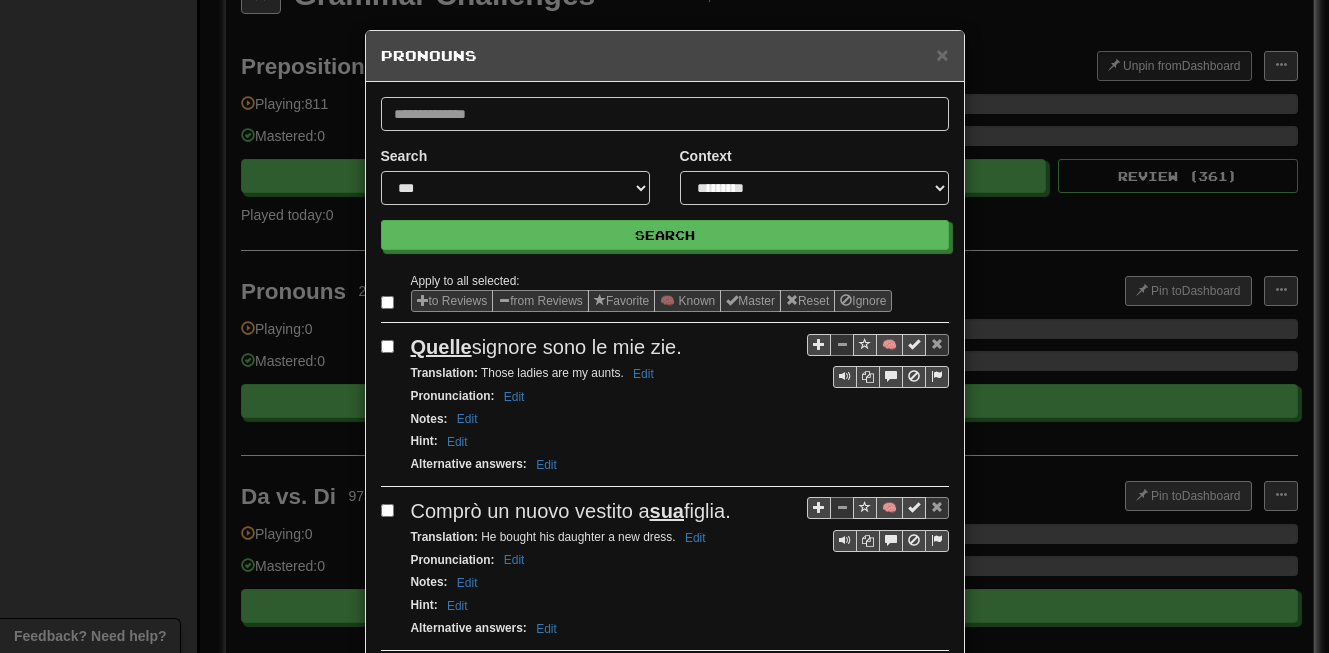 click on "Alternative answers :     Edit" at bounding box center [680, 464] 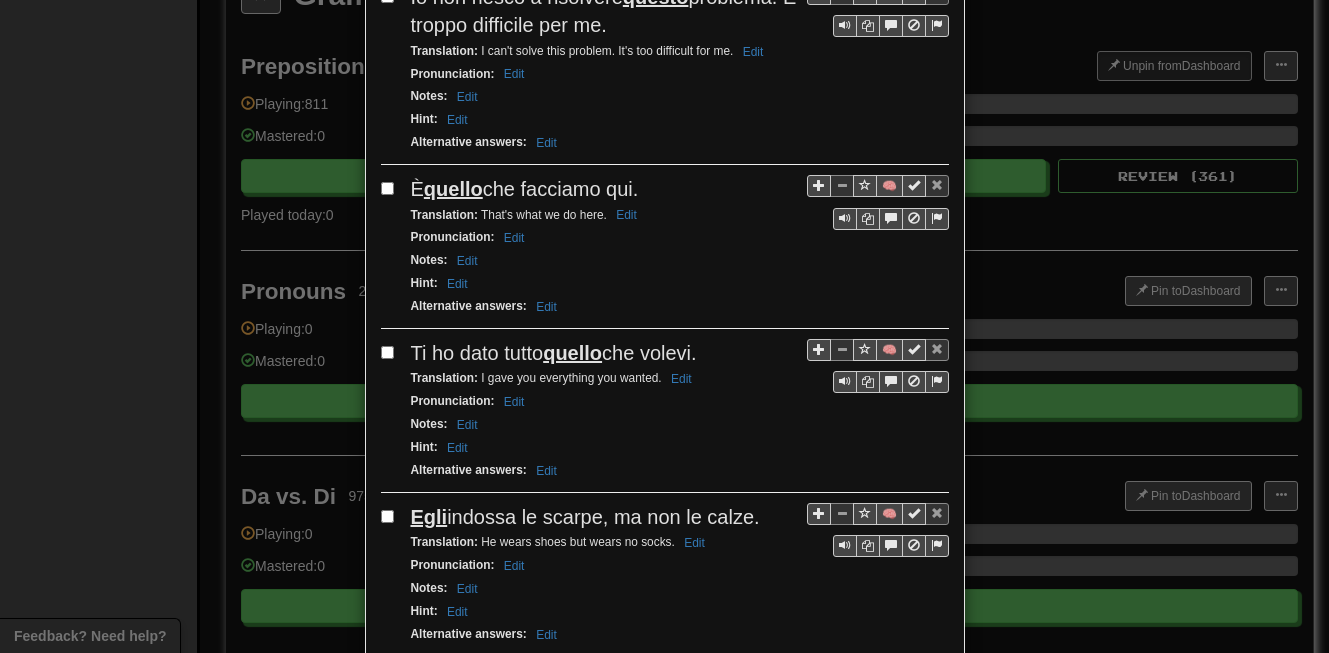scroll, scrollTop: 1200, scrollLeft: 0, axis: vertical 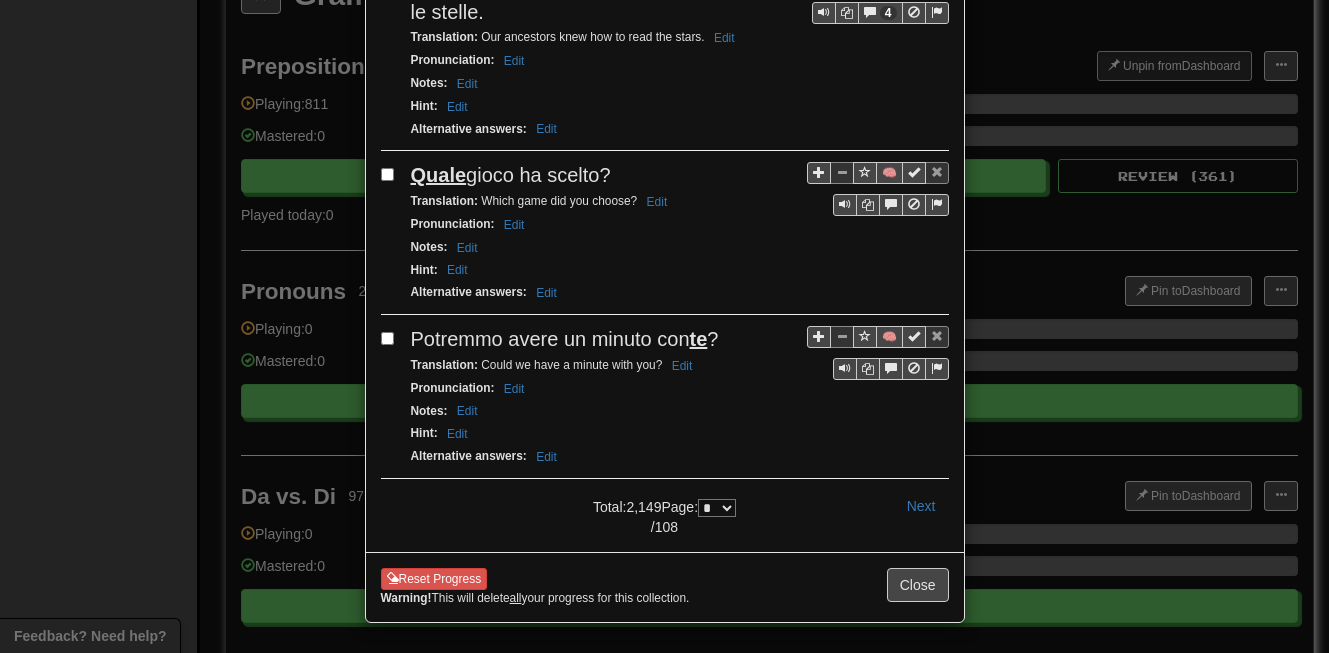 click on "* * * * * * * * * ** ** ** ** ** ** ** ** ** ** ** ** ** ** ** ** ** ** ** ** ** ** ** ** ** ** ** ** ** ** ** ** ** ** ** ** ** ** ** ** ** ** ** ** ** ** ** ** ** ** ** ** ** ** ** ** ** ** ** ** ** ** ** ** ** ** ** ** ** ** ** ** ** ** ** ** ** ** ** ** ** ** ** ** ** ** ** ** ** ** *** *** *** *** *** *** *** *** ***" at bounding box center [717, 508] 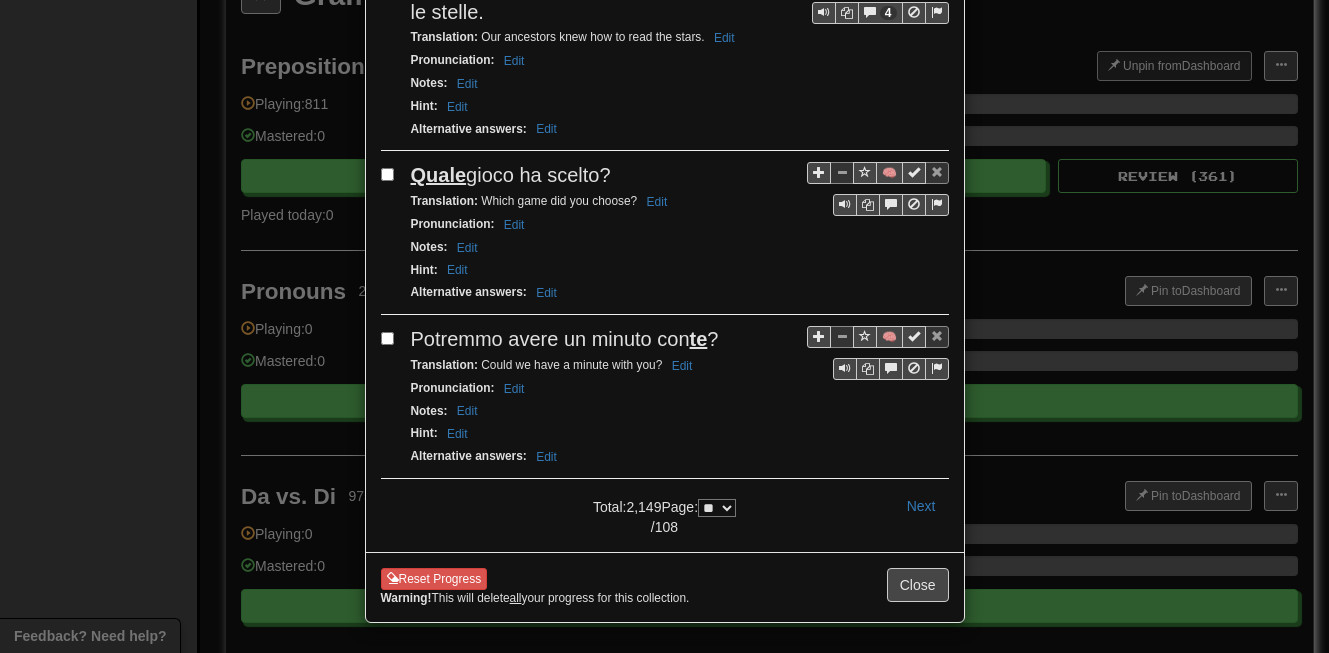 scroll, scrollTop: 0, scrollLeft: 0, axis: both 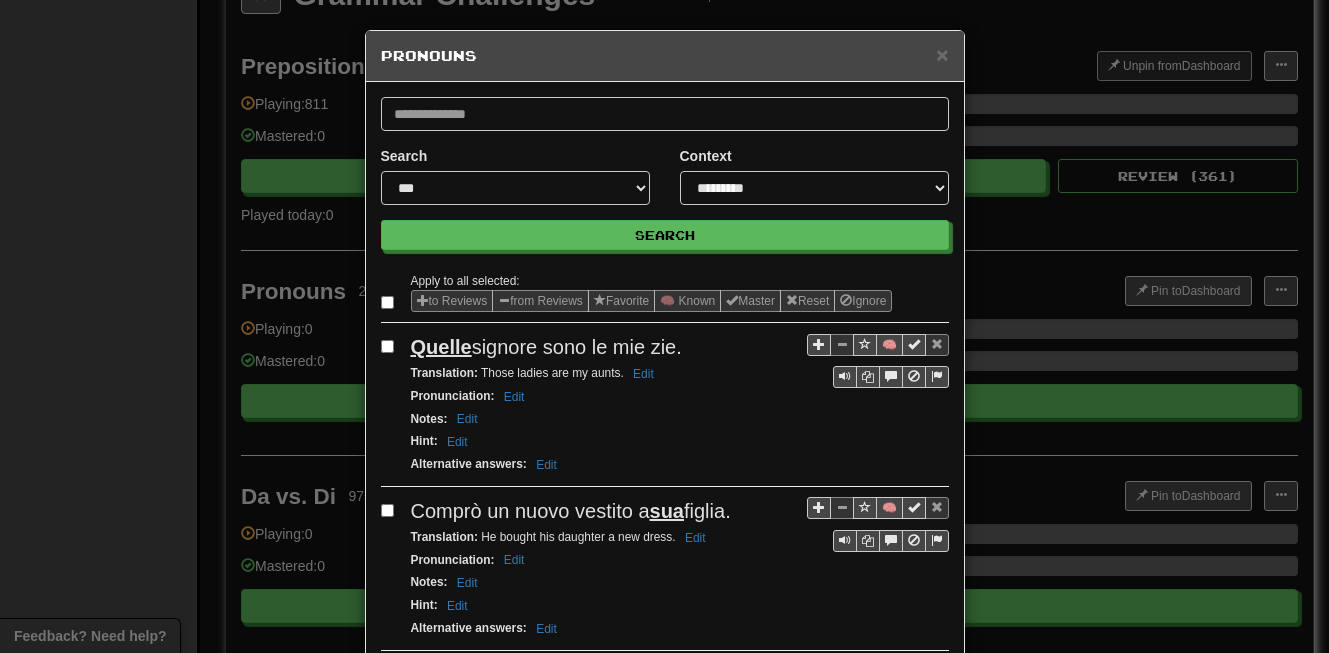 select on "**" 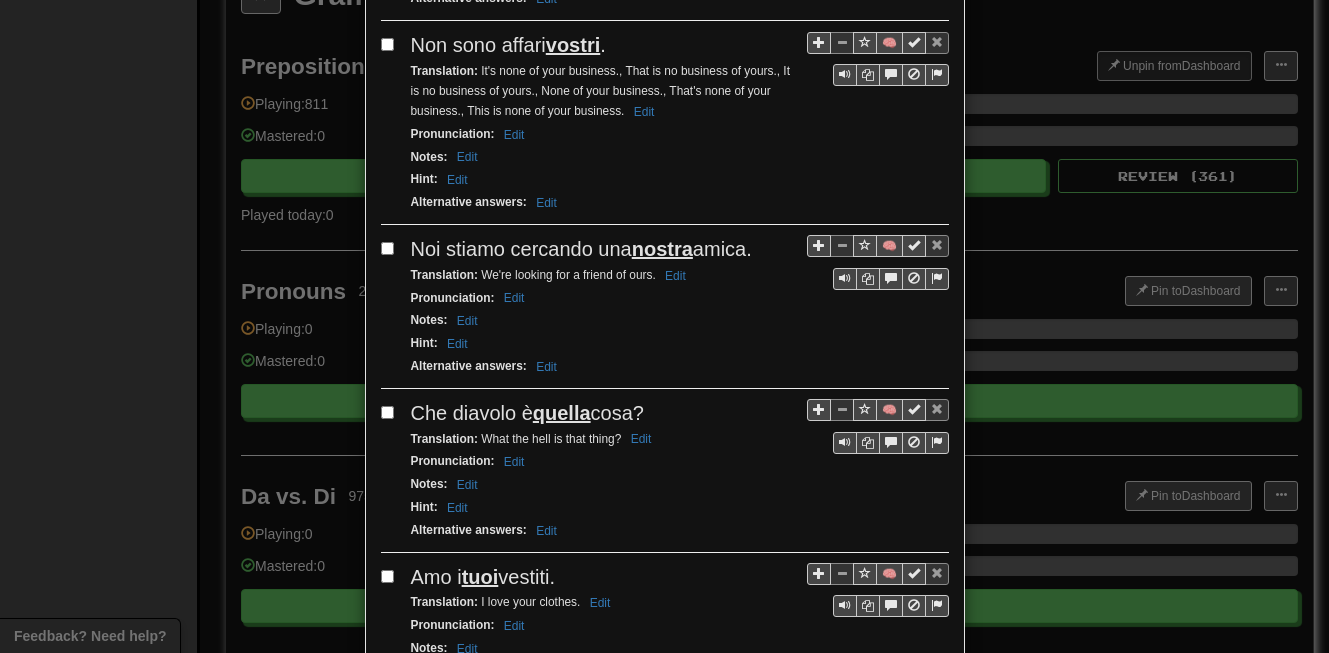 scroll, scrollTop: 1480, scrollLeft: 0, axis: vertical 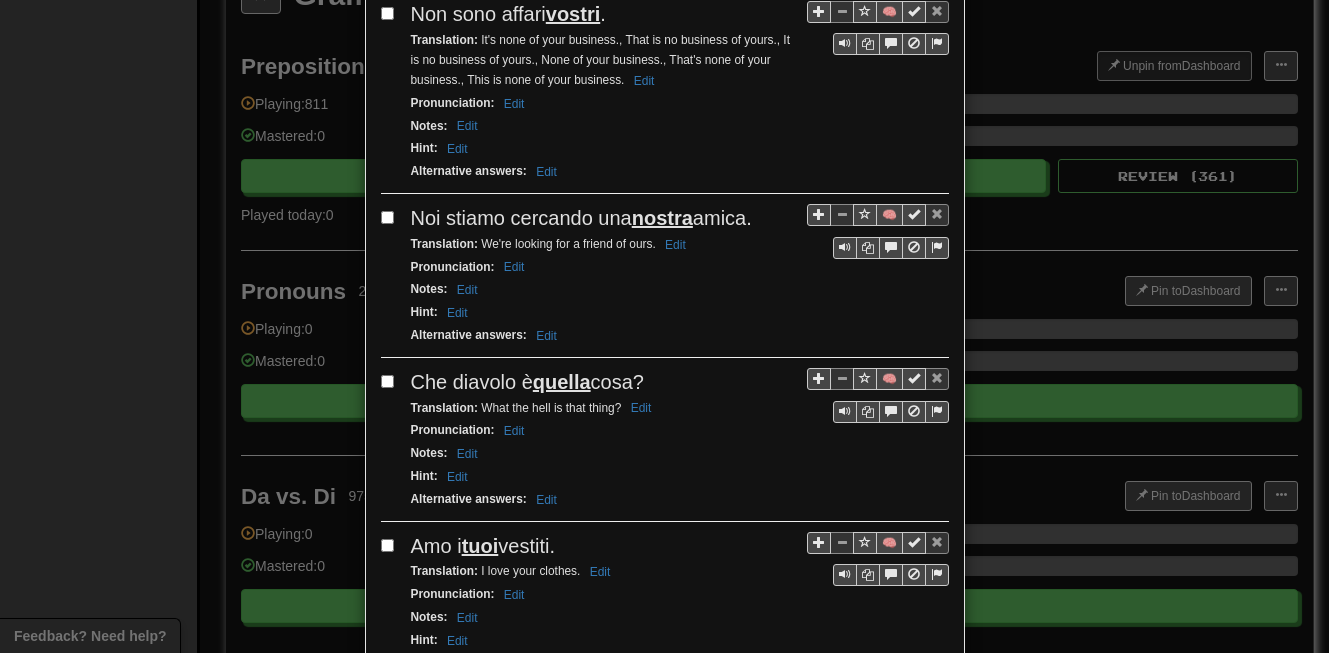 click on "**********" at bounding box center (664, 326) 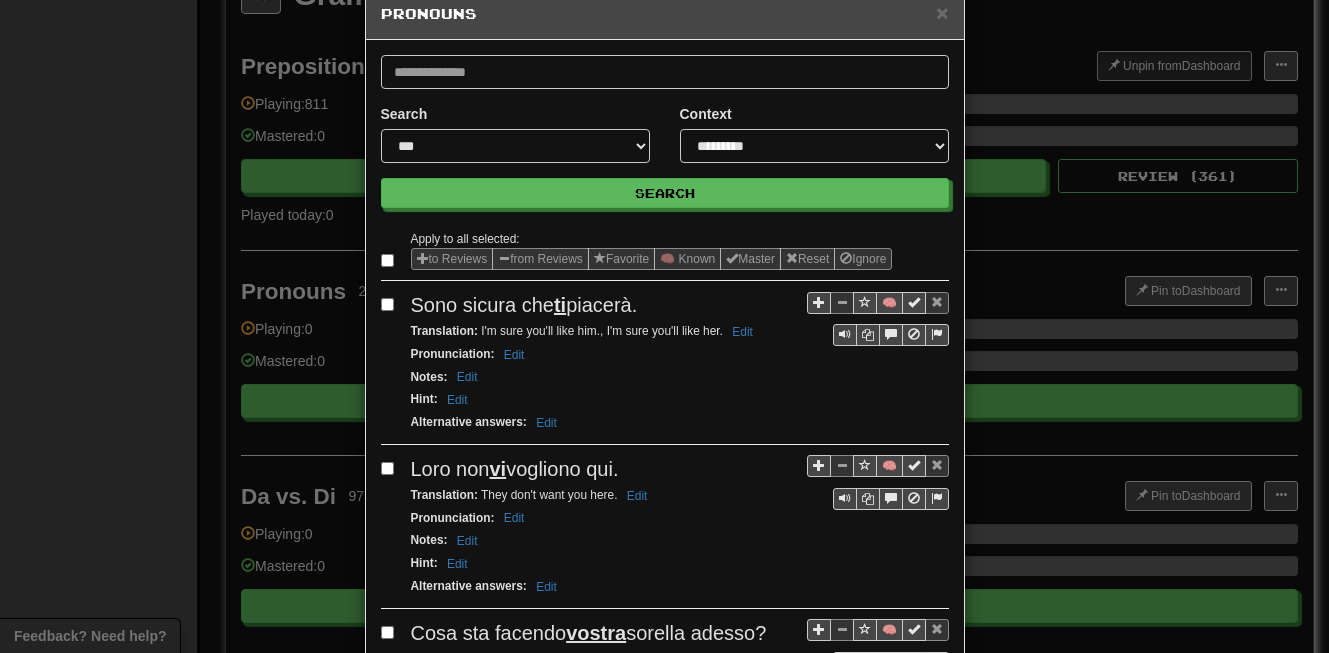 scroll, scrollTop: 0, scrollLeft: 0, axis: both 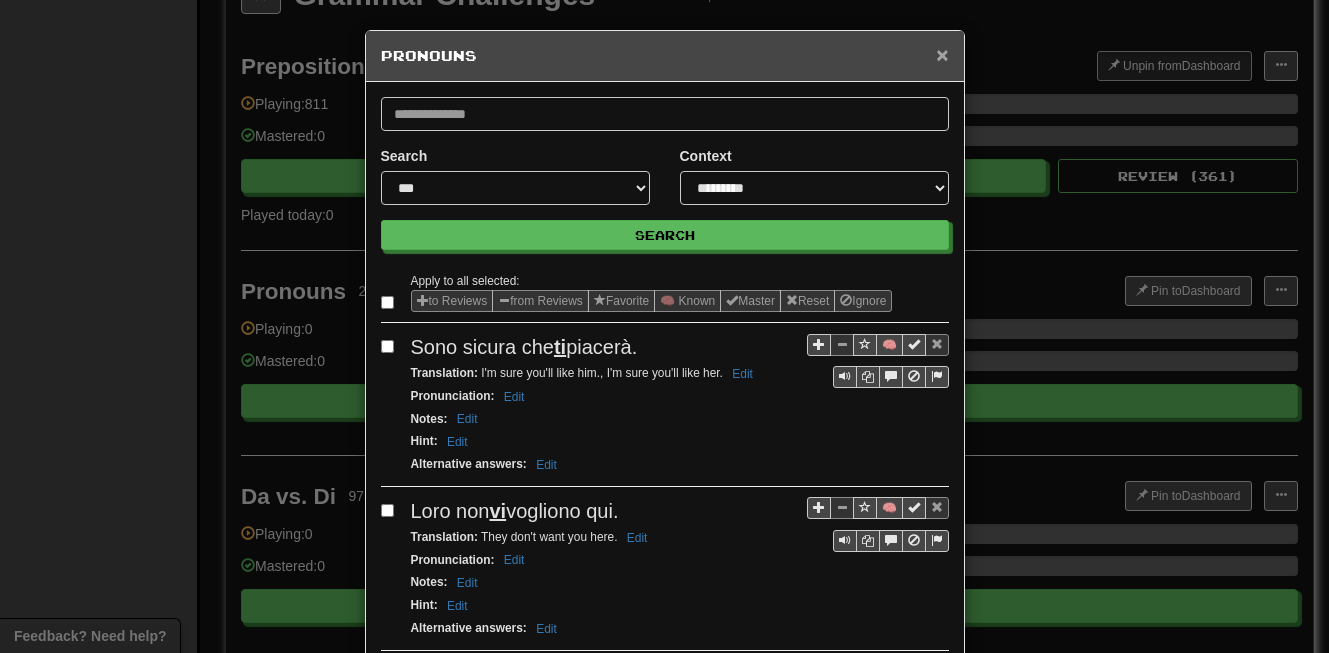 click on "×" at bounding box center (942, 54) 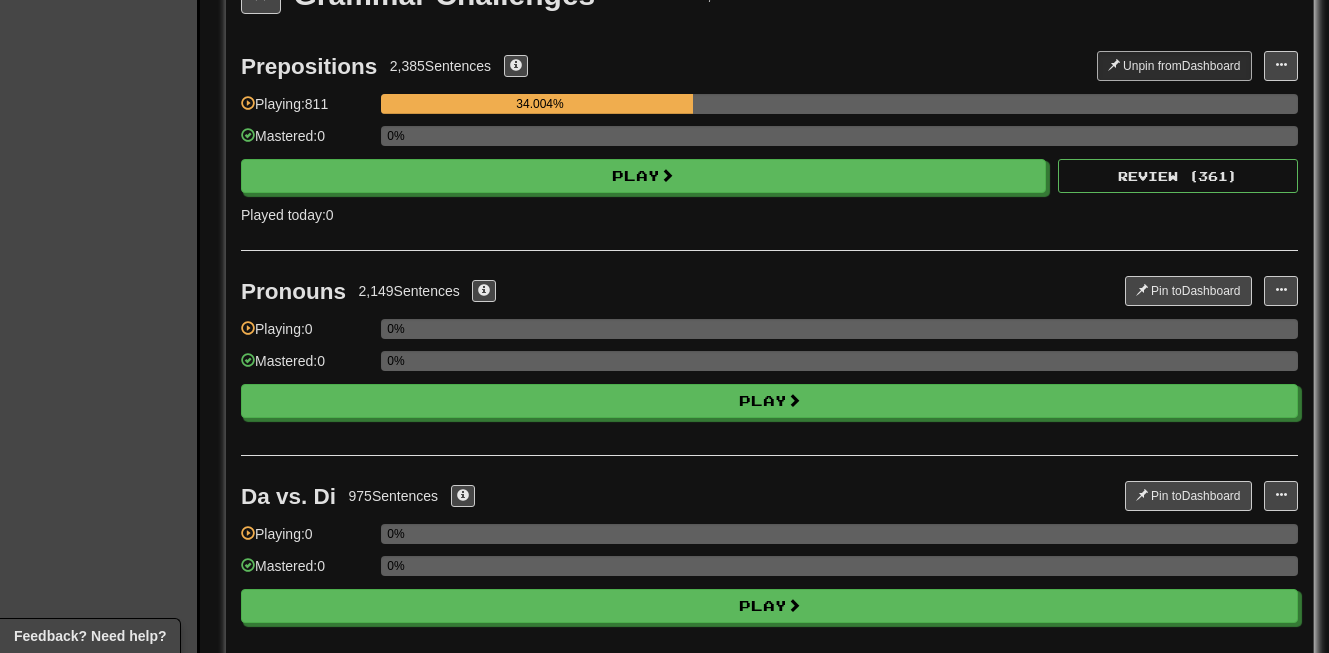 click on "Clozemaster Dashboard Collections Cloze-Reading Dark Mode On Off" at bounding box center (100, 107) 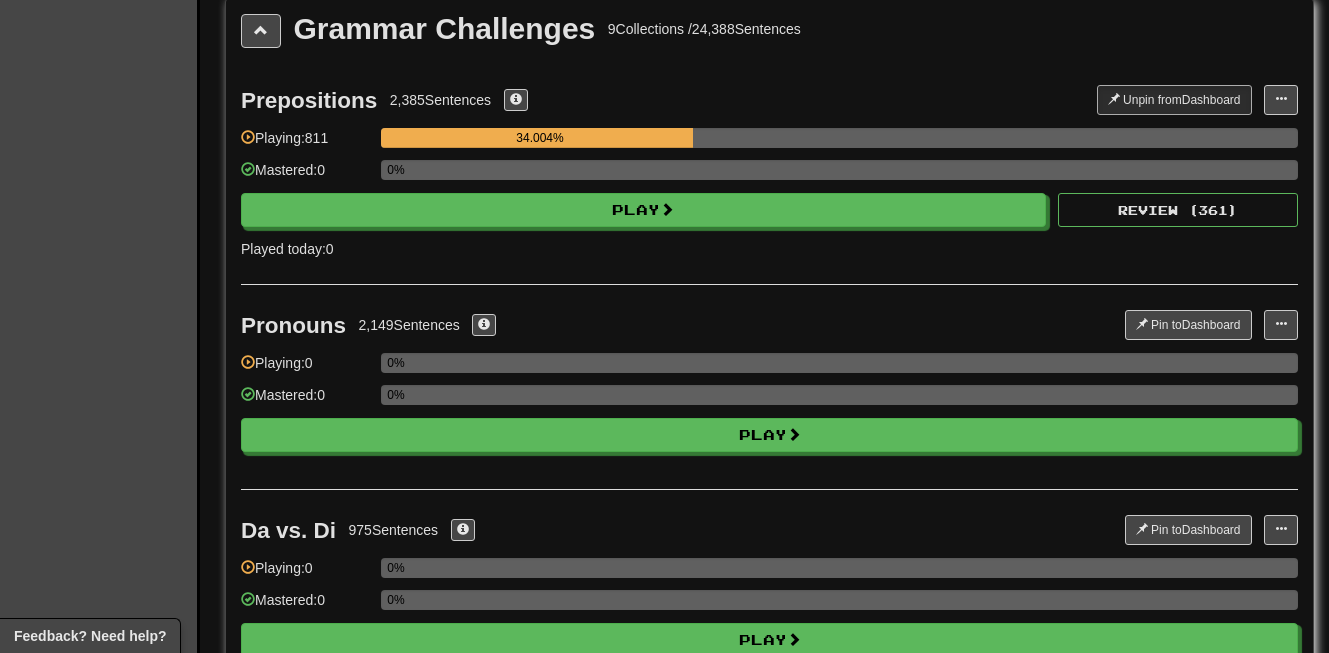 scroll, scrollTop: 2343, scrollLeft: 0, axis: vertical 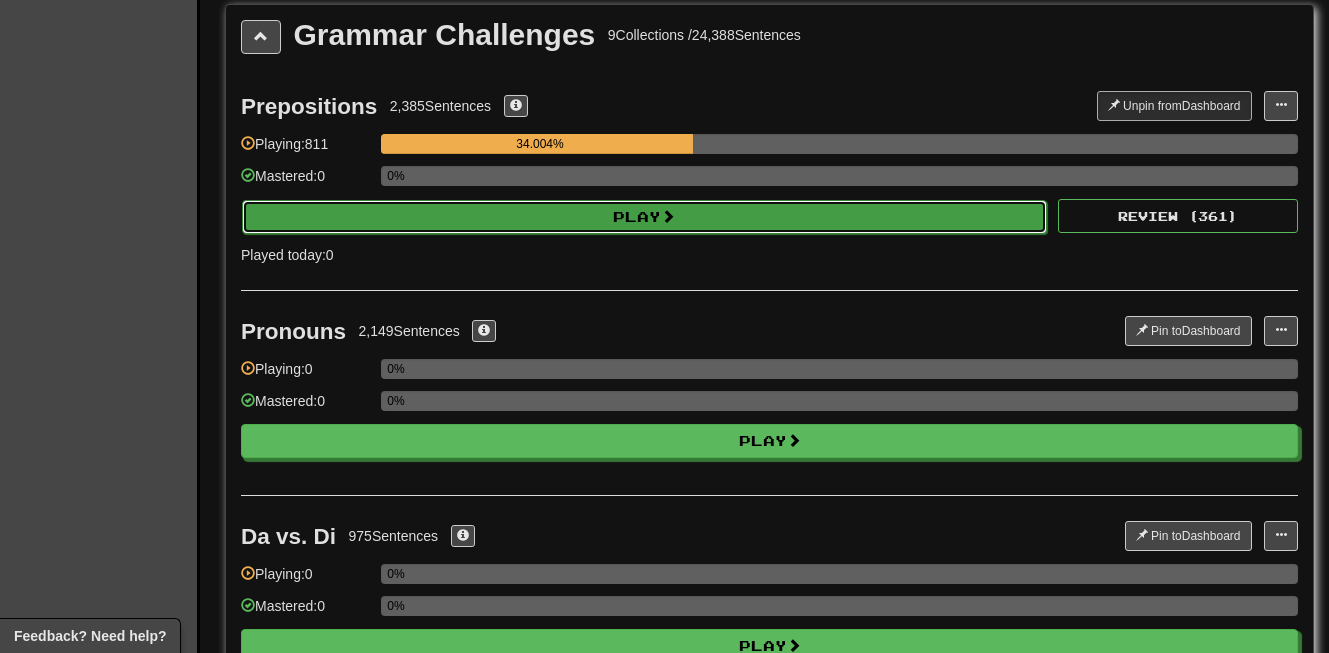 click on "Play" at bounding box center [644, 217] 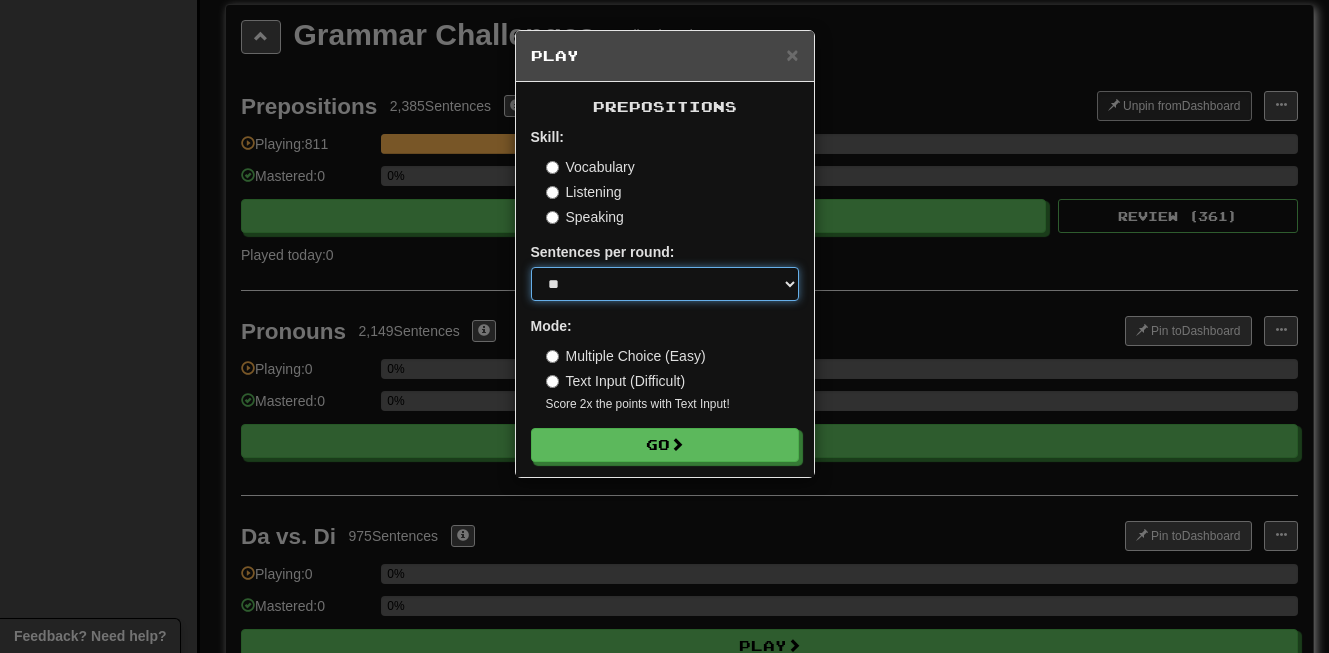 click on "* ** ** ** ** ** *** ********" at bounding box center [665, 284] 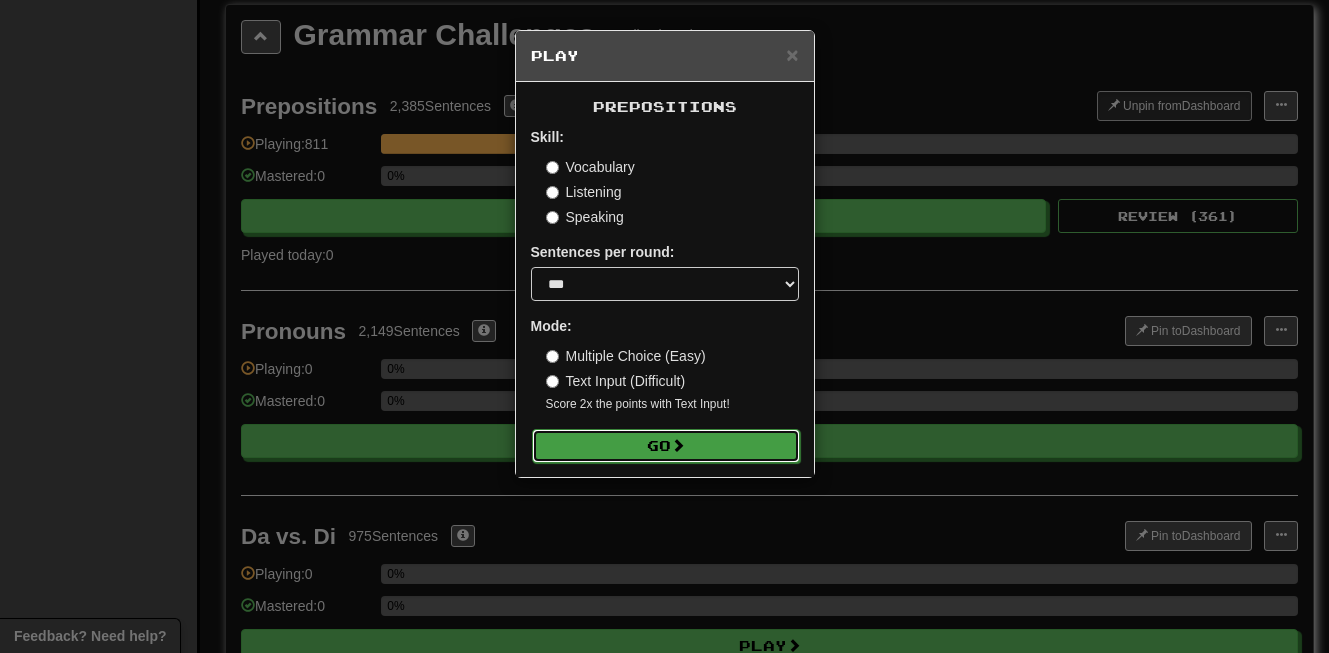 click on "Go" at bounding box center [666, 446] 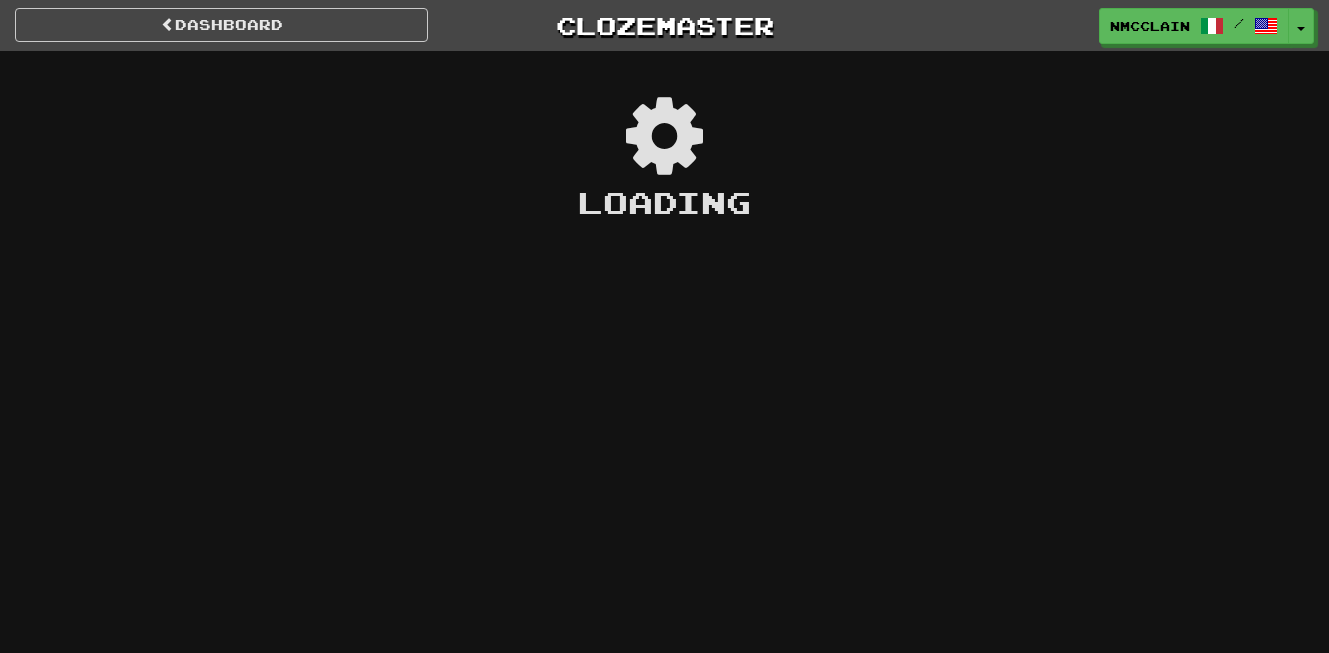 scroll, scrollTop: 0, scrollLeft: 0, axis: both 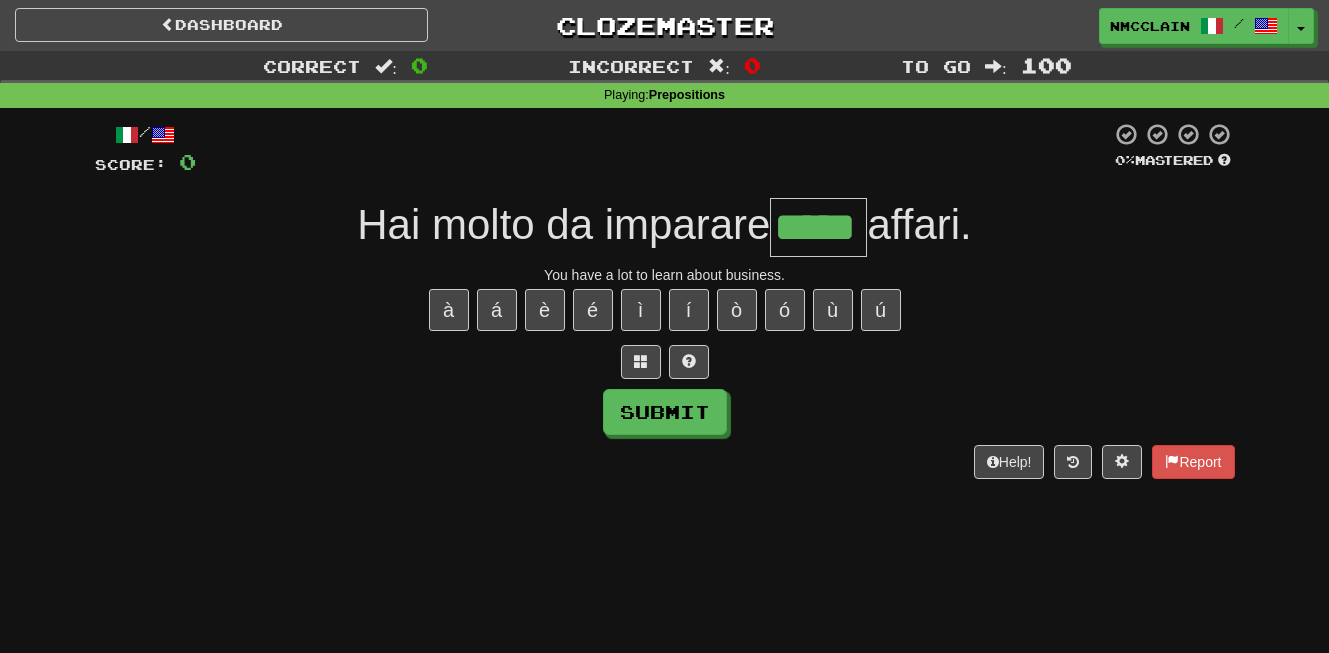 type on "*****" 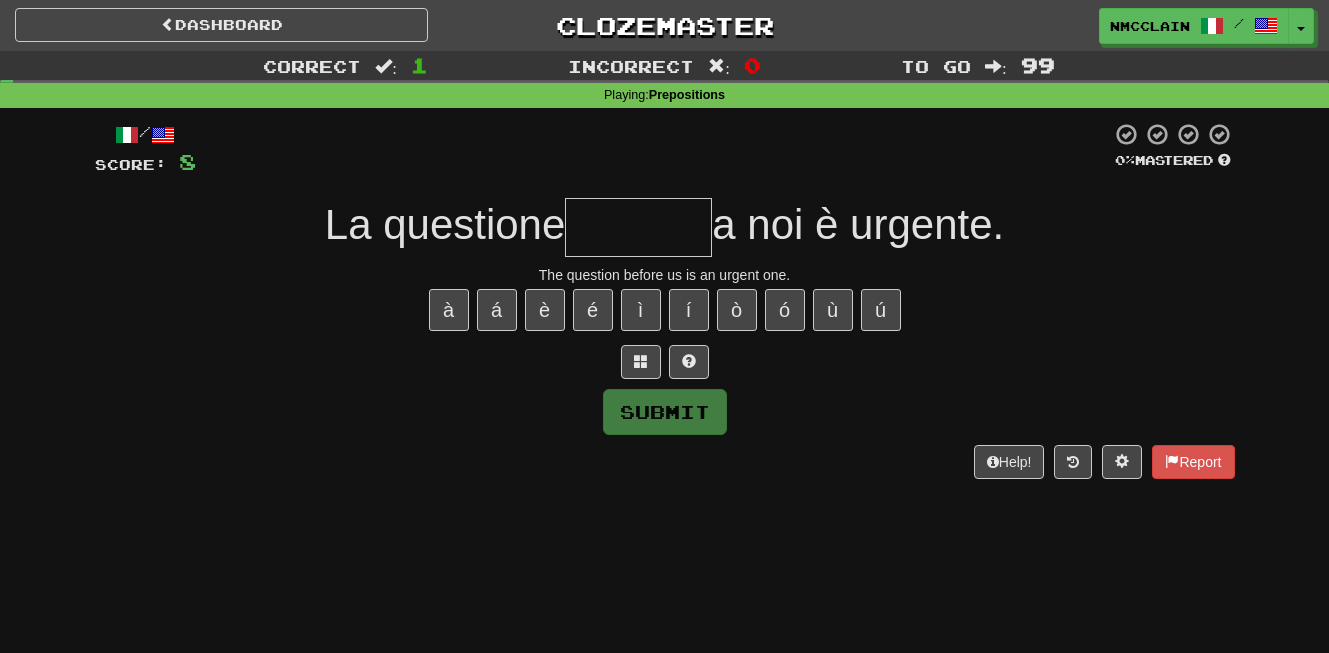 type on "*" 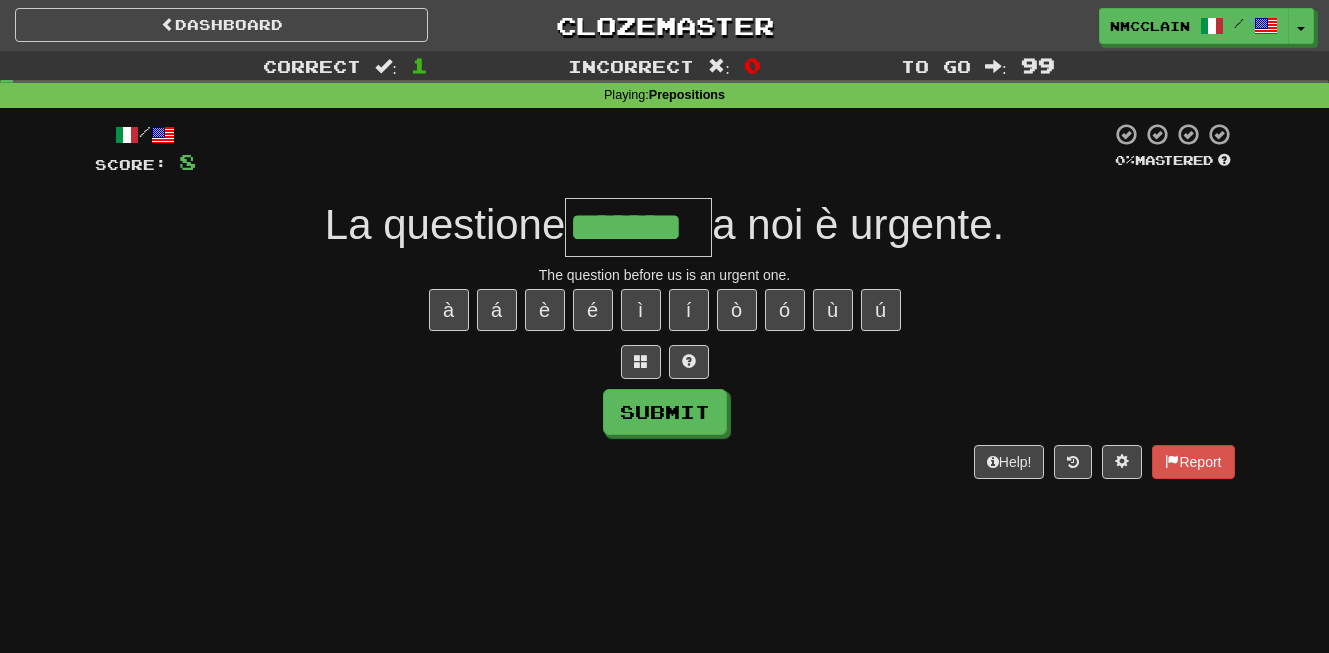 type on "*******" 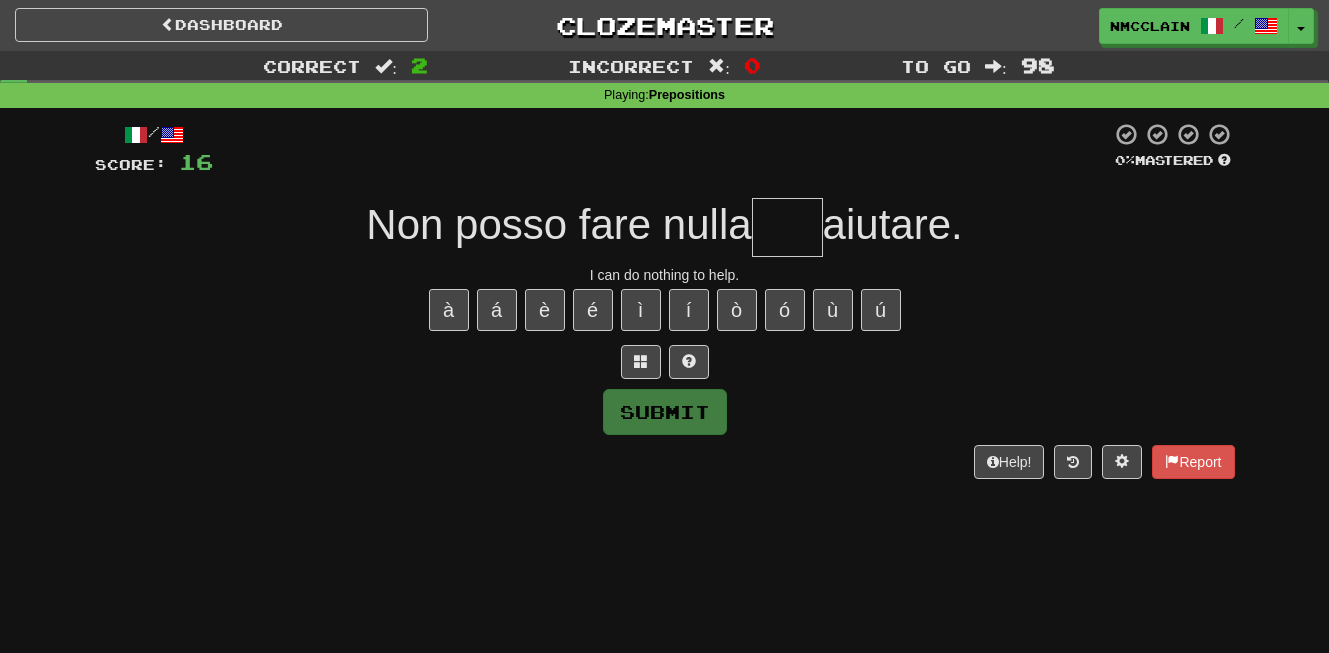 type on "*" 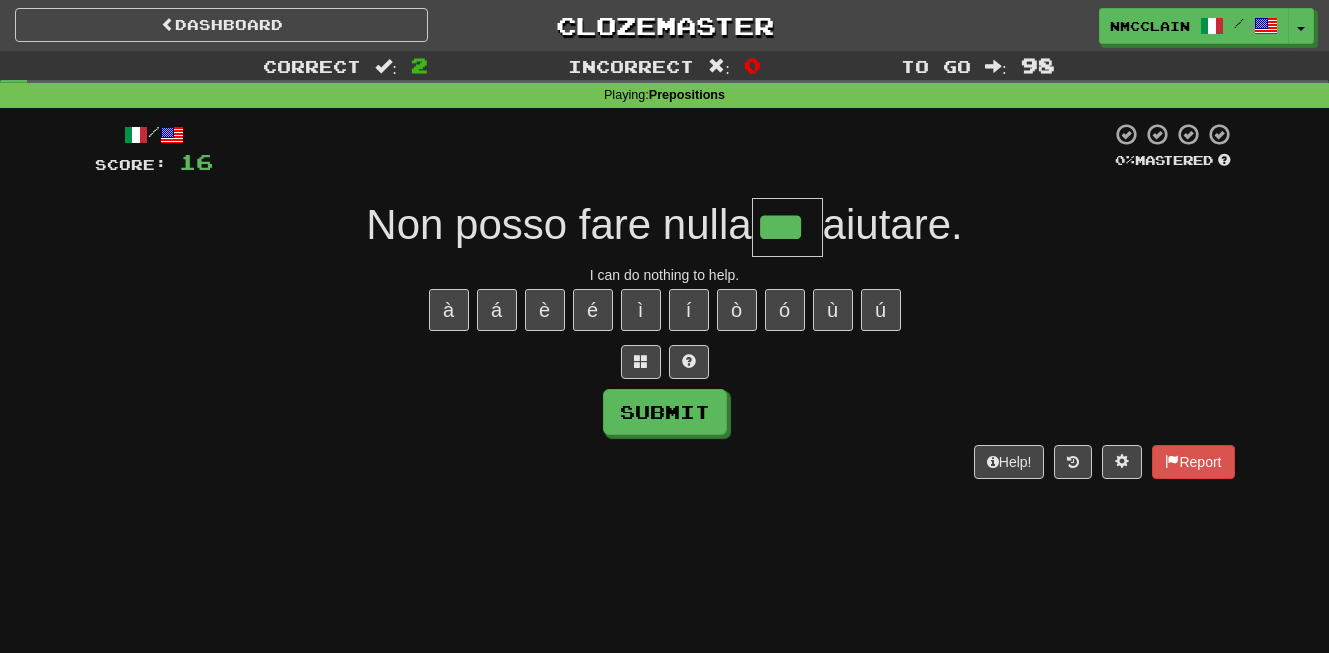 type on "***" 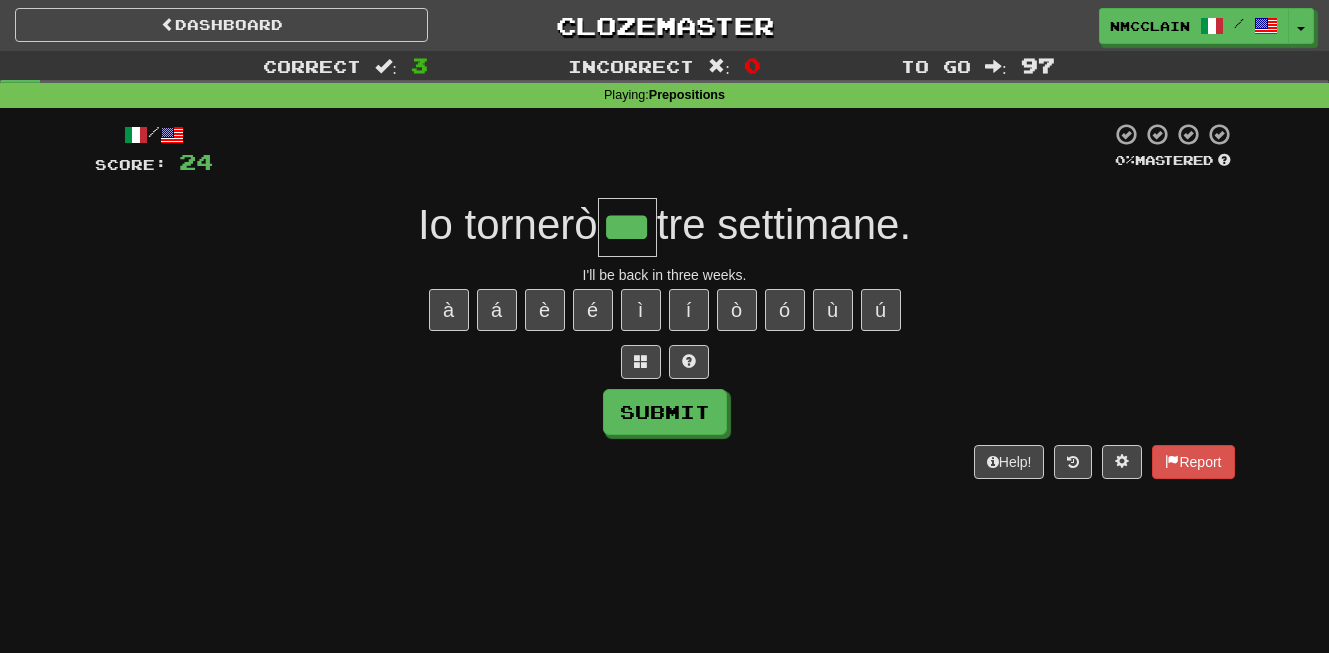 type on "***" 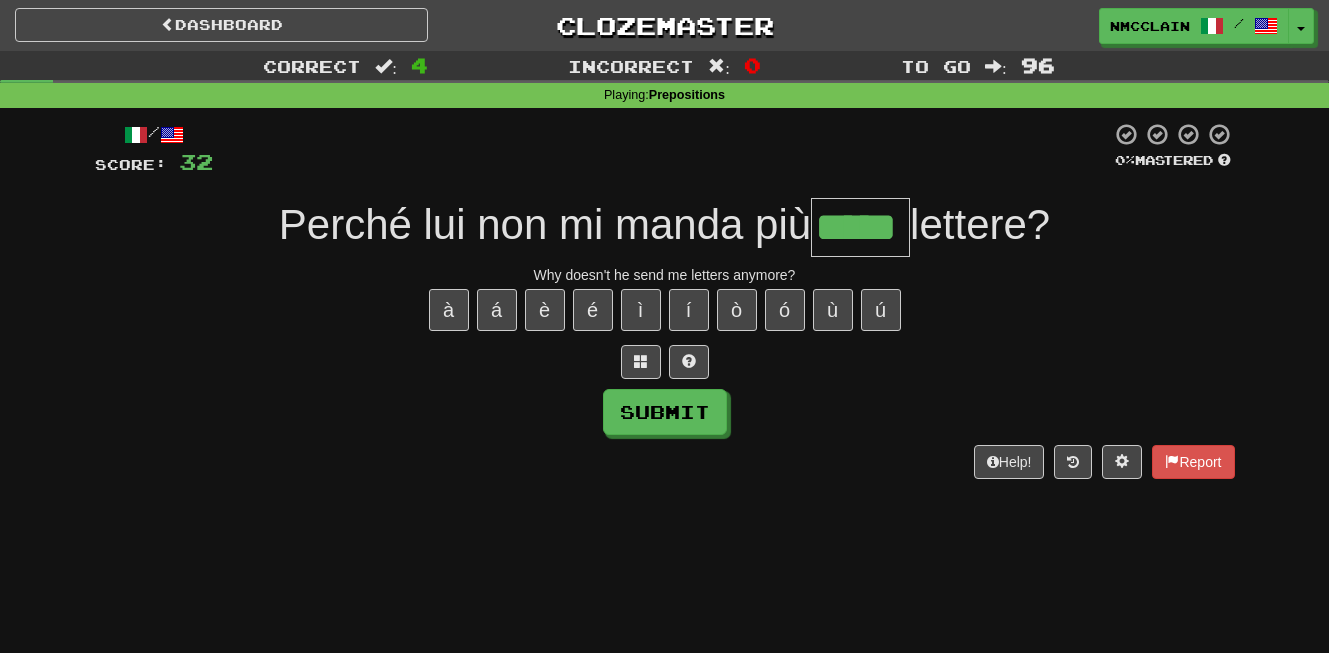 type on "*****" 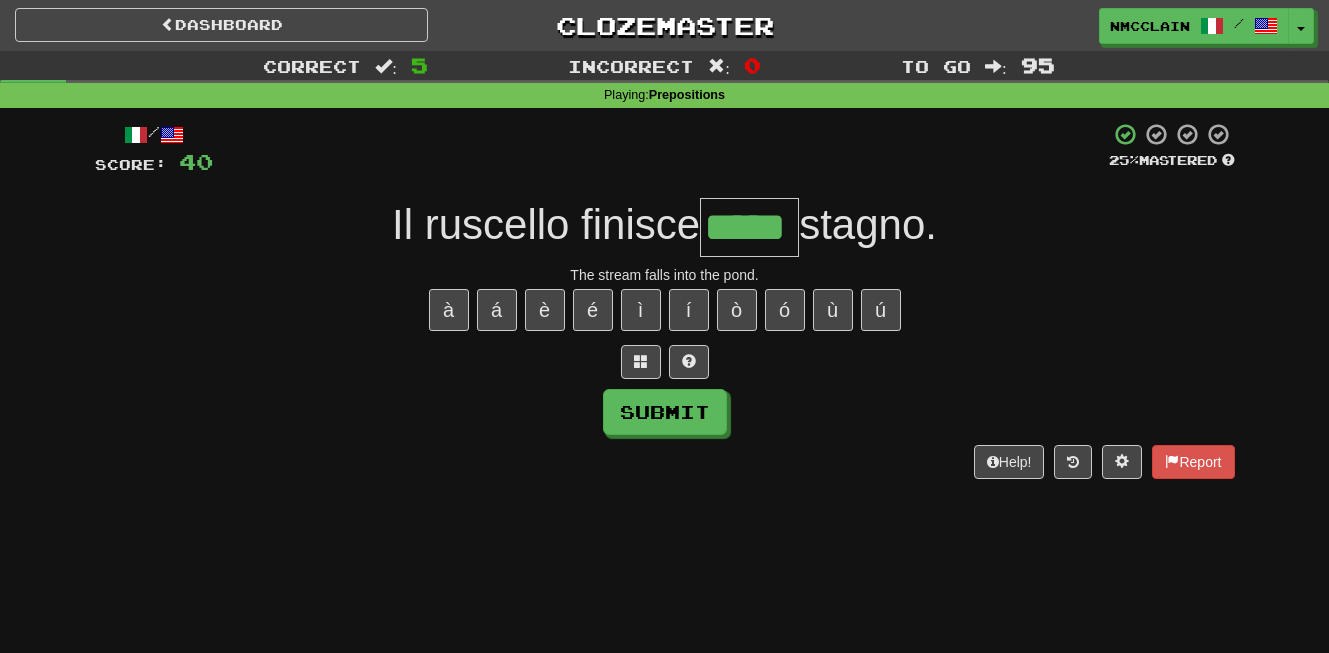 type on "*****" 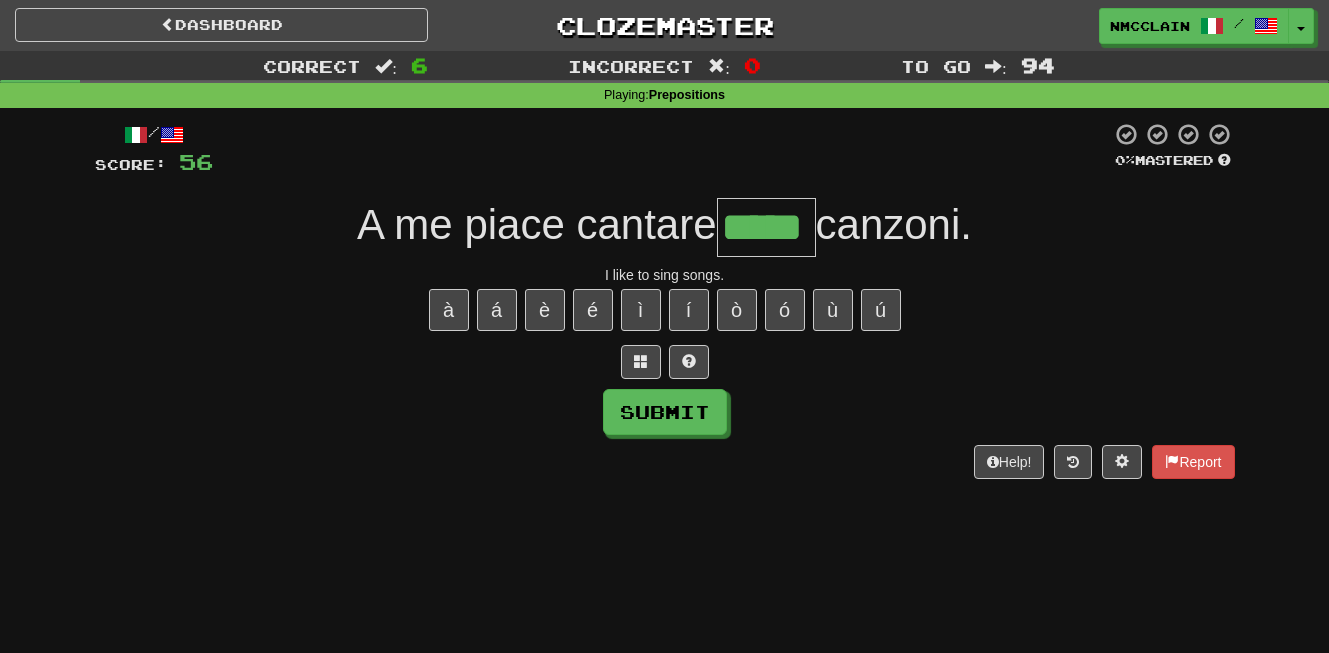type on "*****" 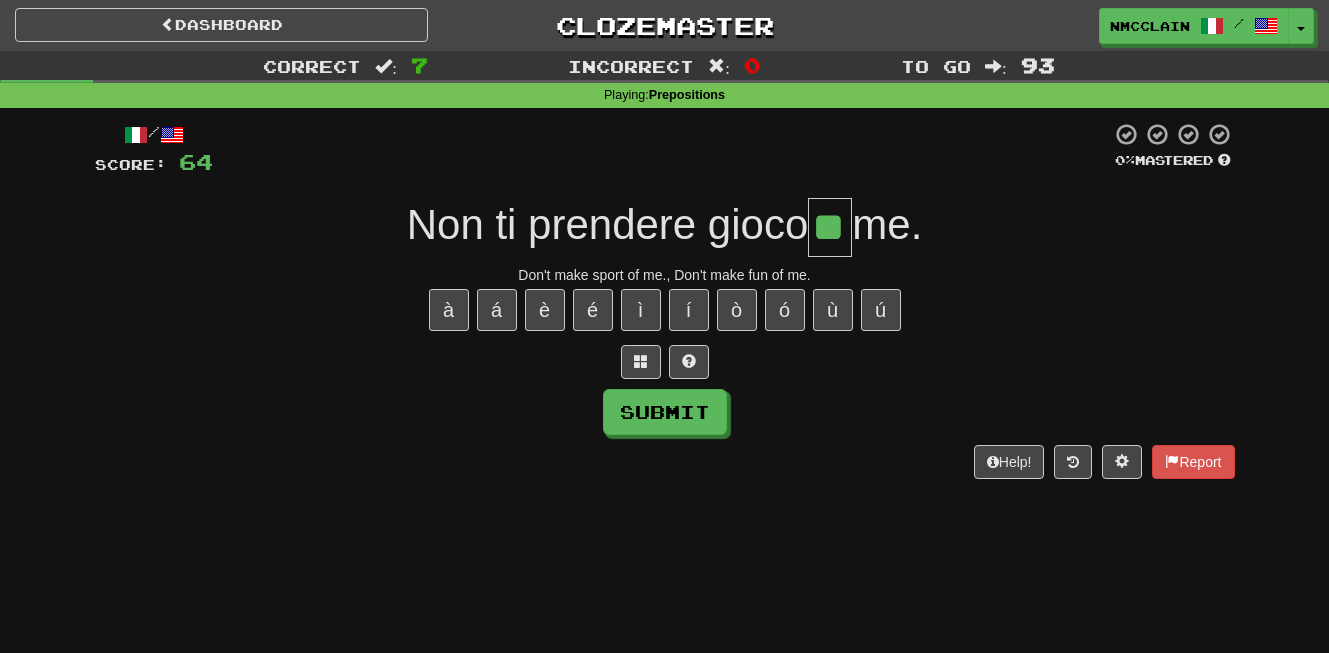type on "**" 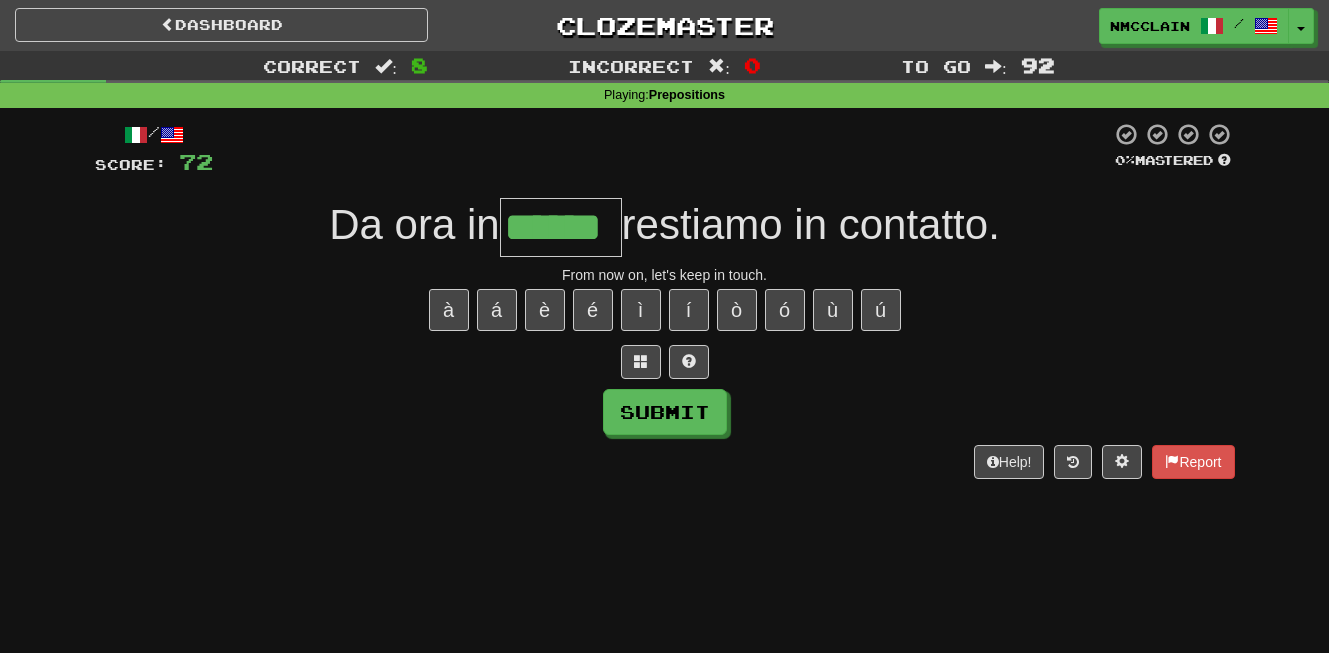 type on "******" 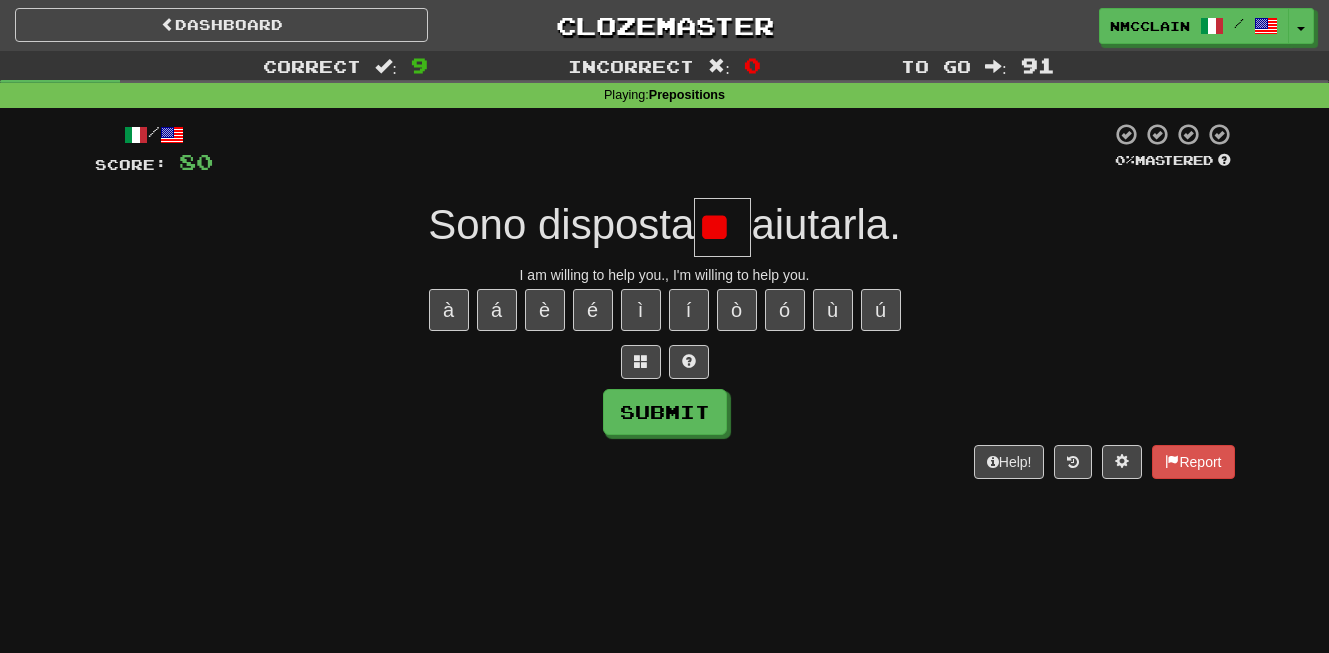 scroll, scrollTop: 0, scrollLeft: 0, axis: both 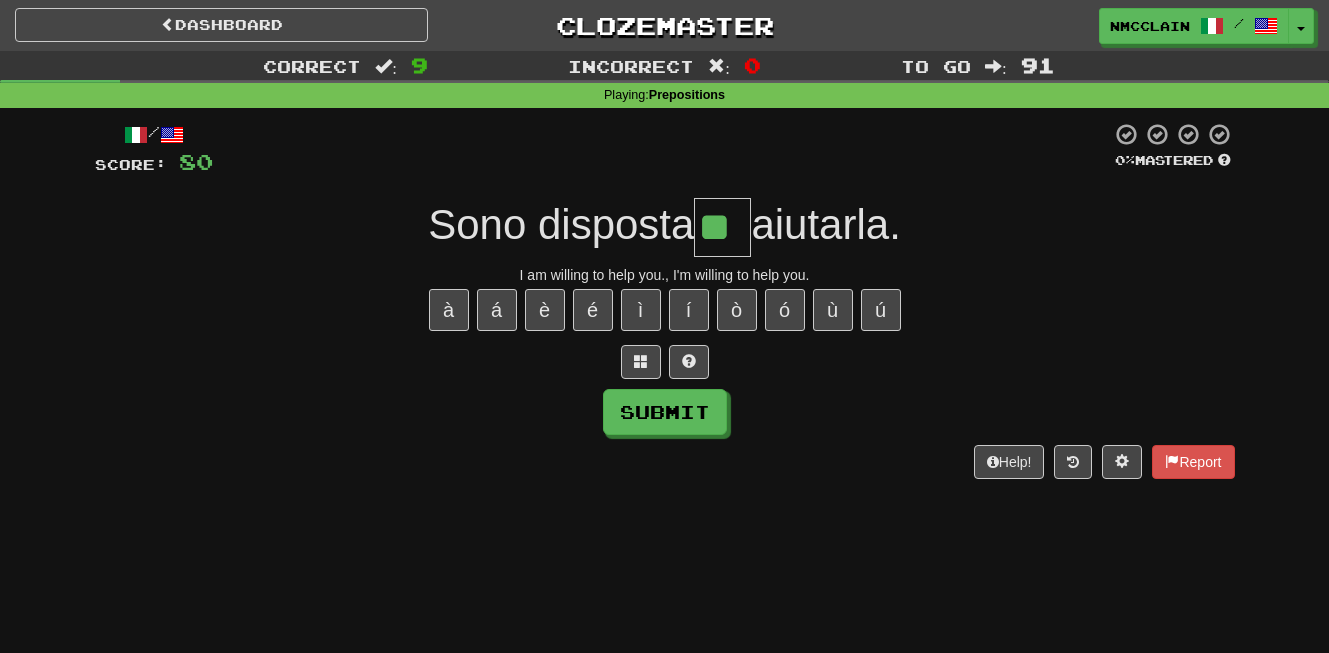 type on "**" 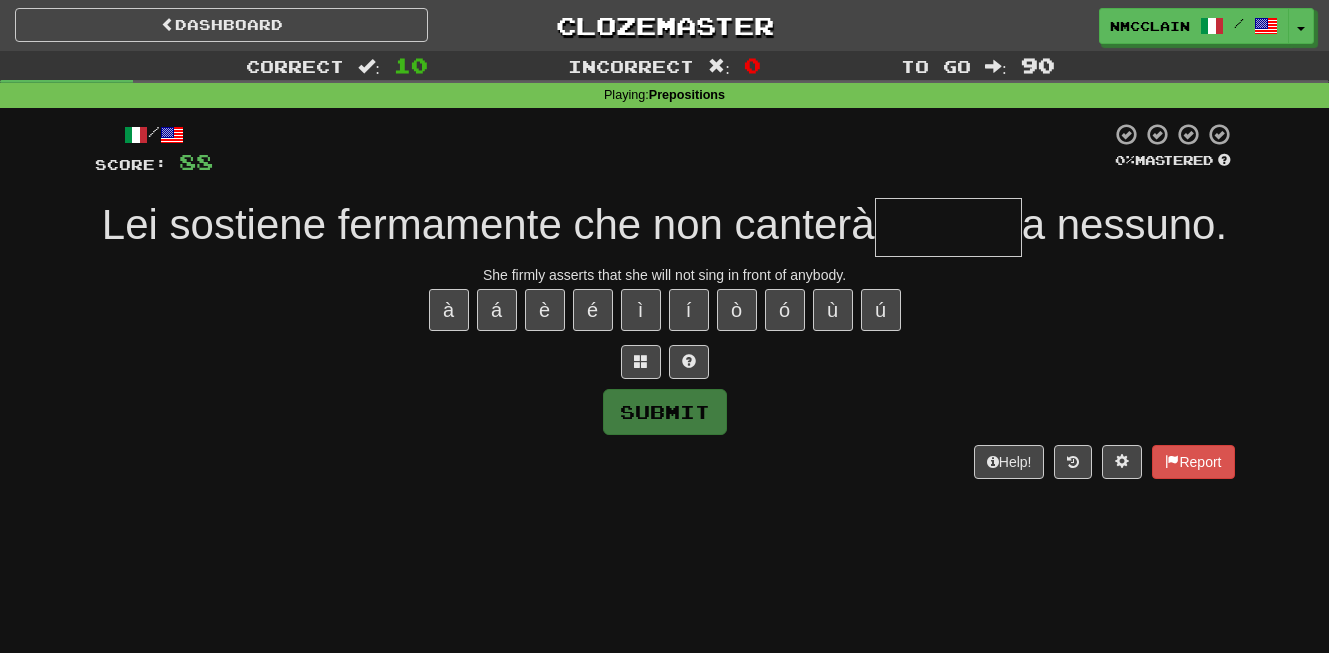 type on "*" 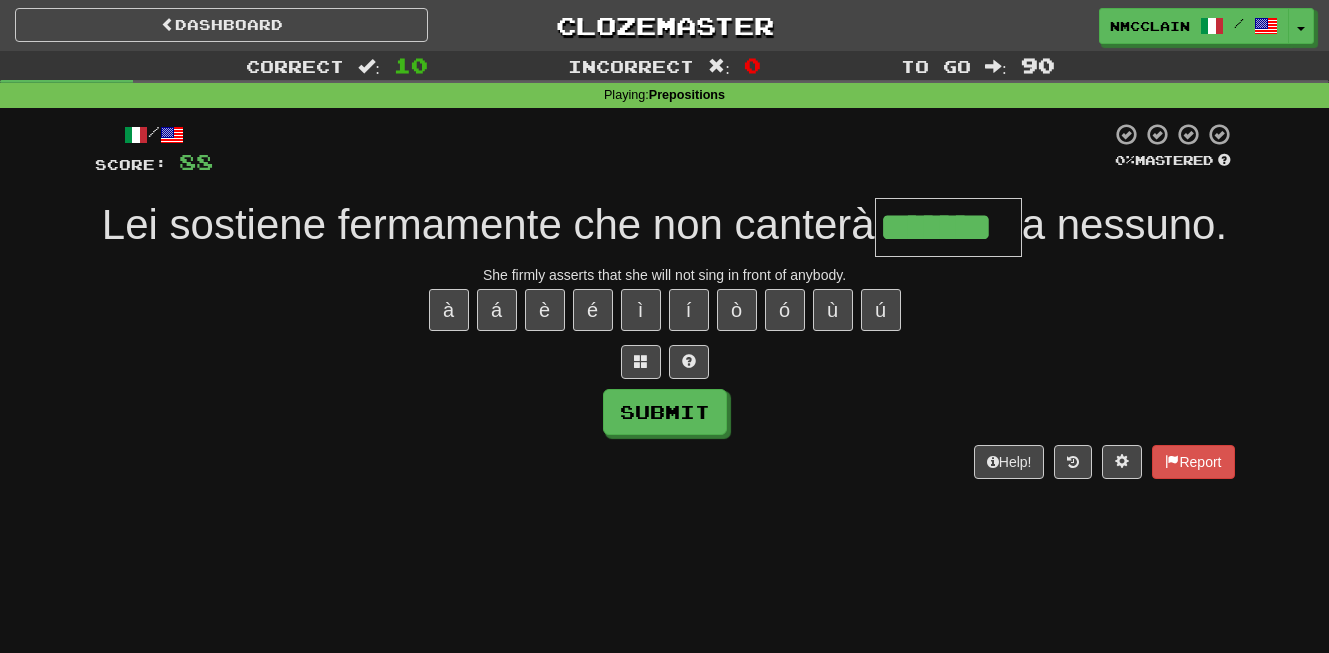 type on "*******" 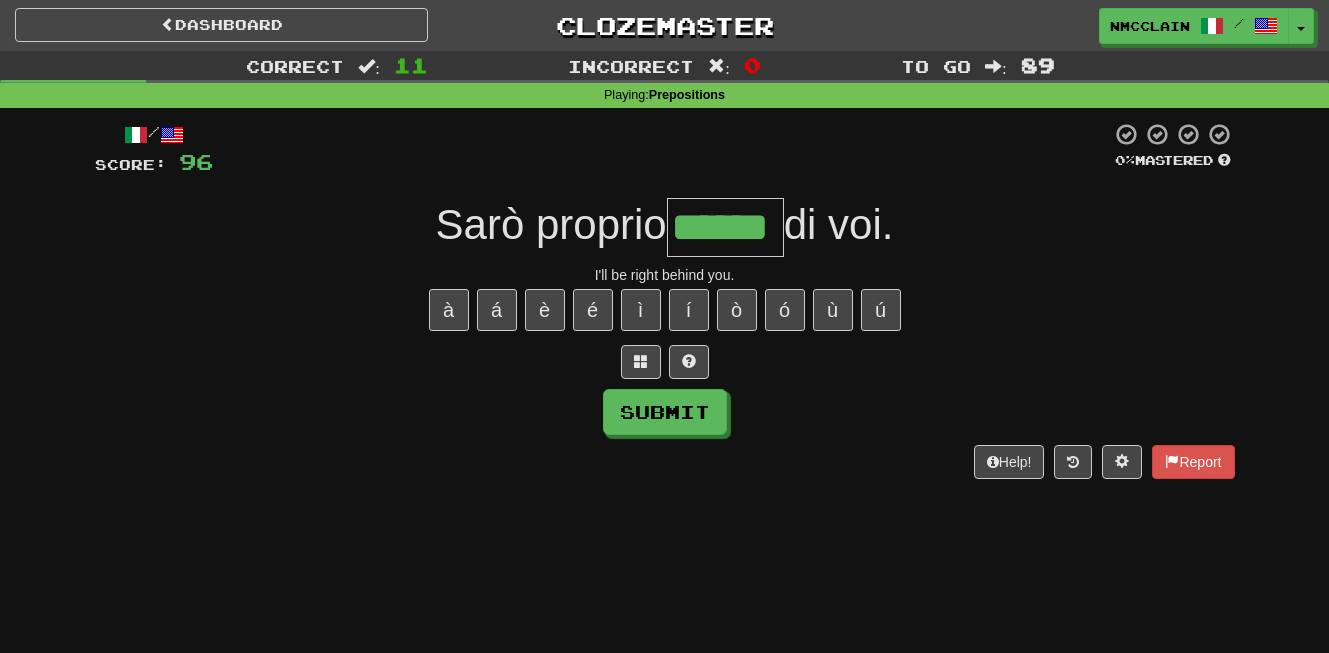 type on "******" 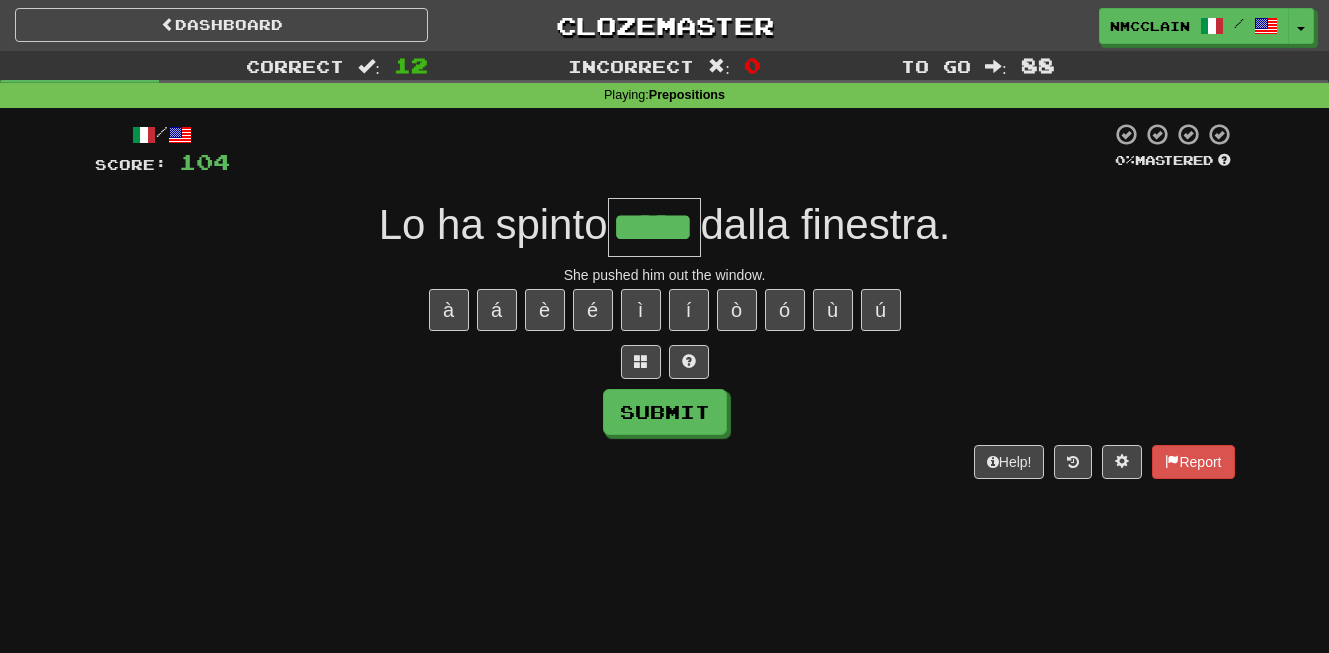 type on "*****" 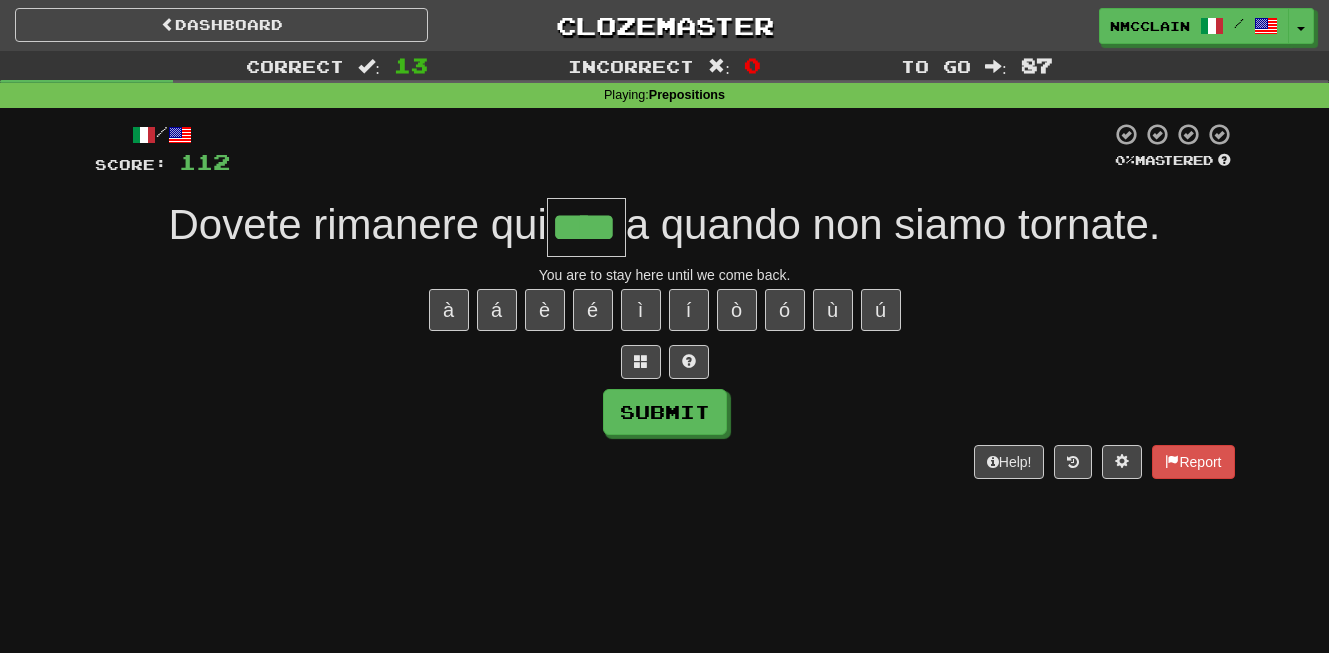 type on "****" 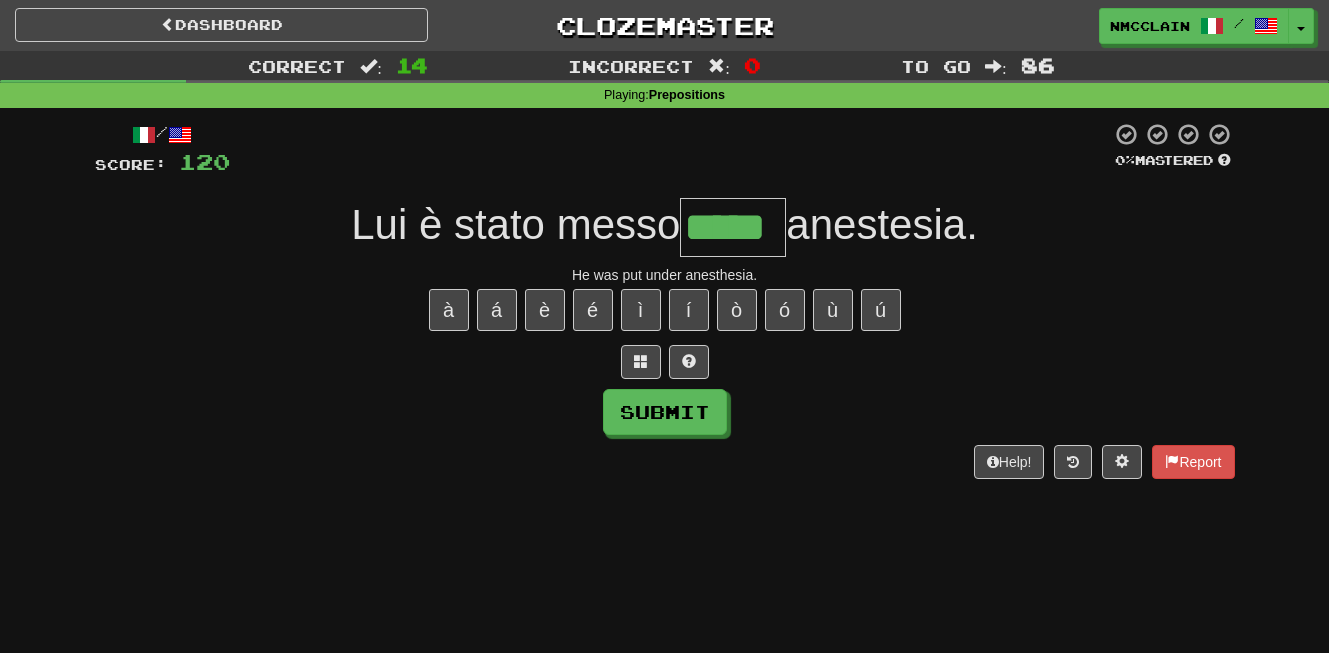 type on "*****" 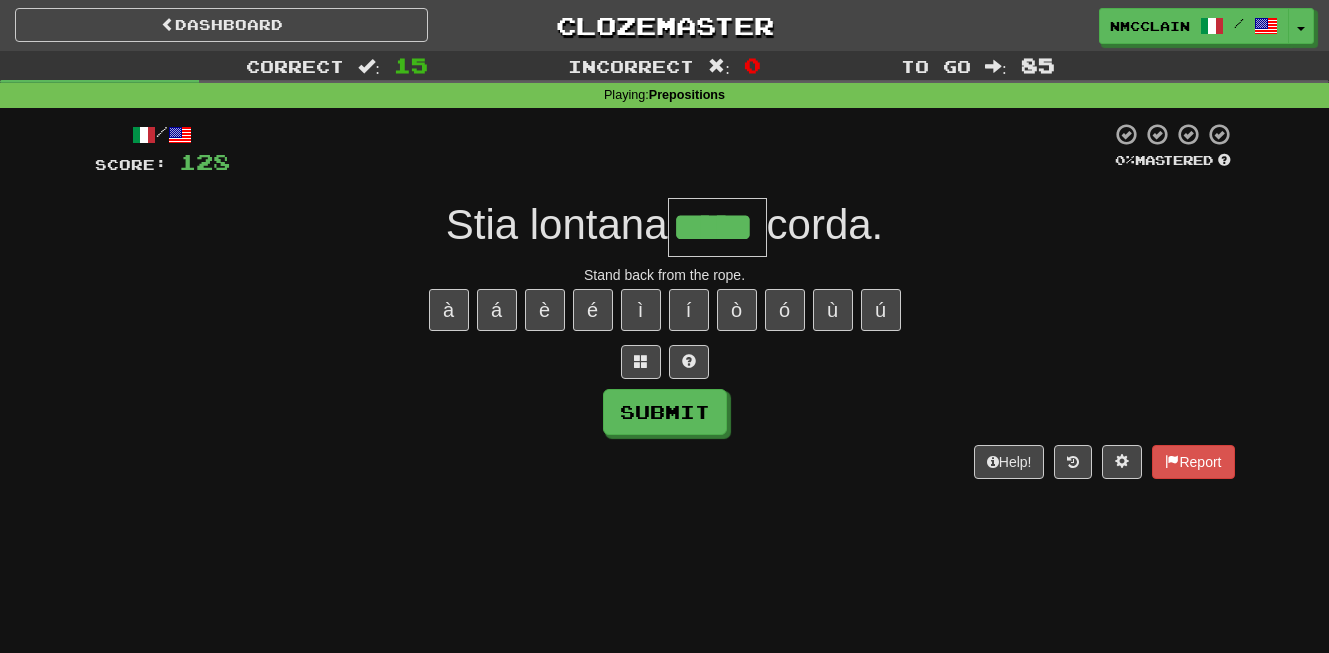 type on "*****" 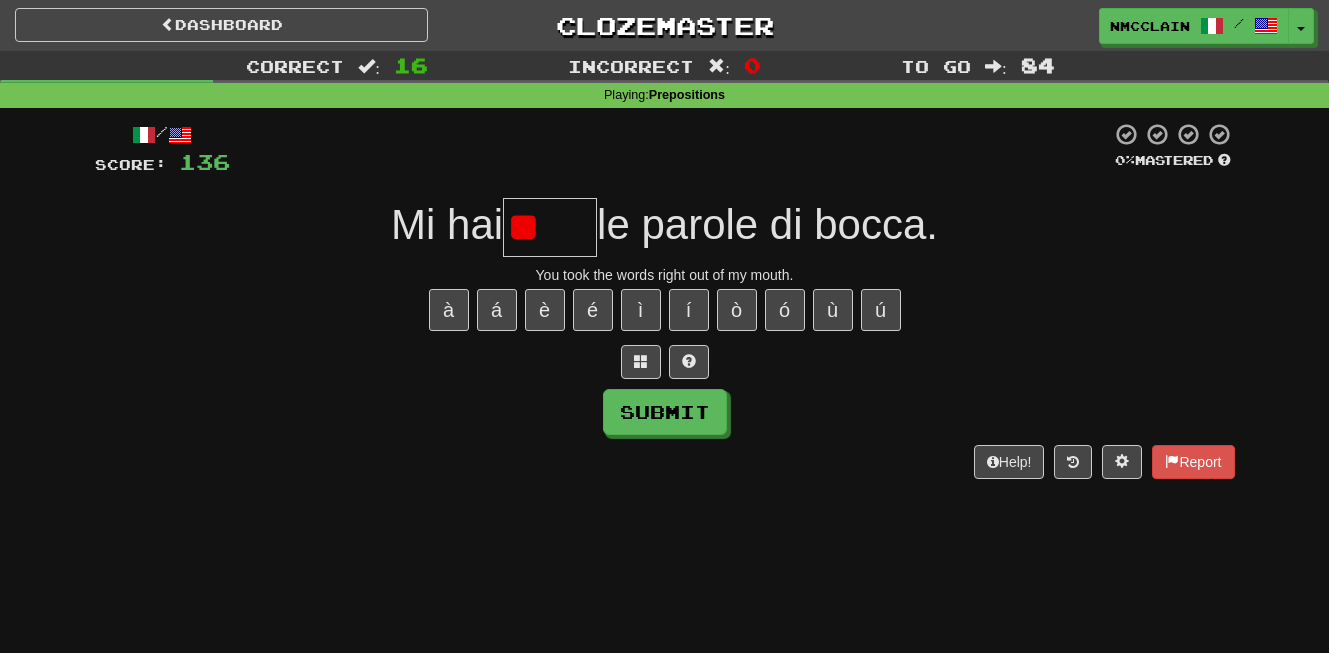 type on "*" 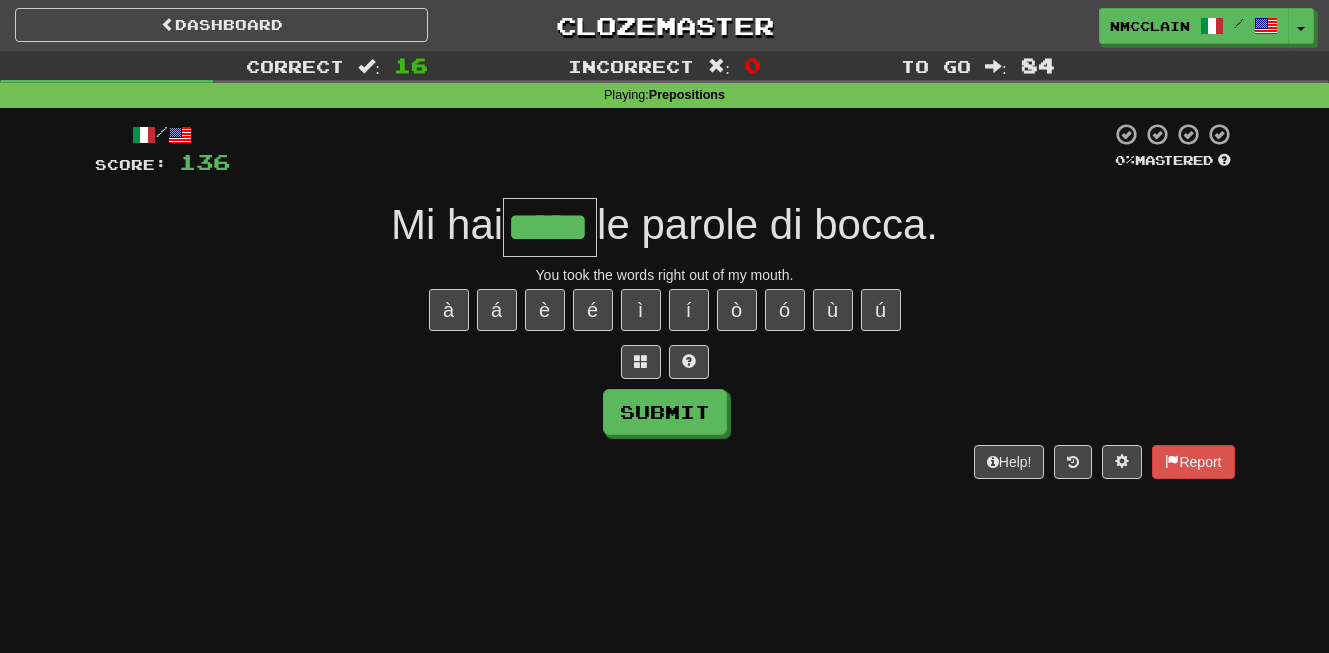 type on "*****" 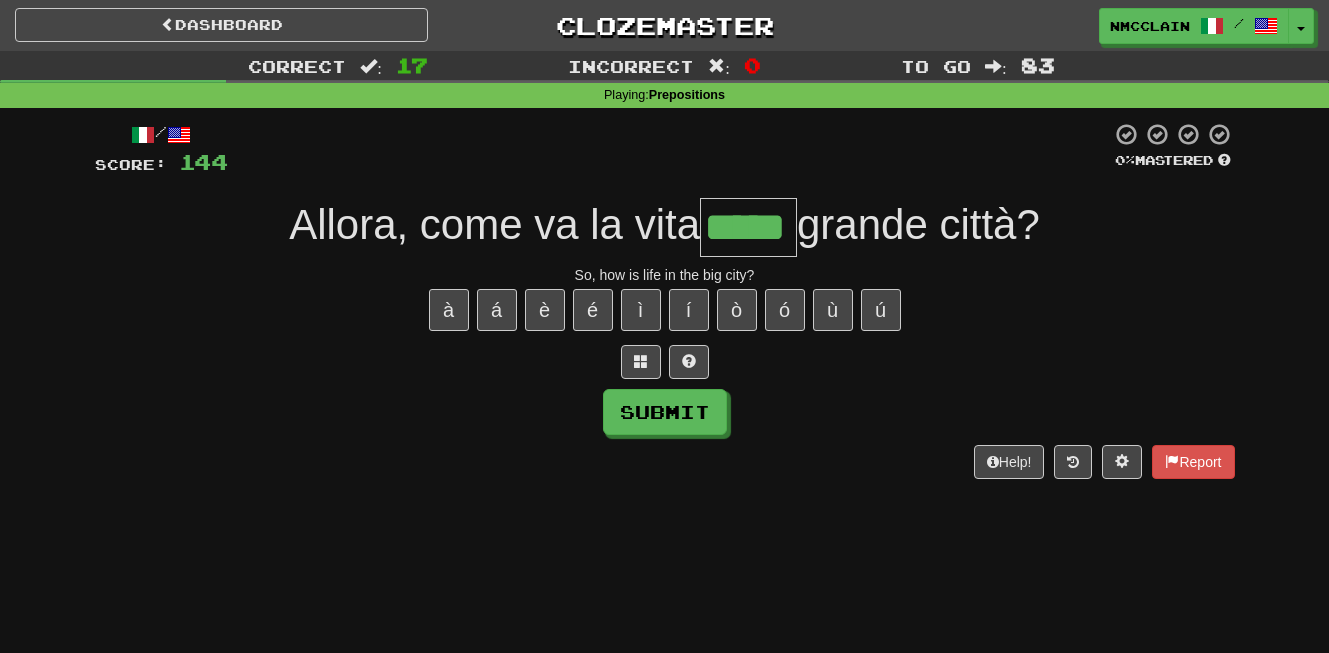 type on "*****" 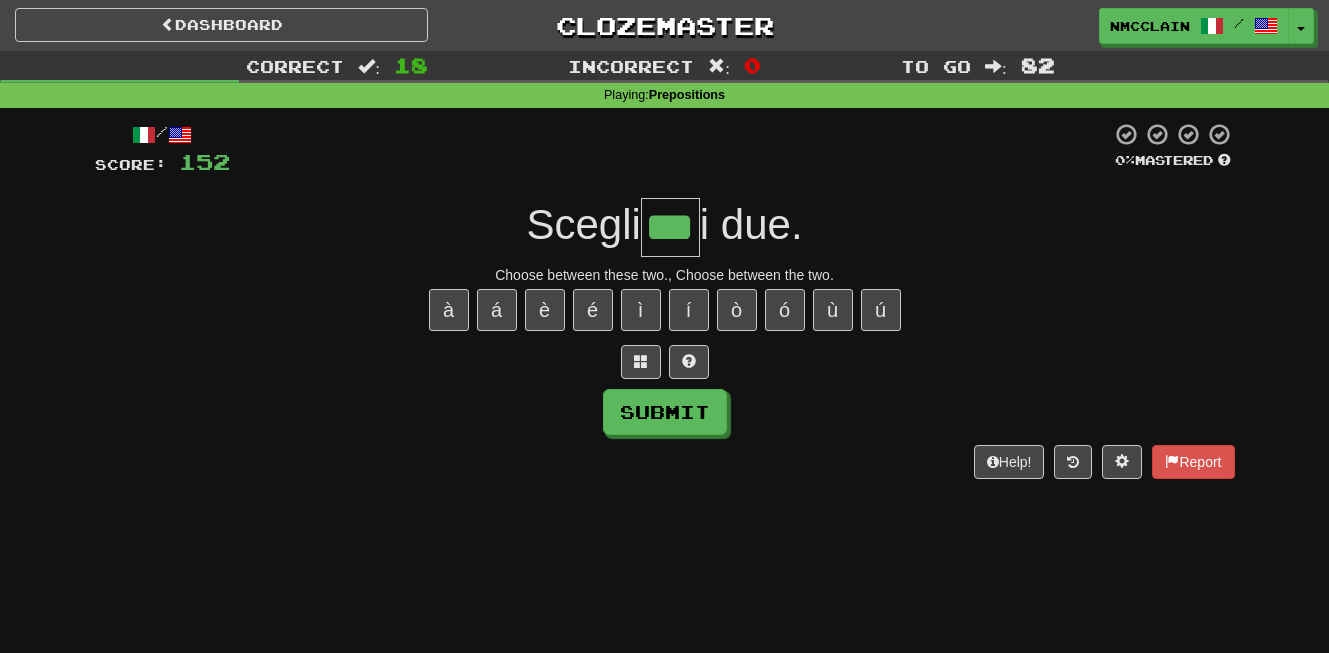 type on "***" 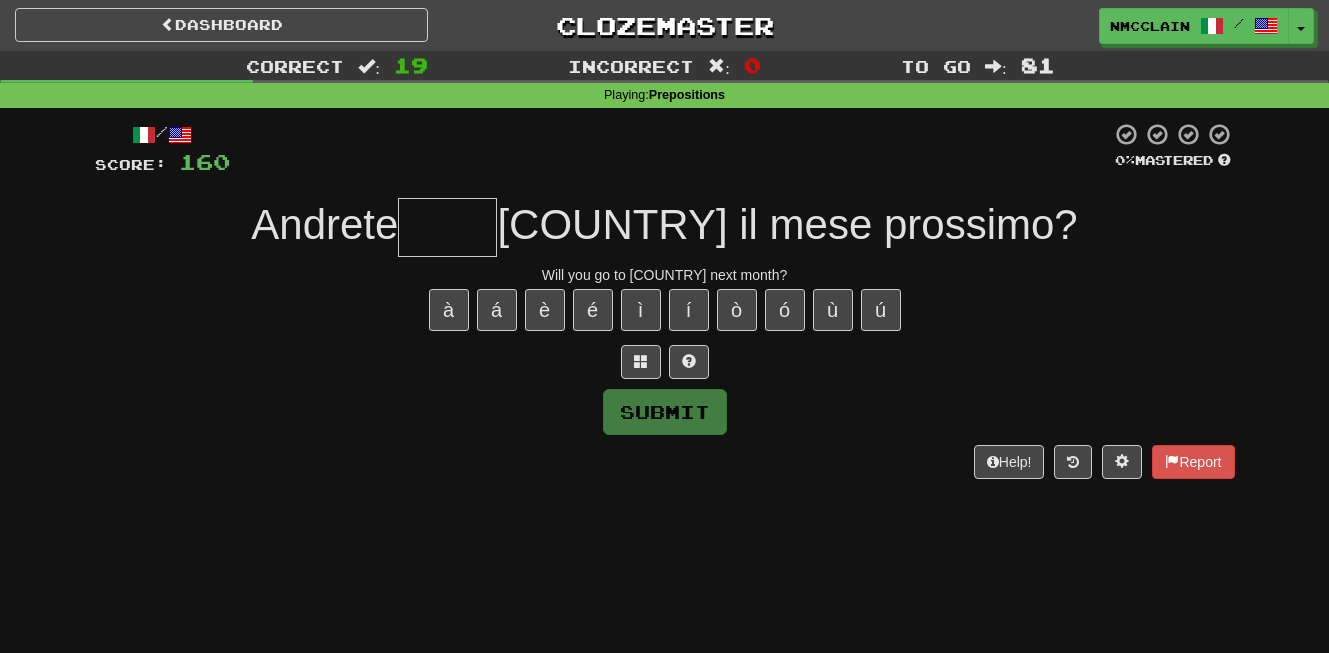 type on "*" 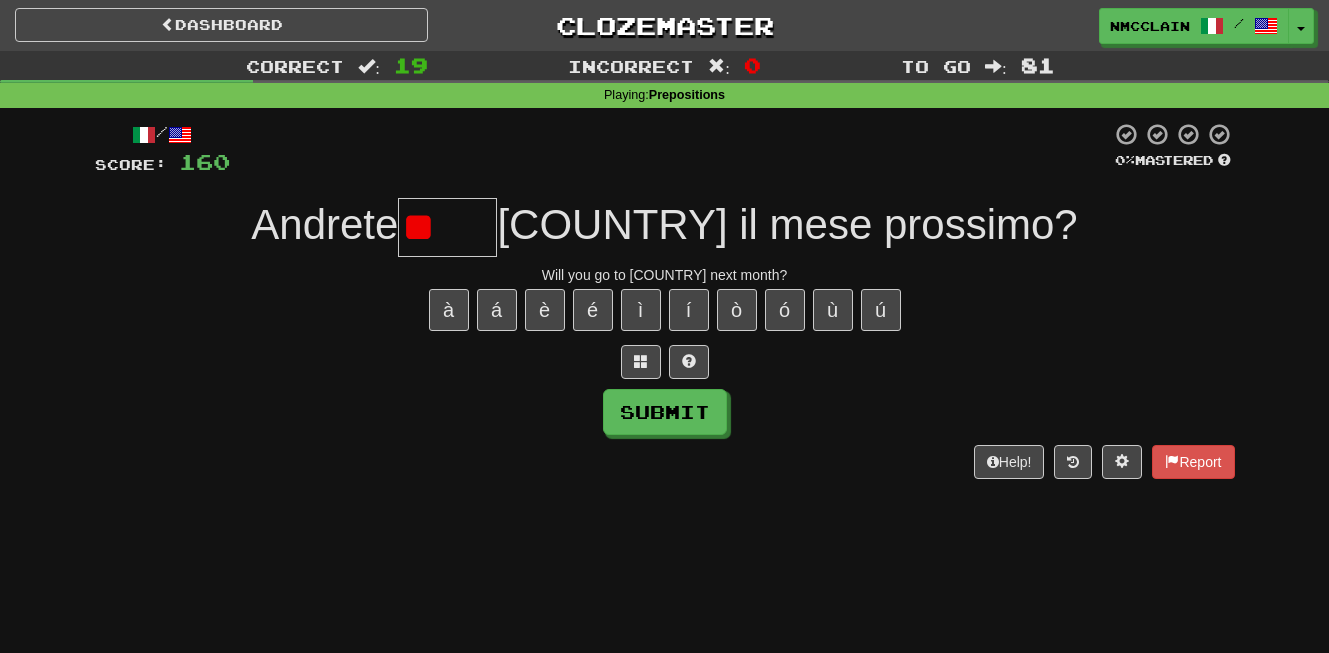 type on "*" 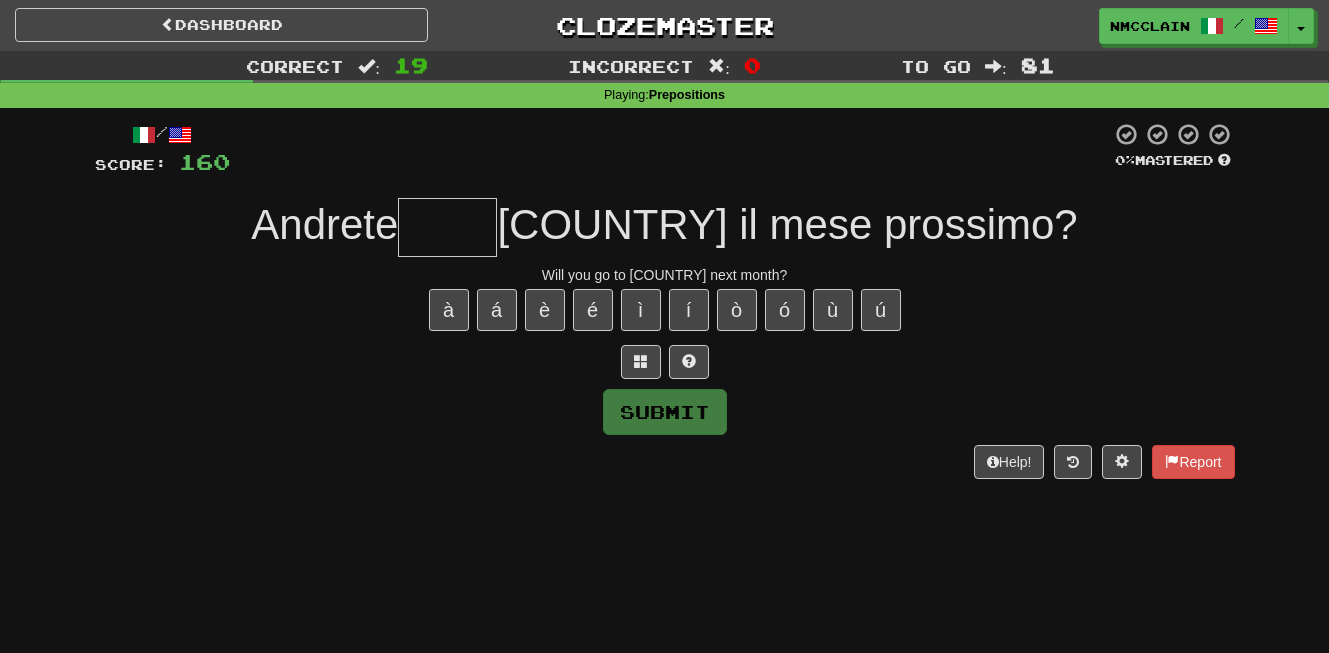 type on "*" 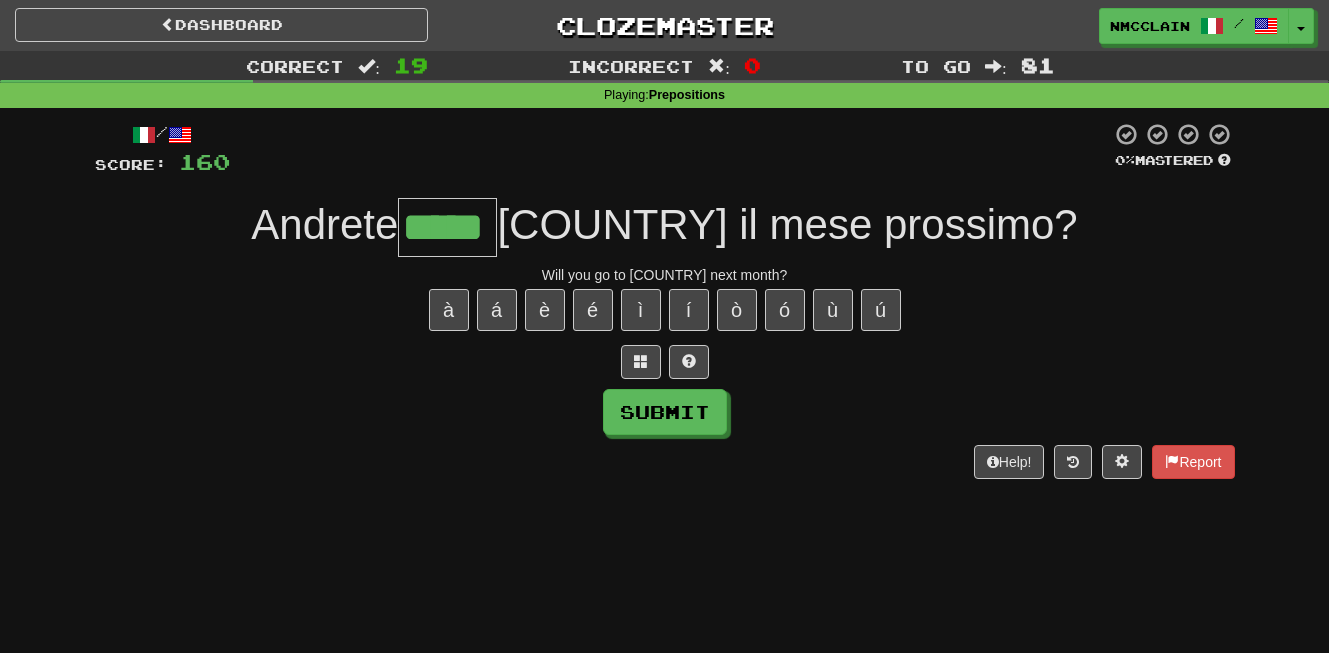 type on "*****" 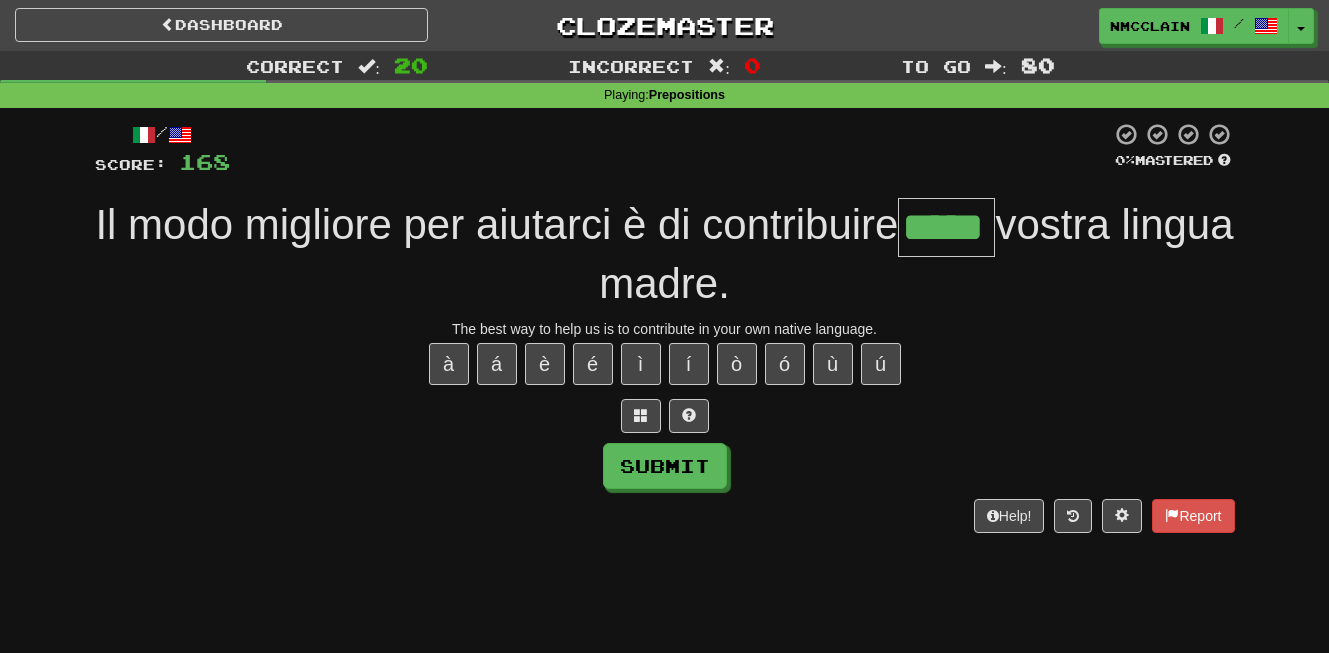 type on "*****" 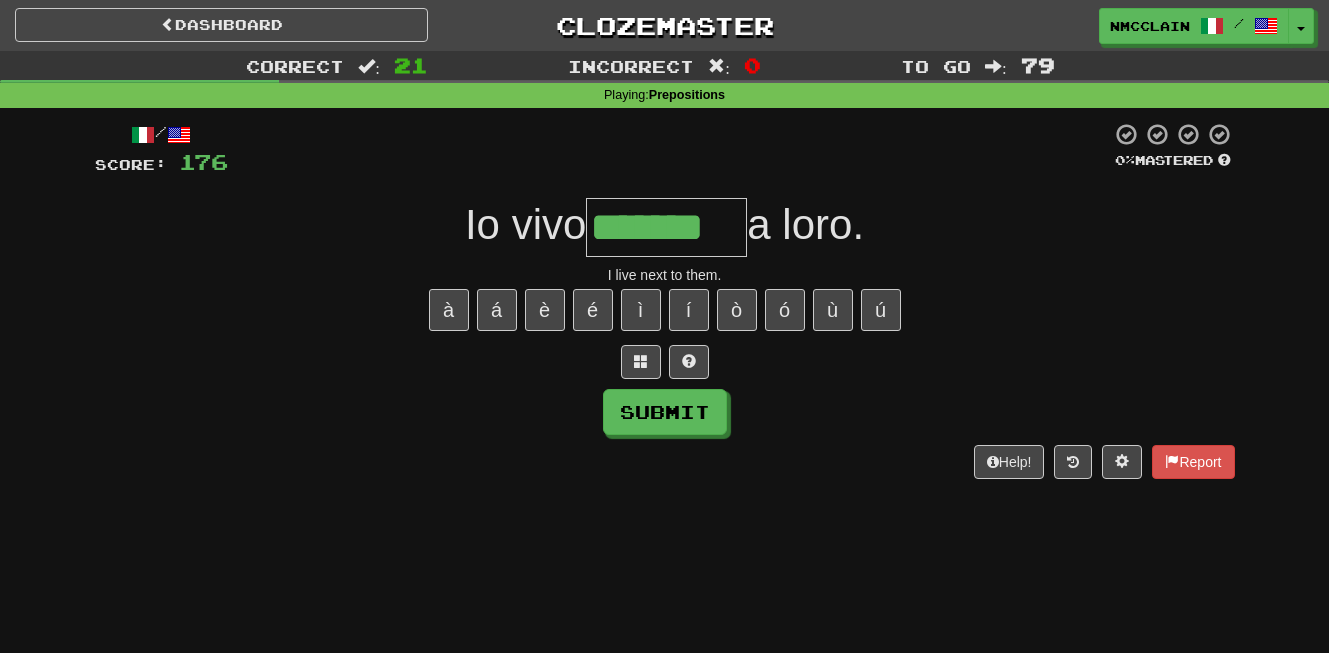 type on "*******" 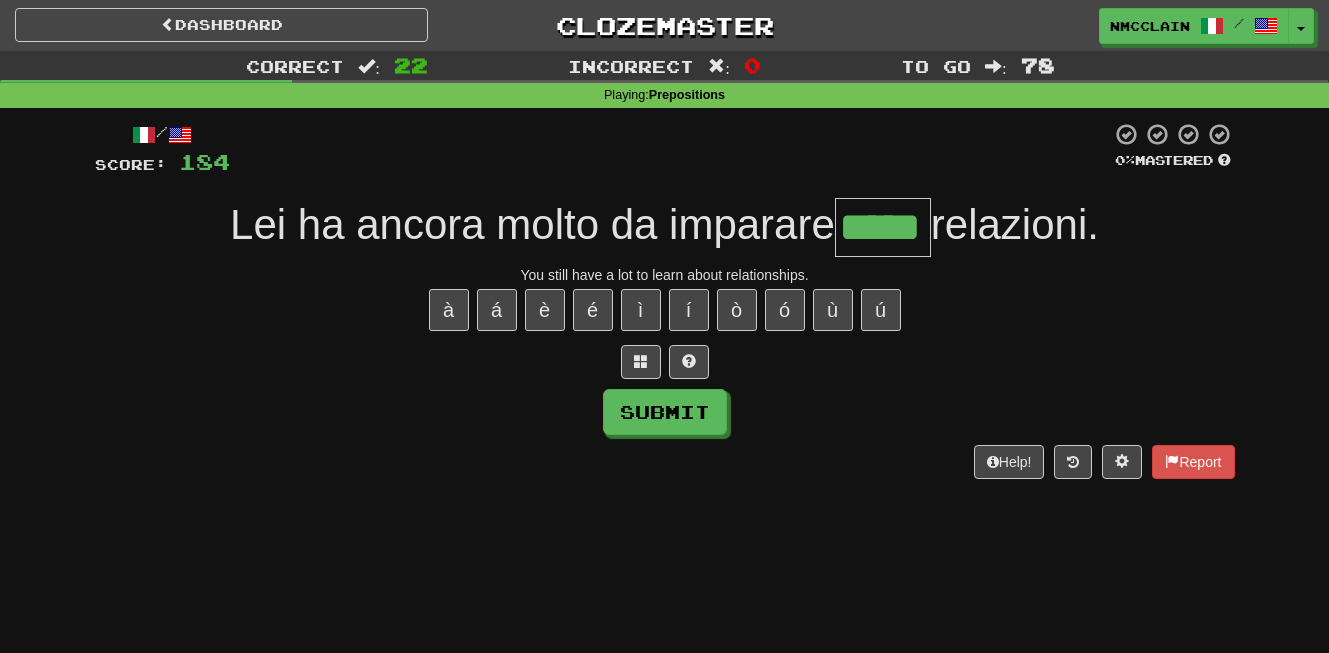 type on "*****" 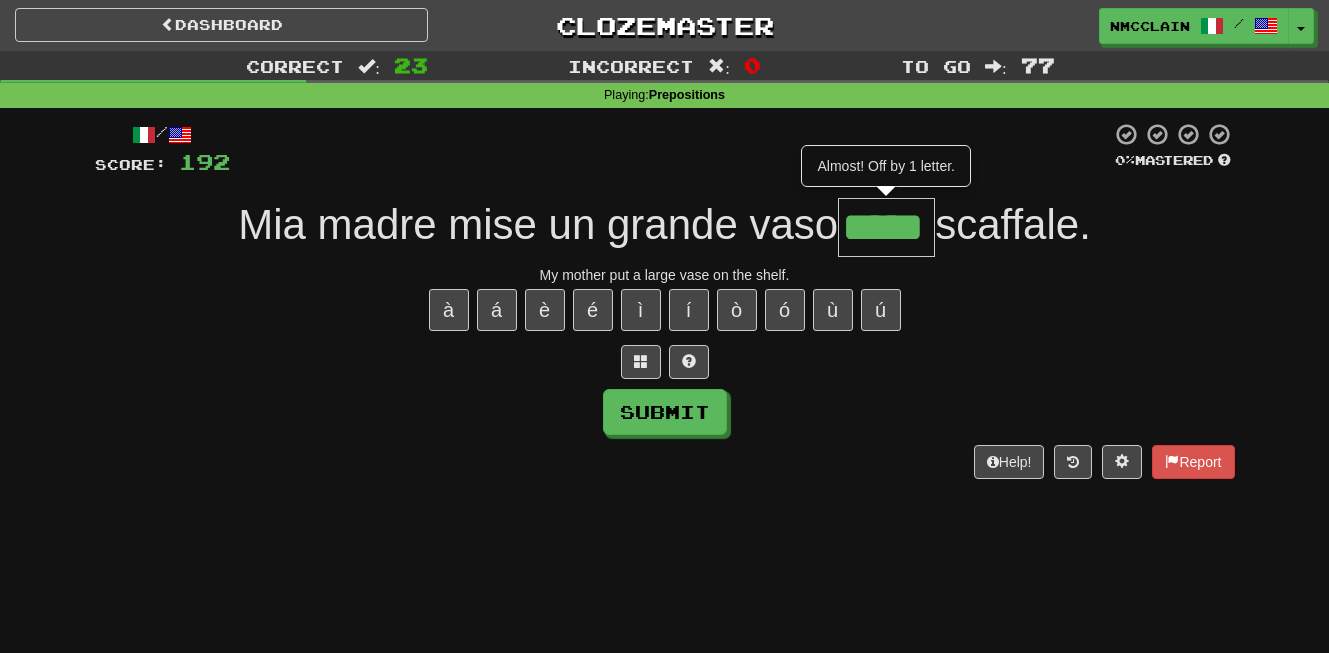 type on "*****" 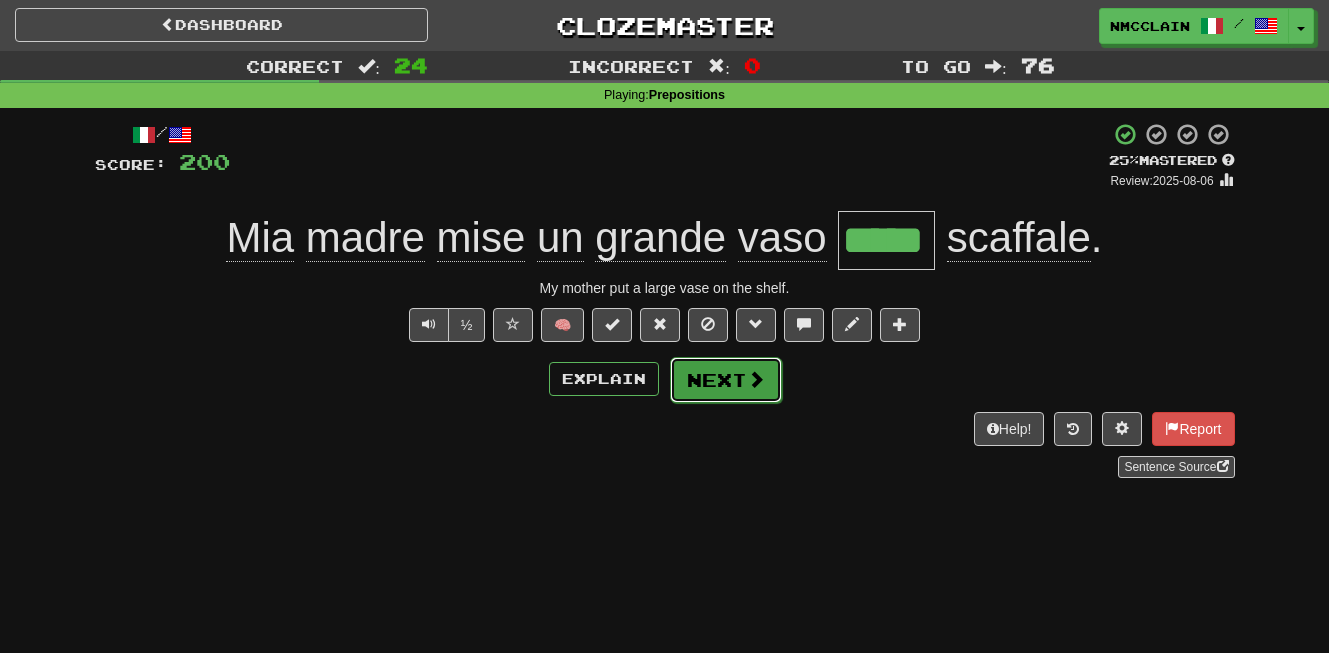 click on "Next" at bounding box center [726, 380] 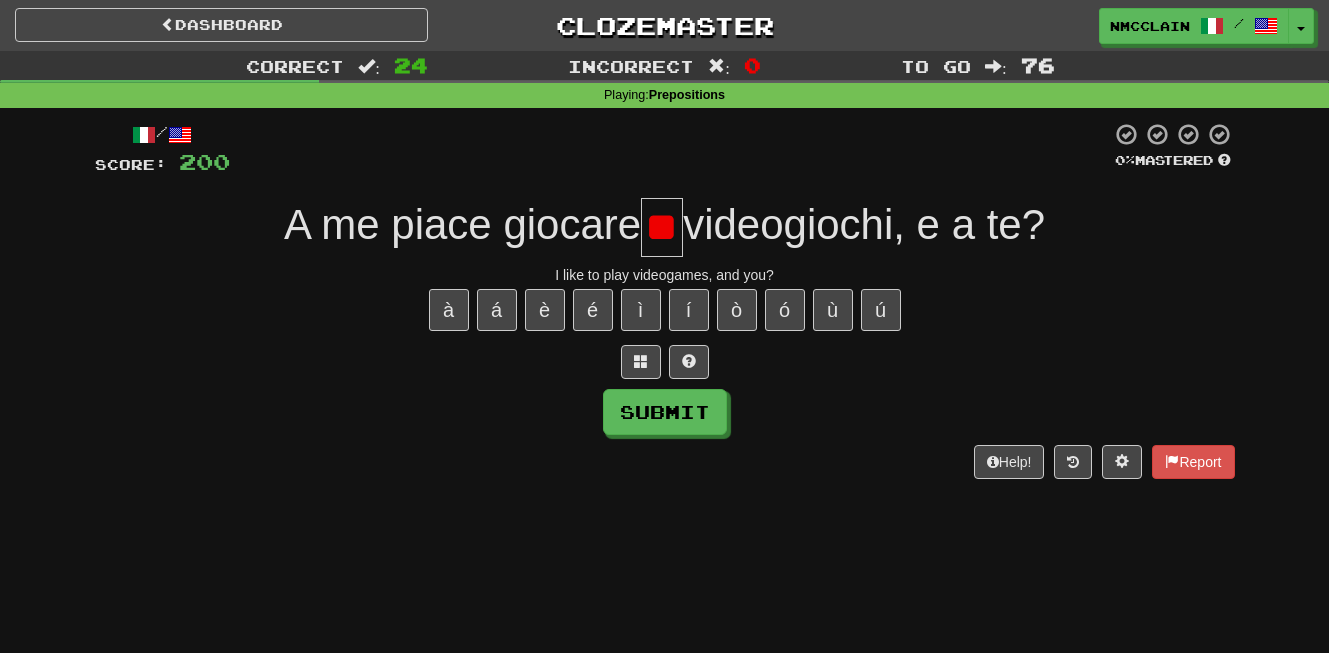 type on "*" 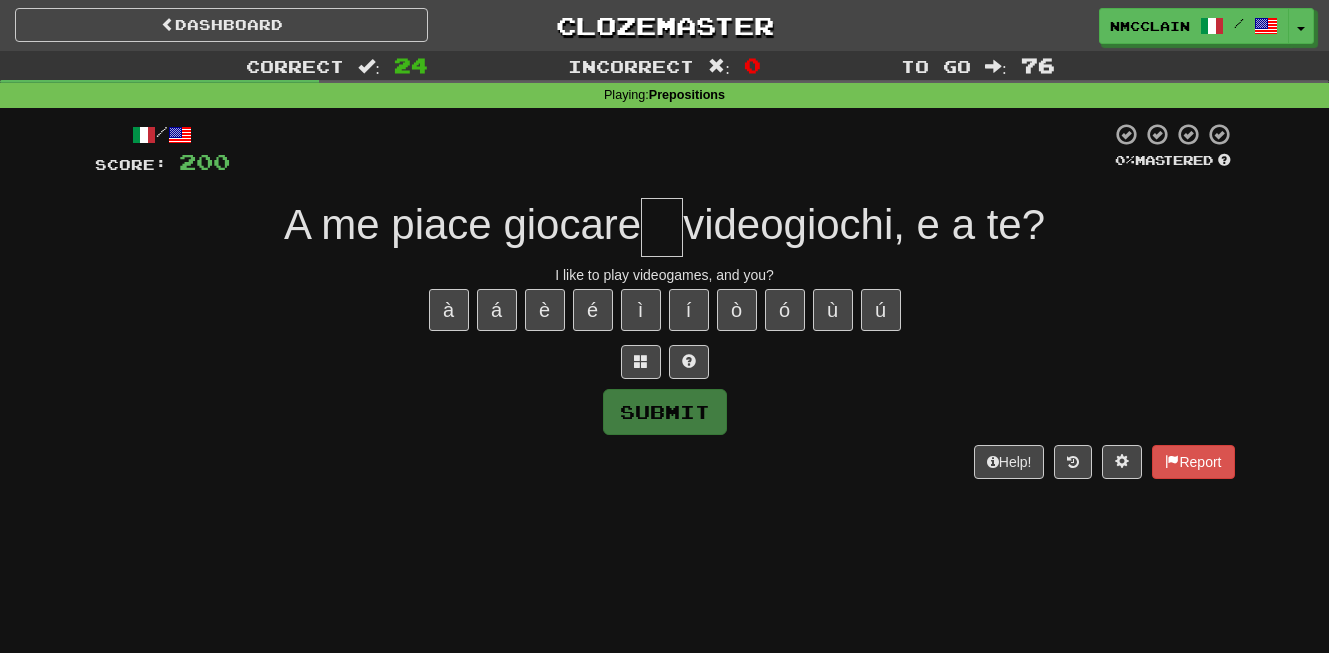type on "*" 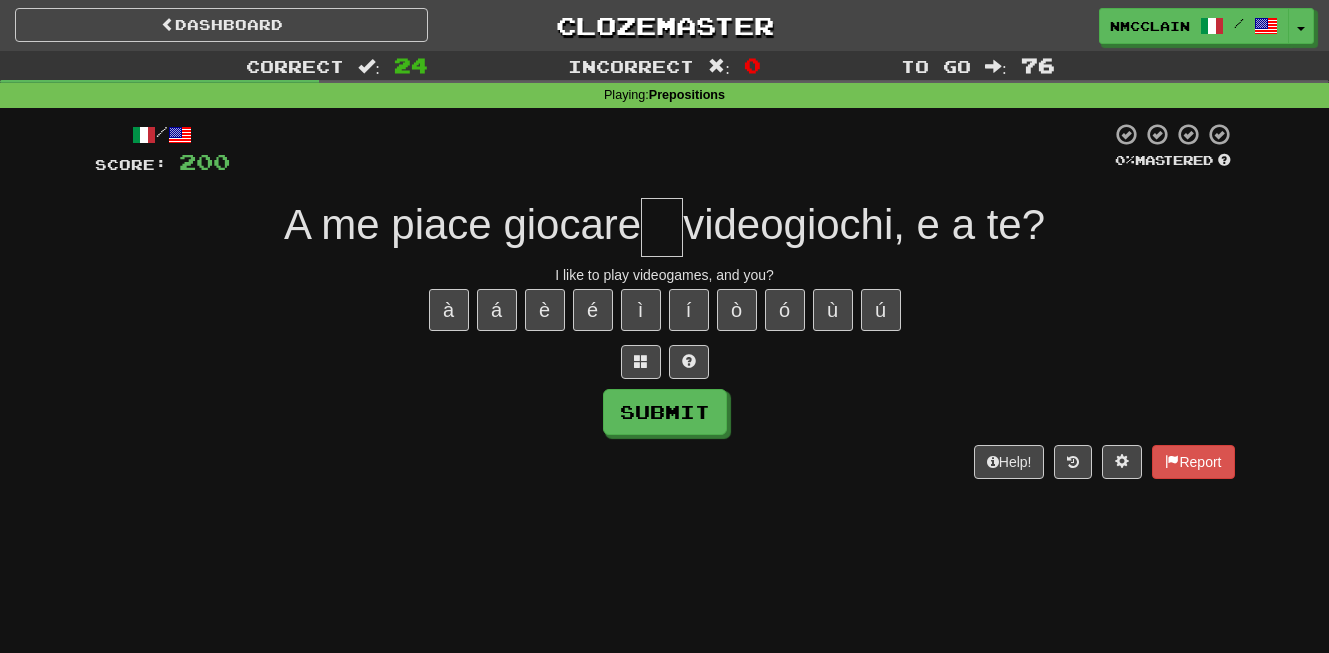 type on "*" 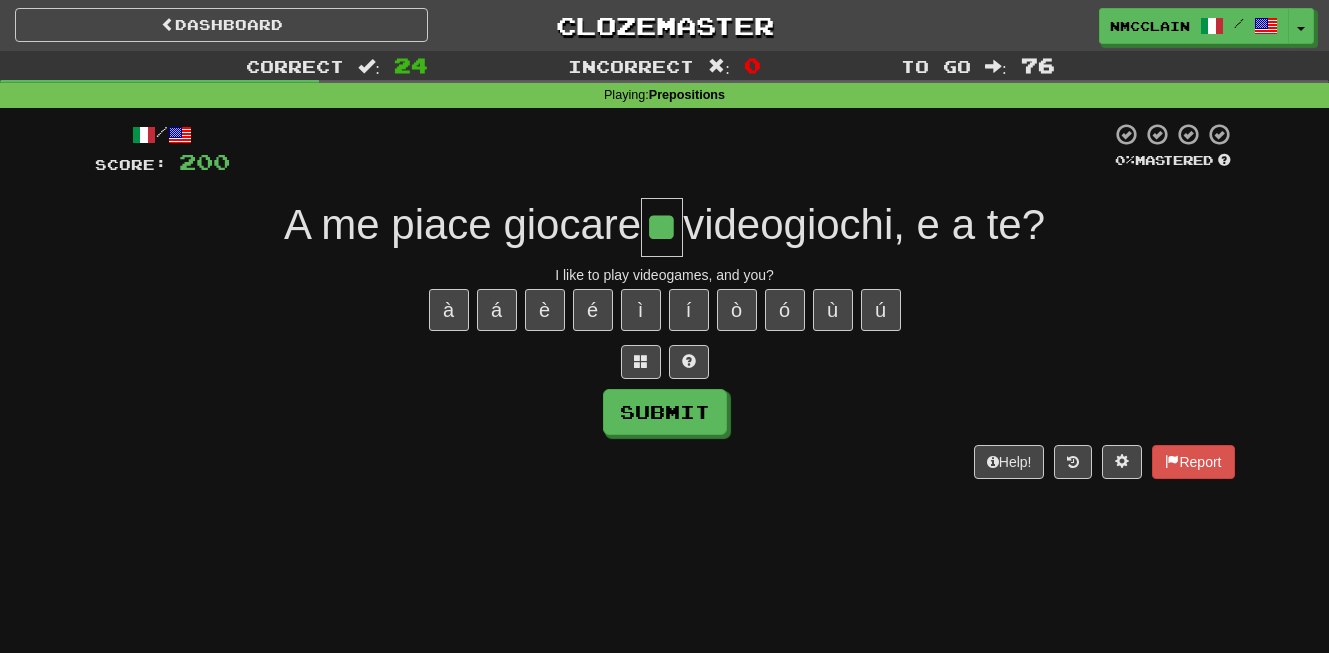 type on "**" 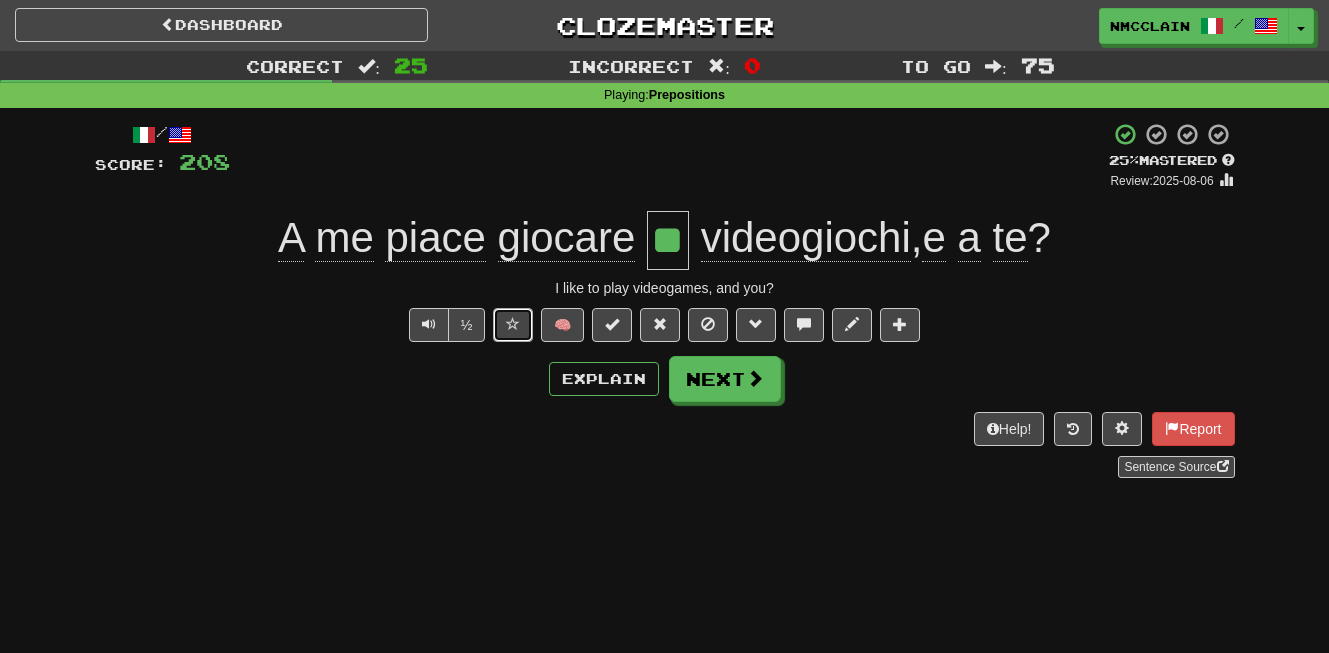 click at bounding box center [513, 325] 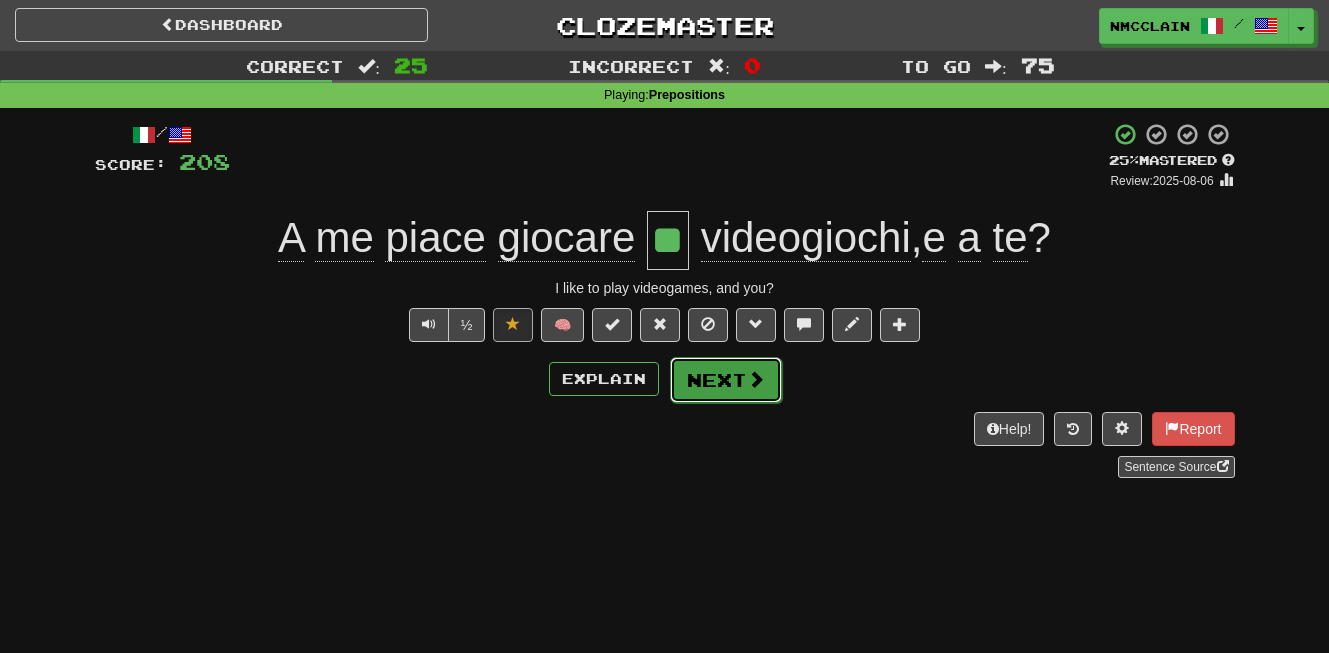 click on "Next" at bounding box center (726, 380) 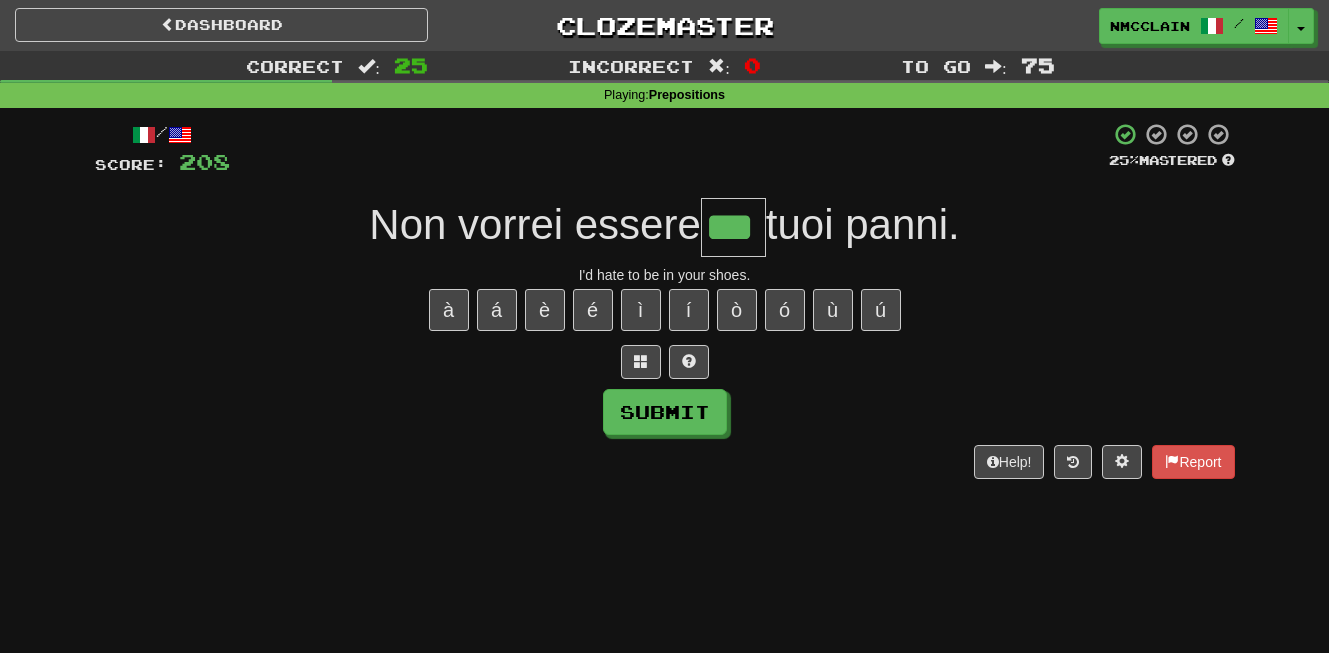 type on "***" 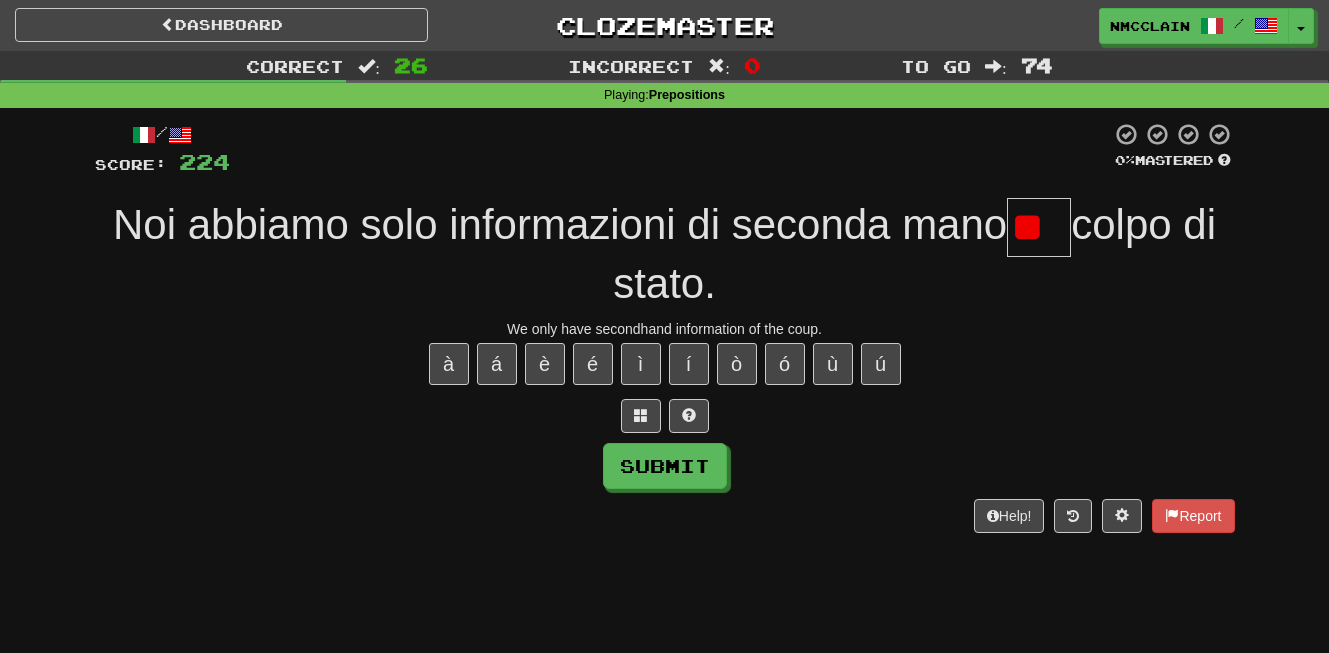 type on "*" 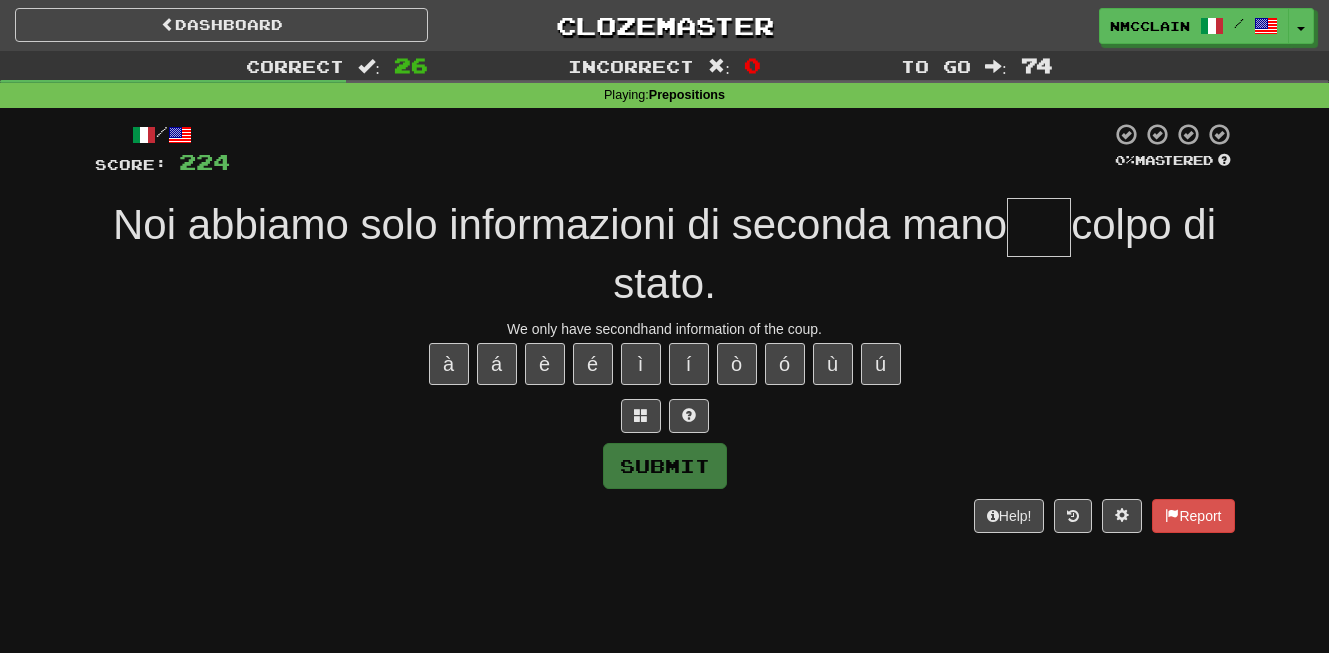 type on "*" 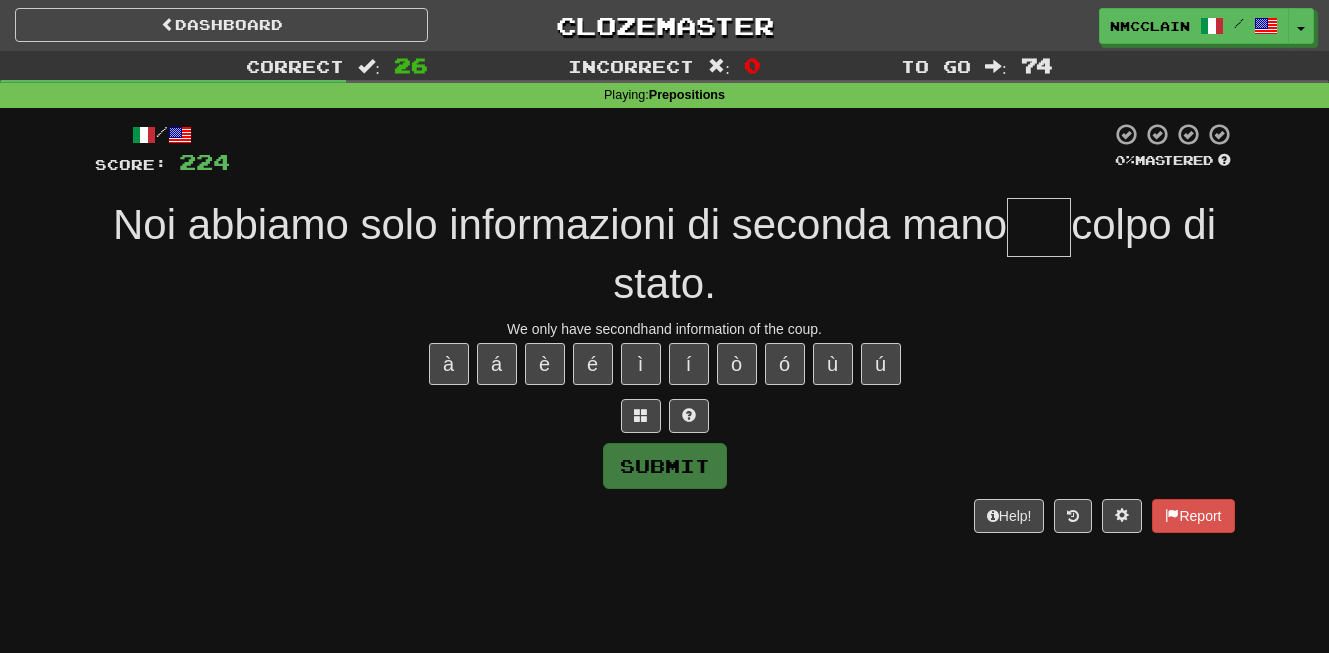 type on "*" 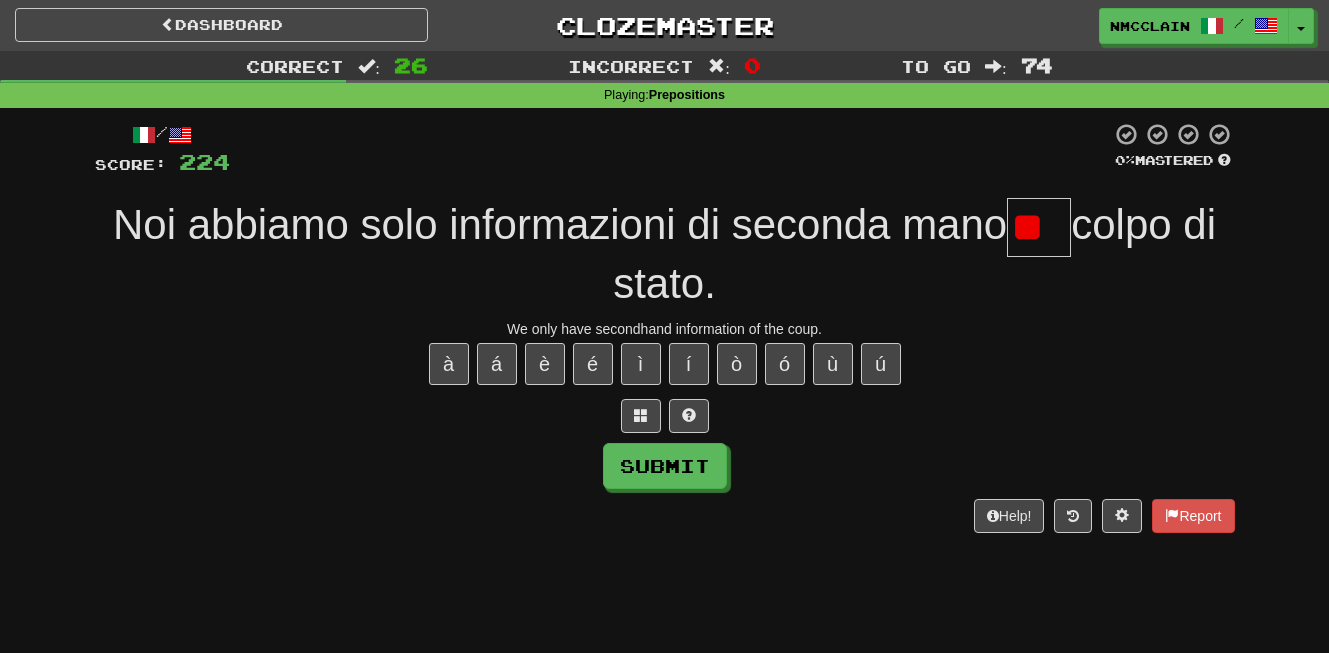 type on "*" 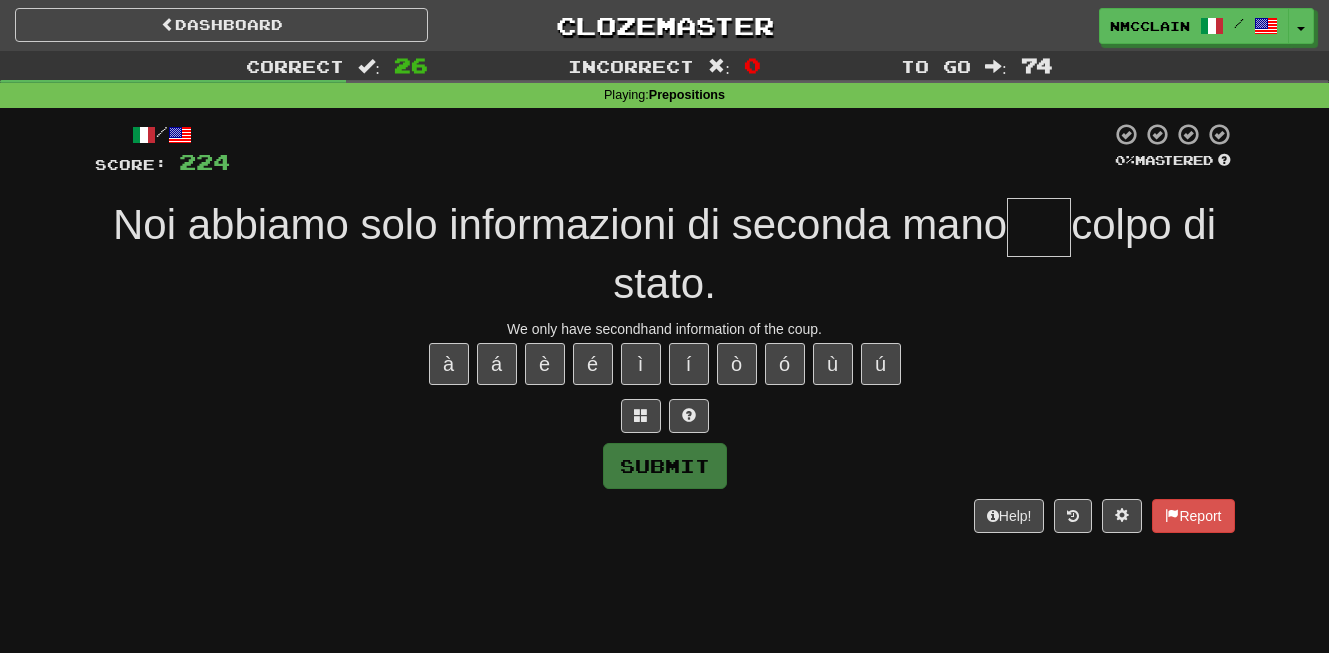 type on "*" 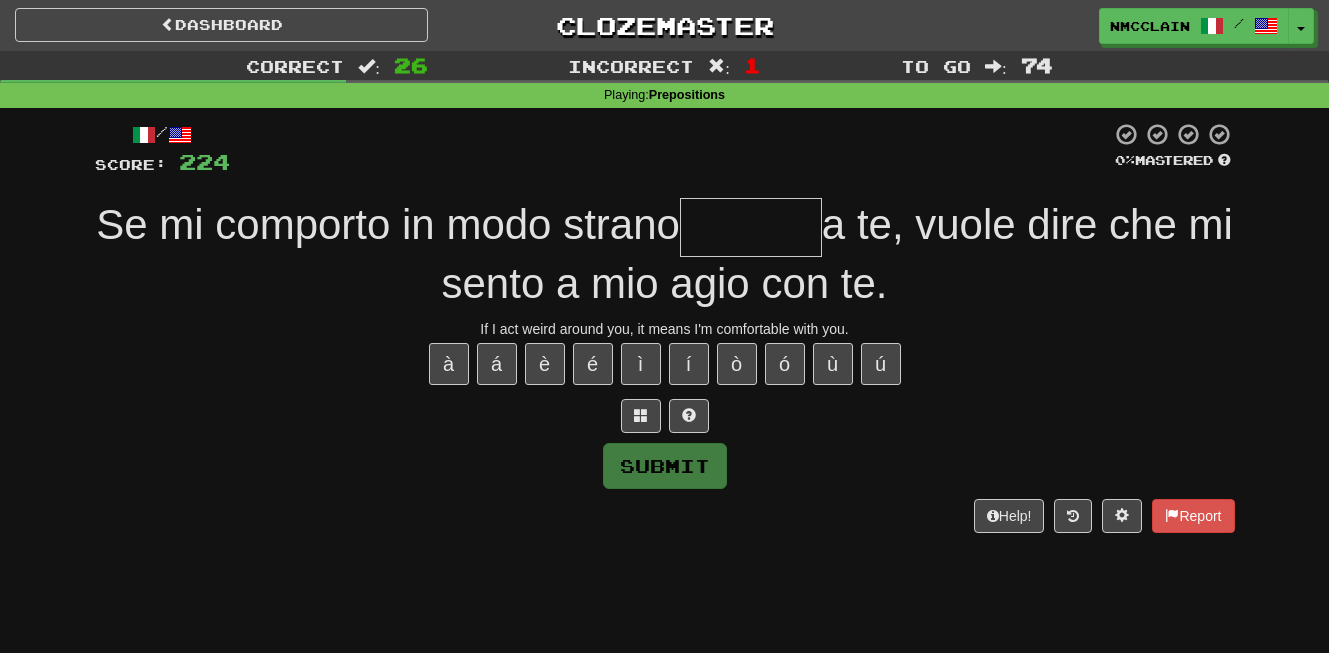 type on "*" 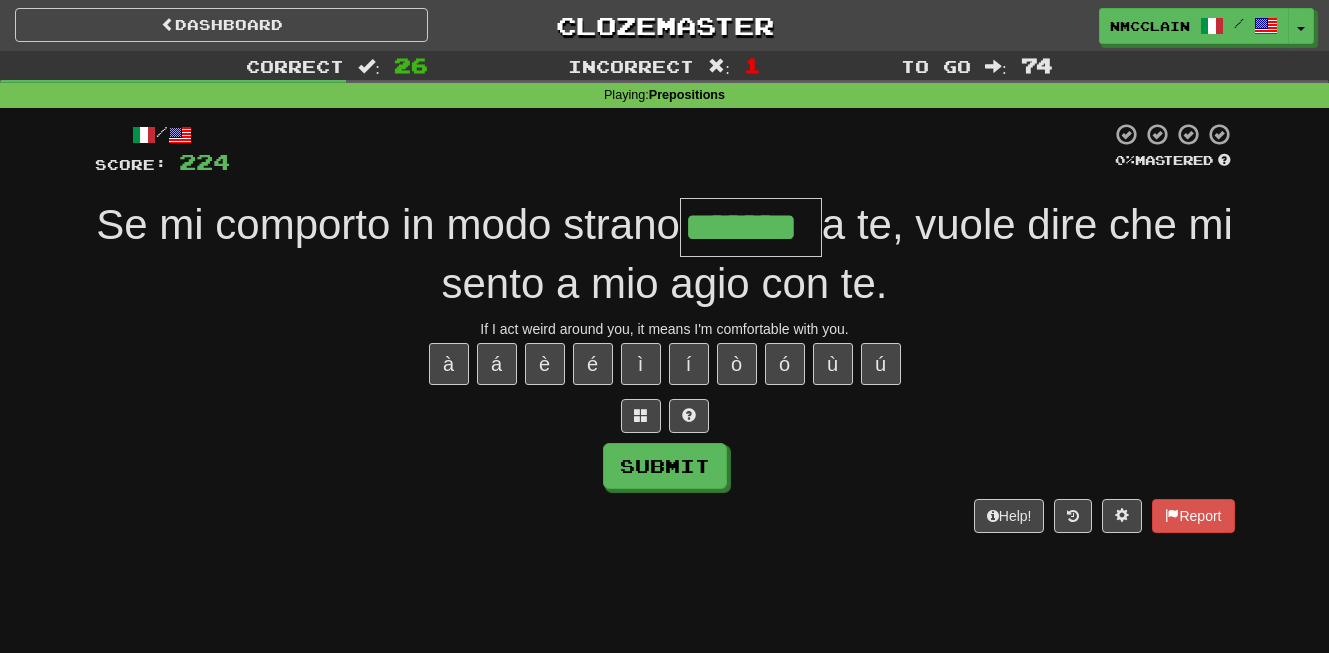 type on "*******" 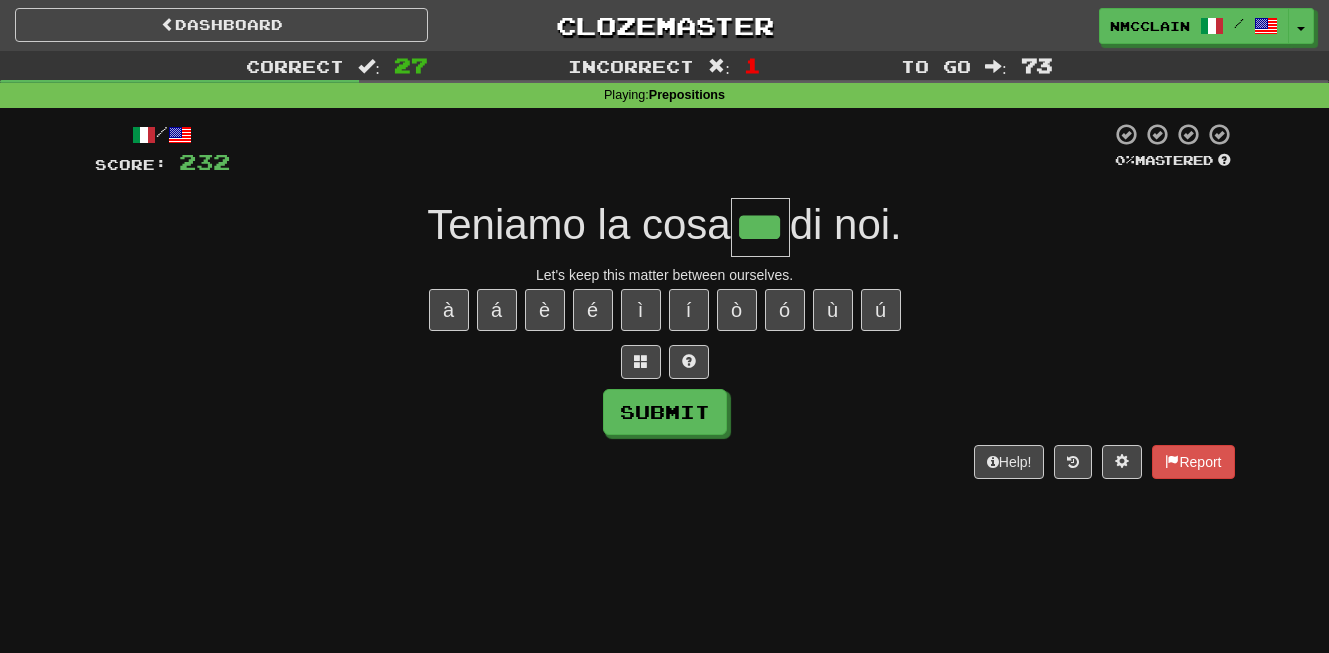 type on "***" 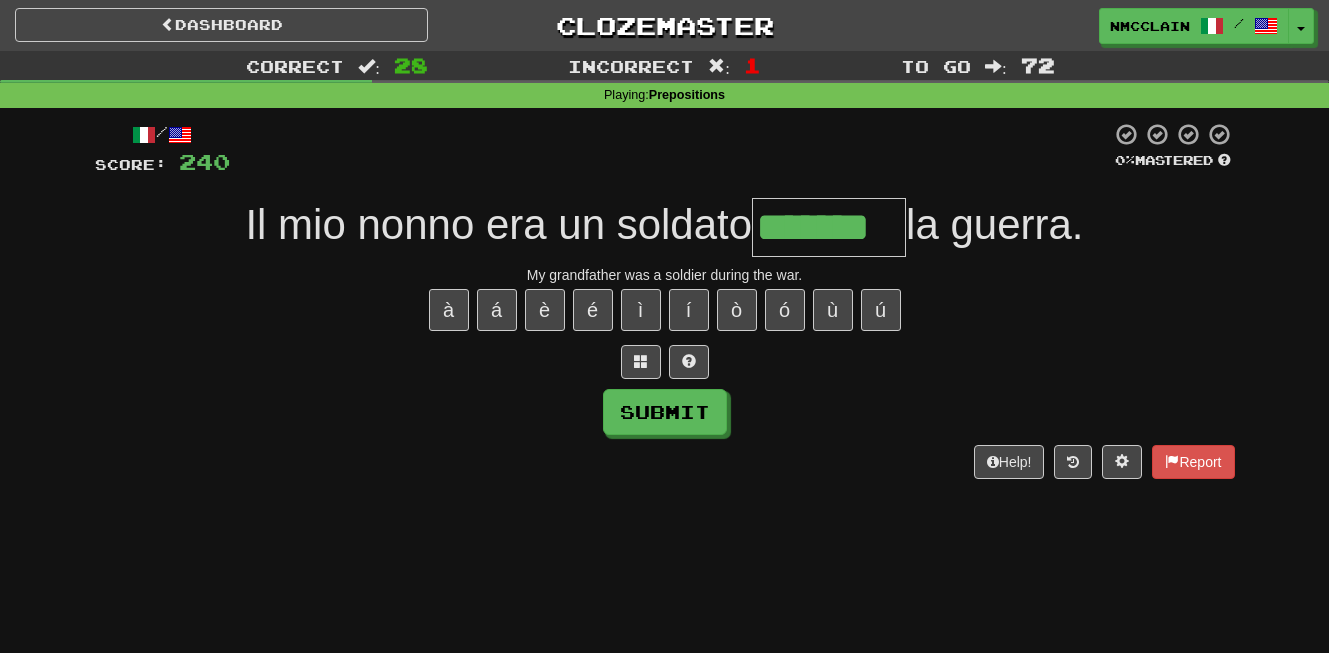 type on "*******" 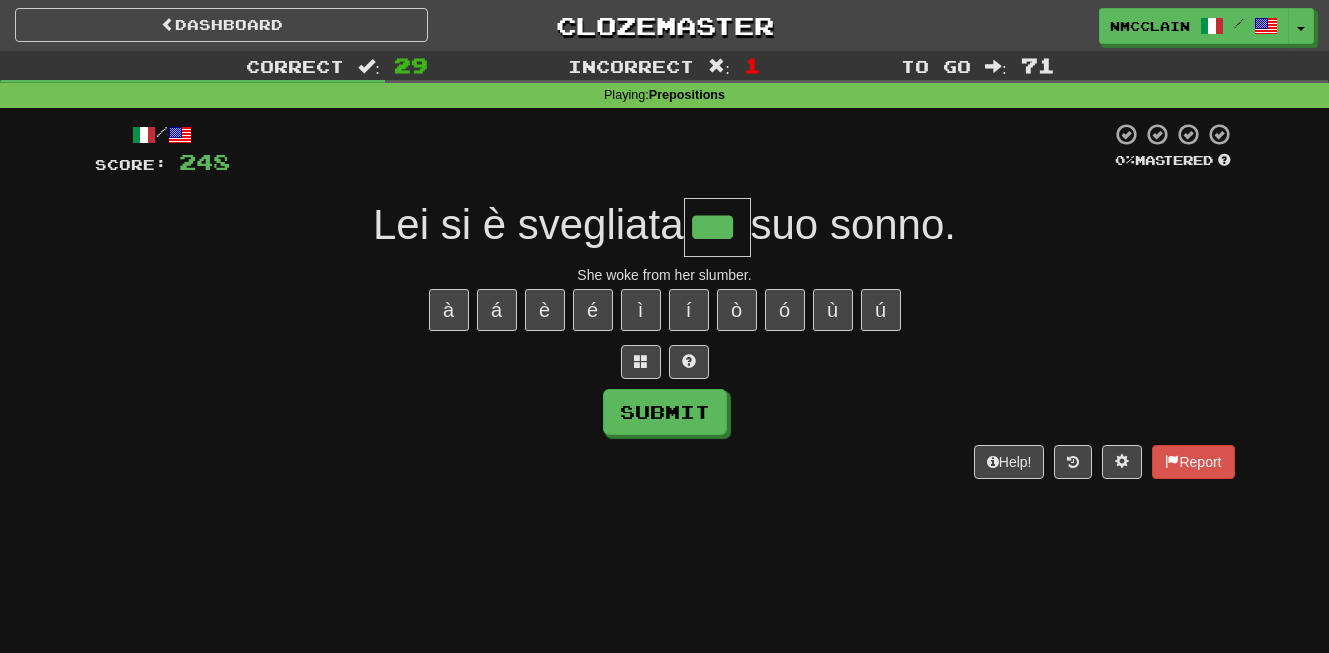 type on "***" 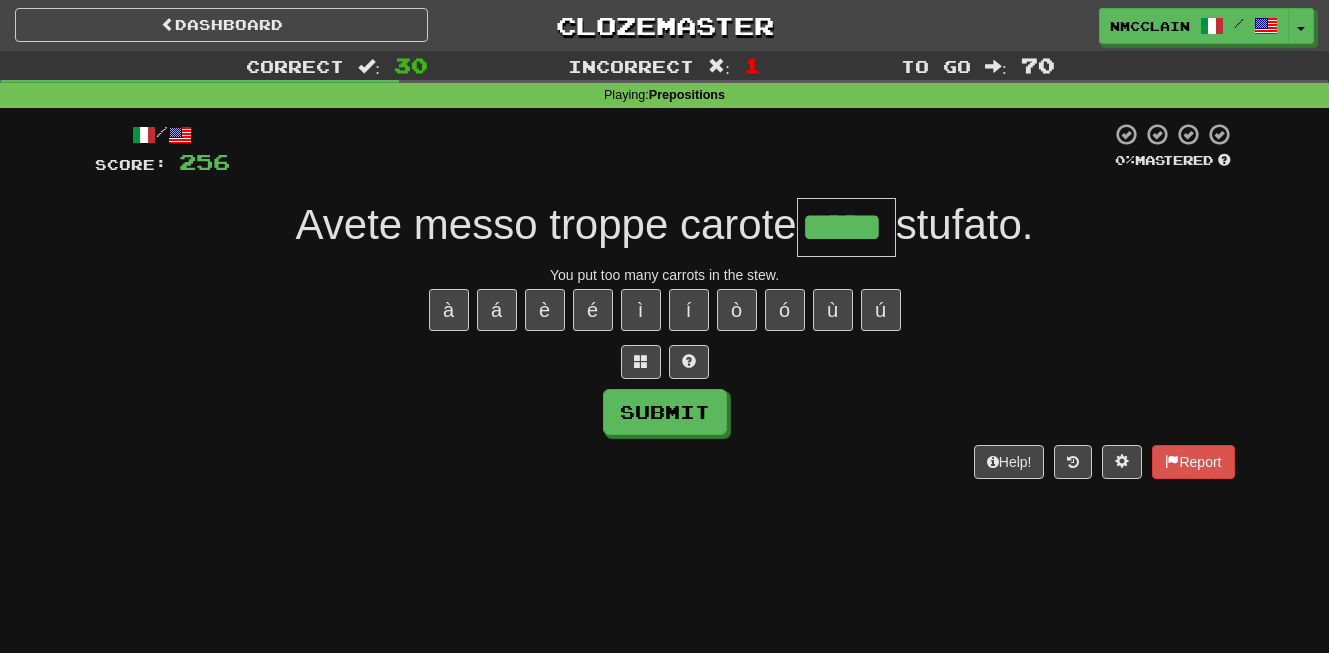 type on "*****" 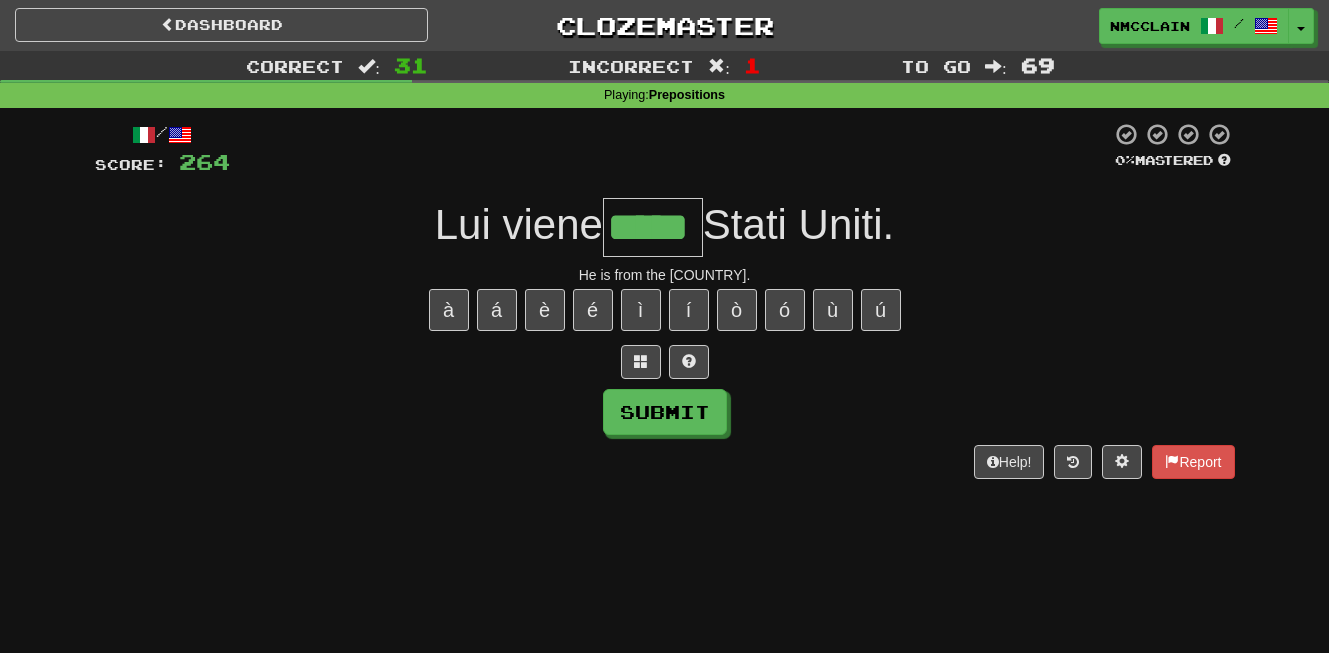 type on "*****" 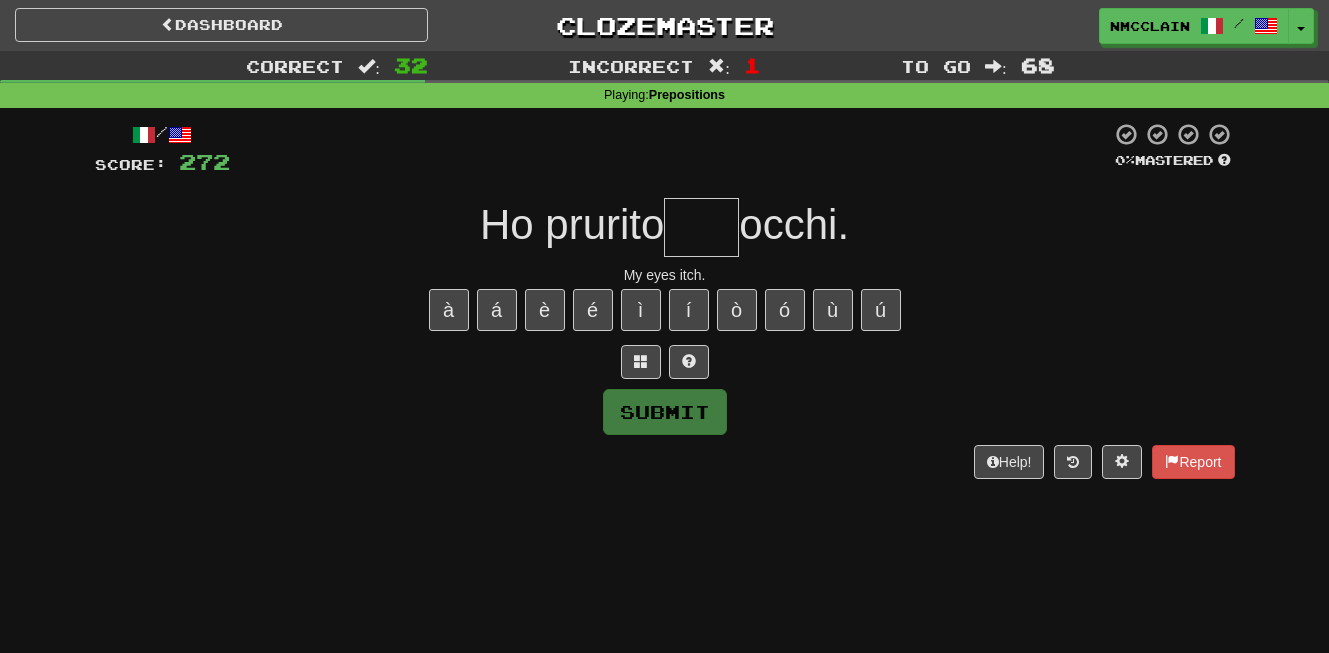 type on "*" 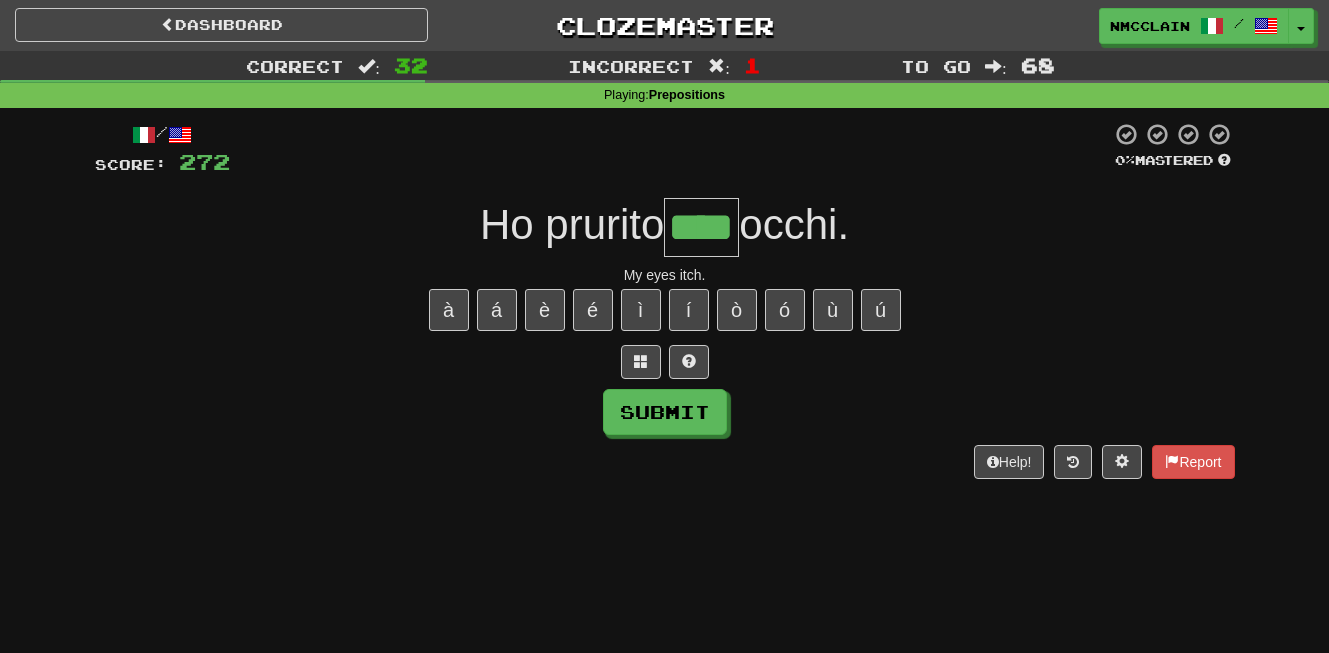 type on "****" 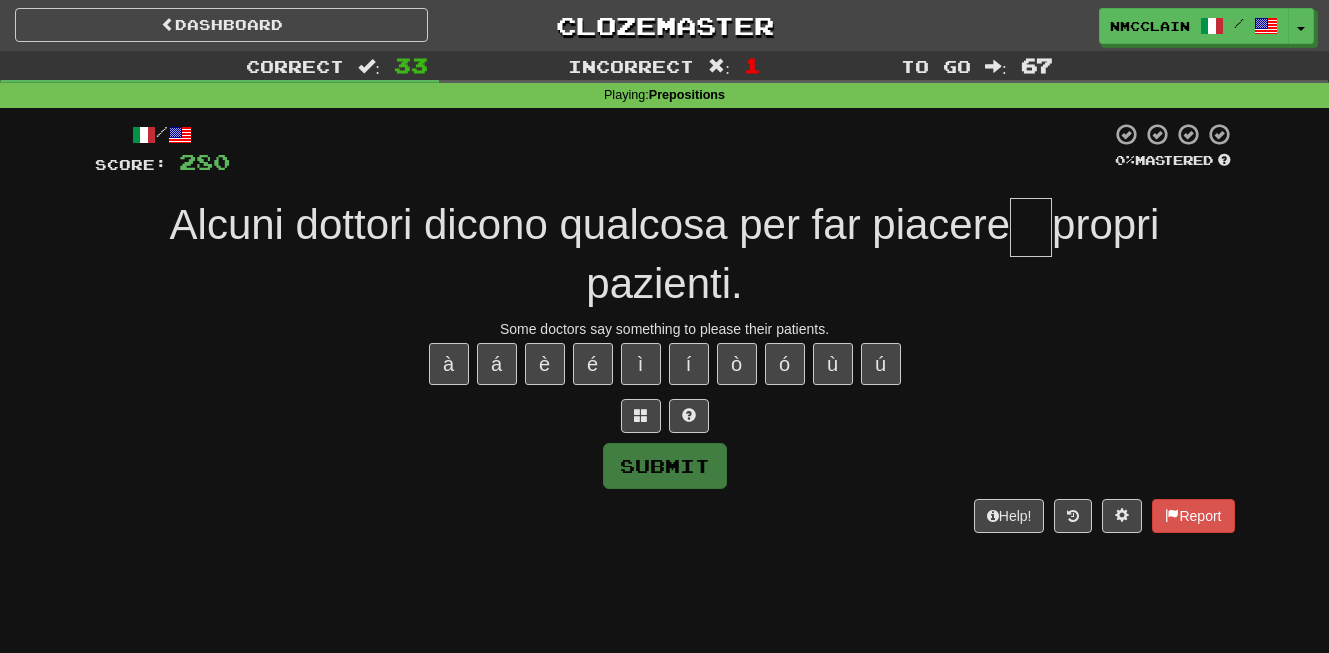 type on "*" 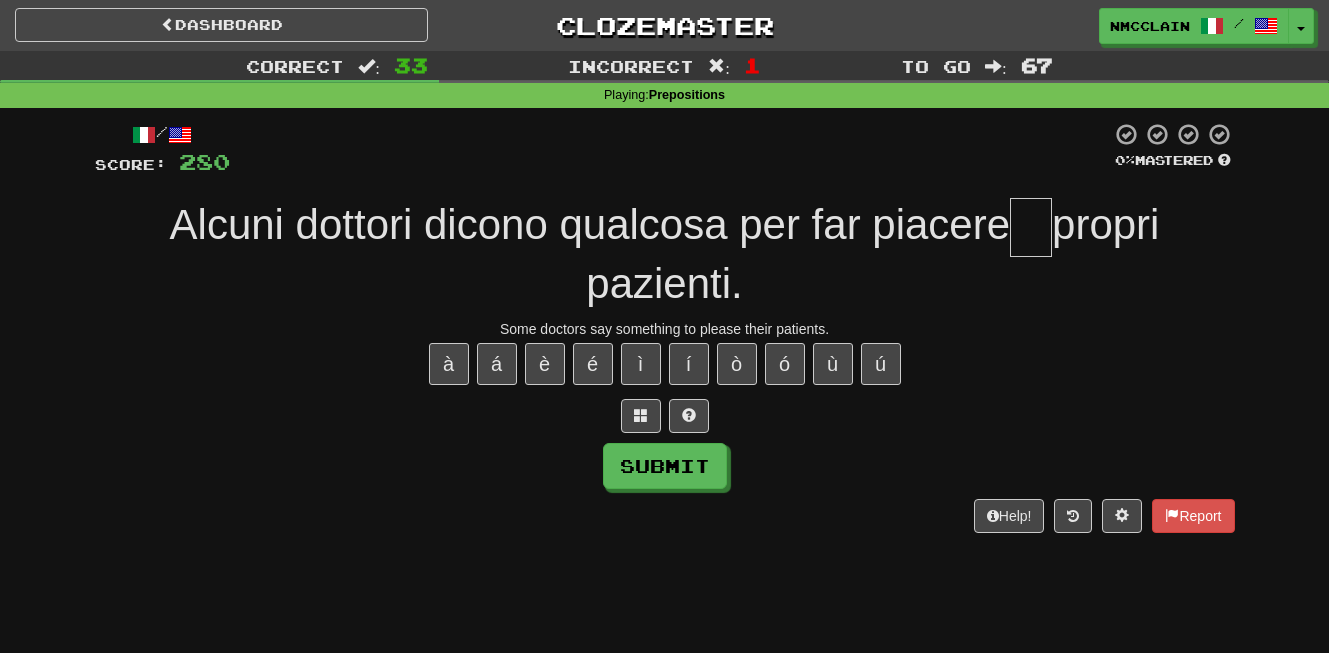 type on "*" 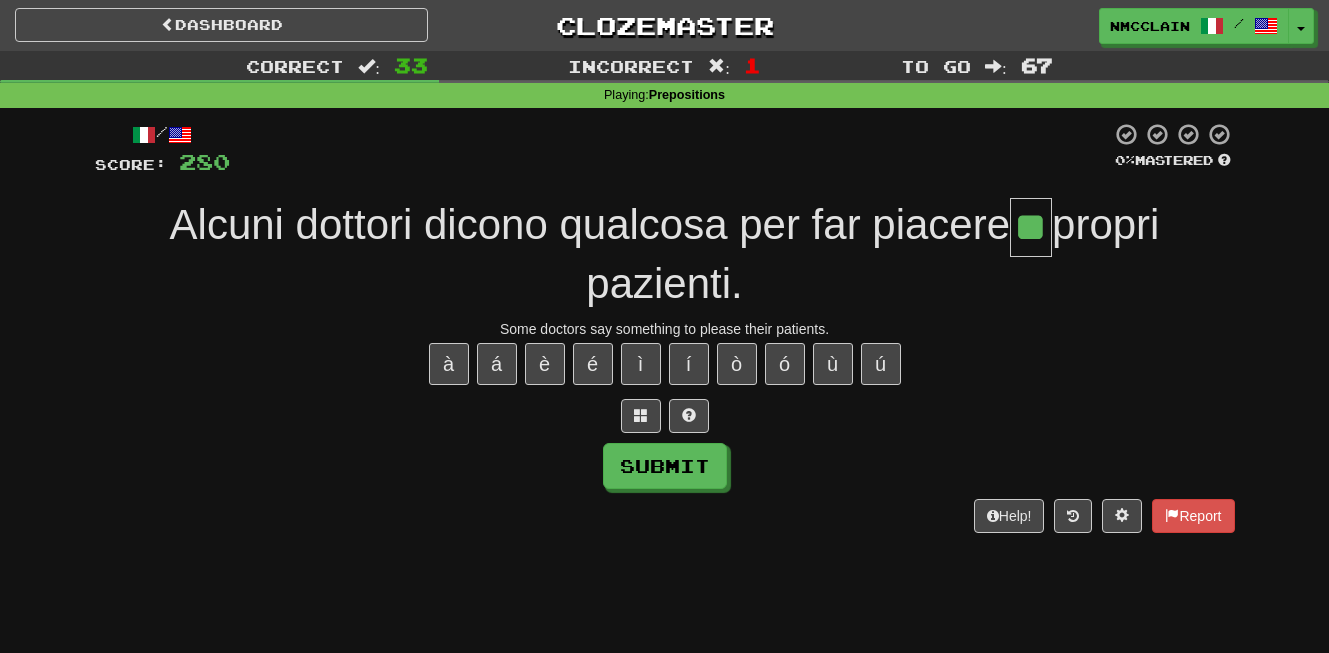 type on "**" 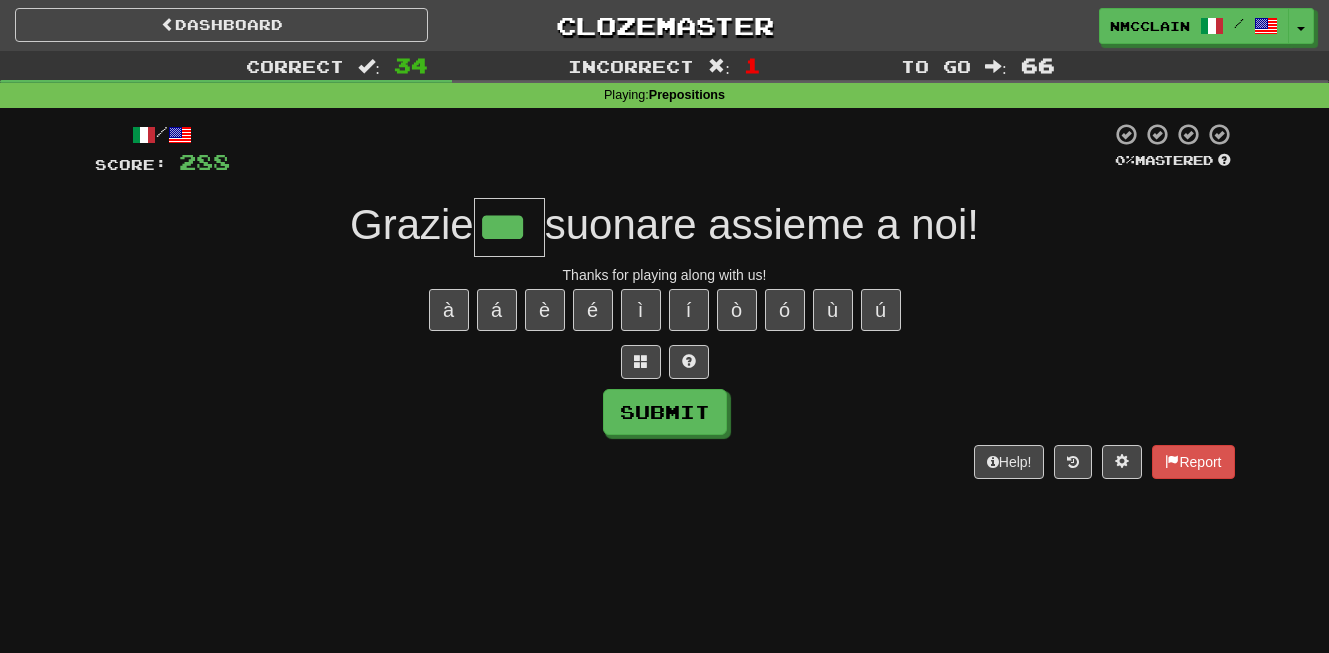 type on "***" 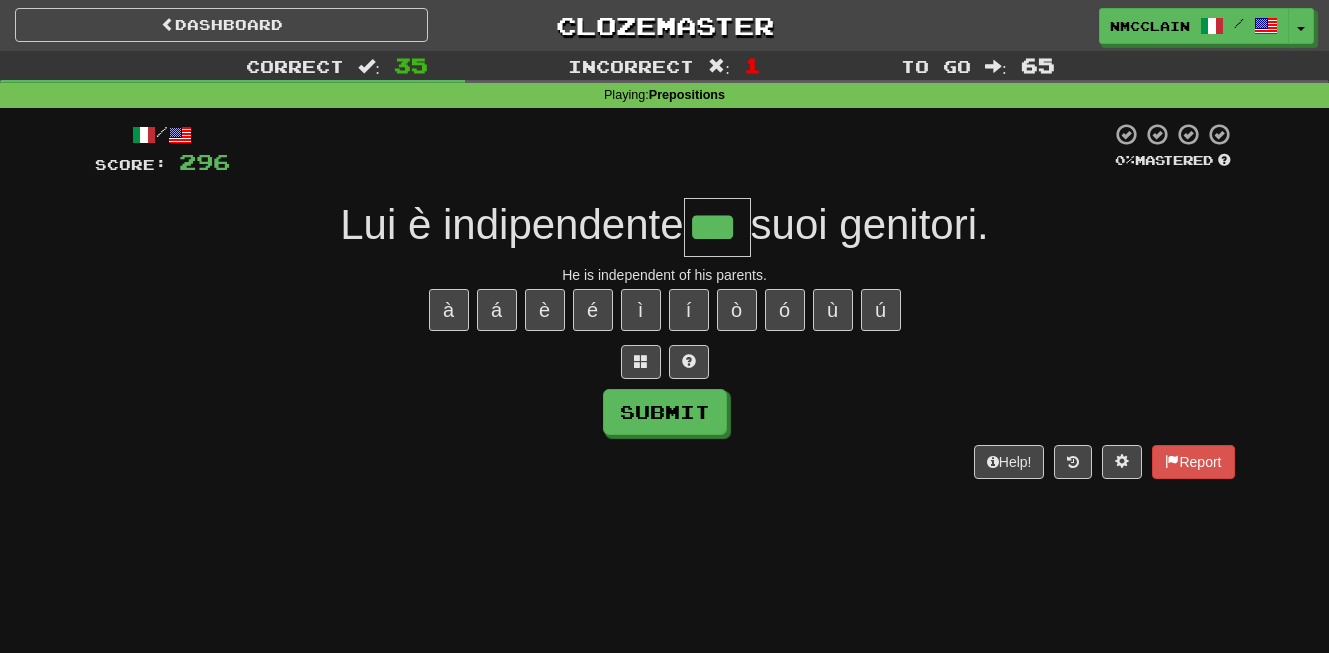 type on "***" 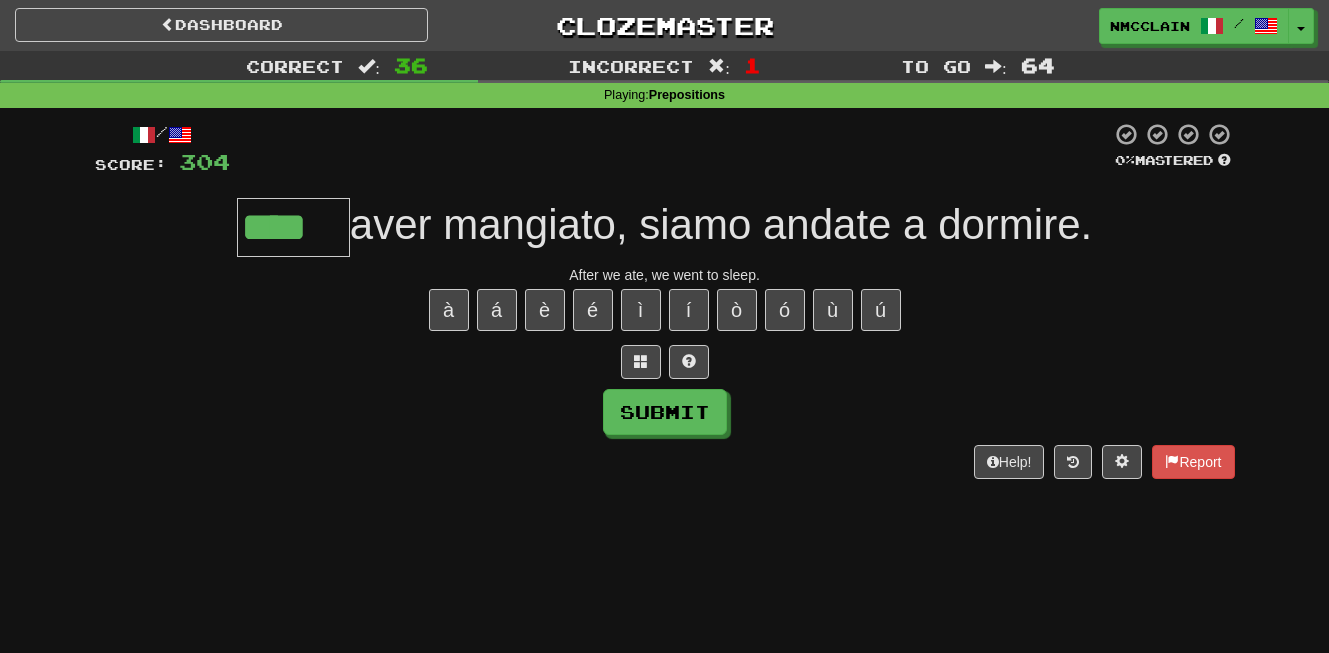 type on "****" 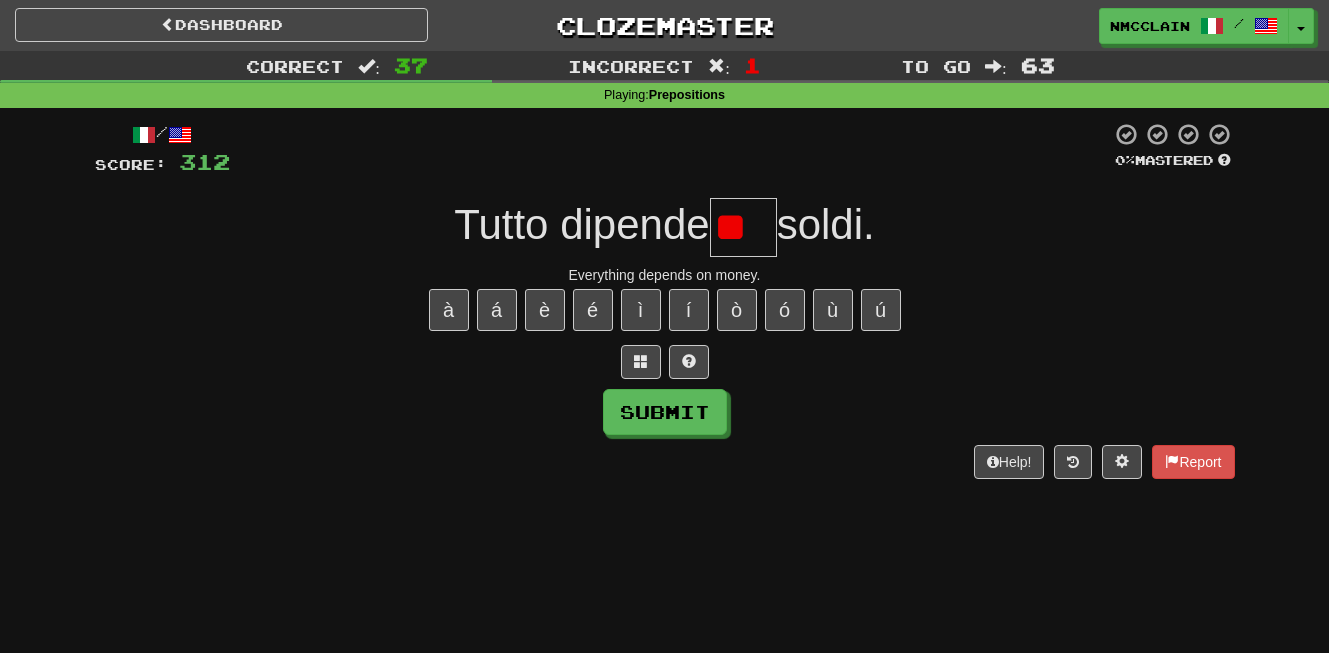 type on "*" 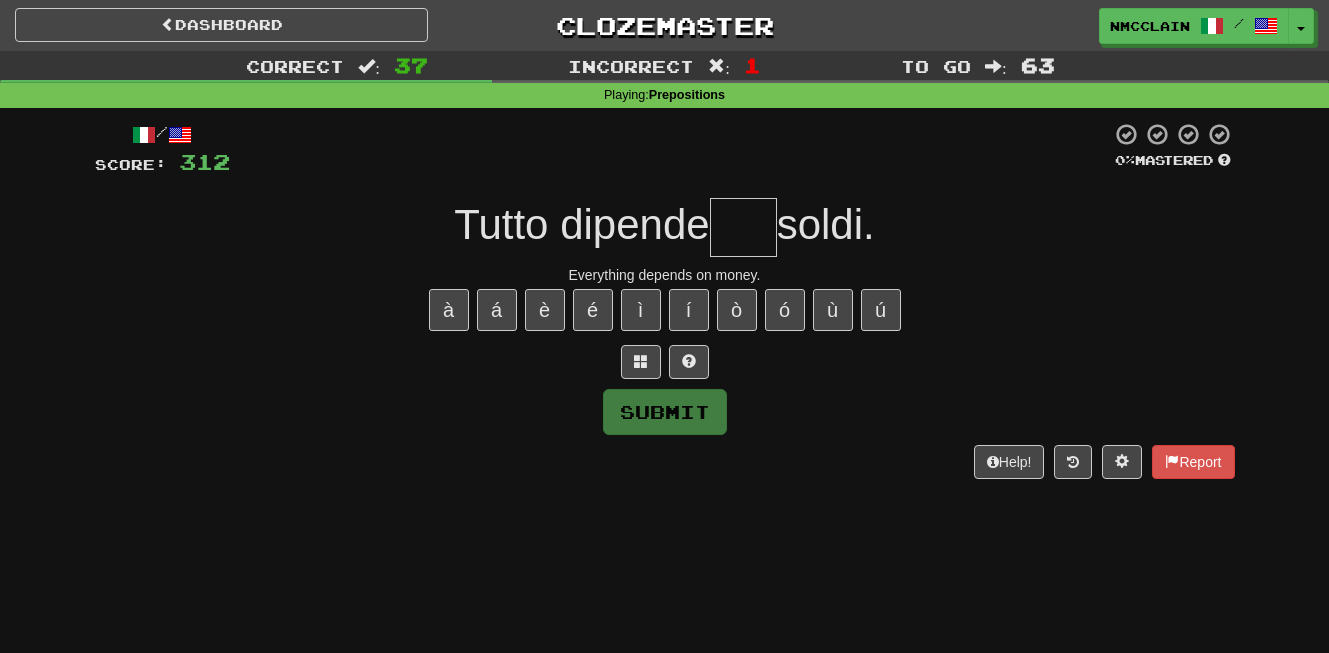 type on "*" 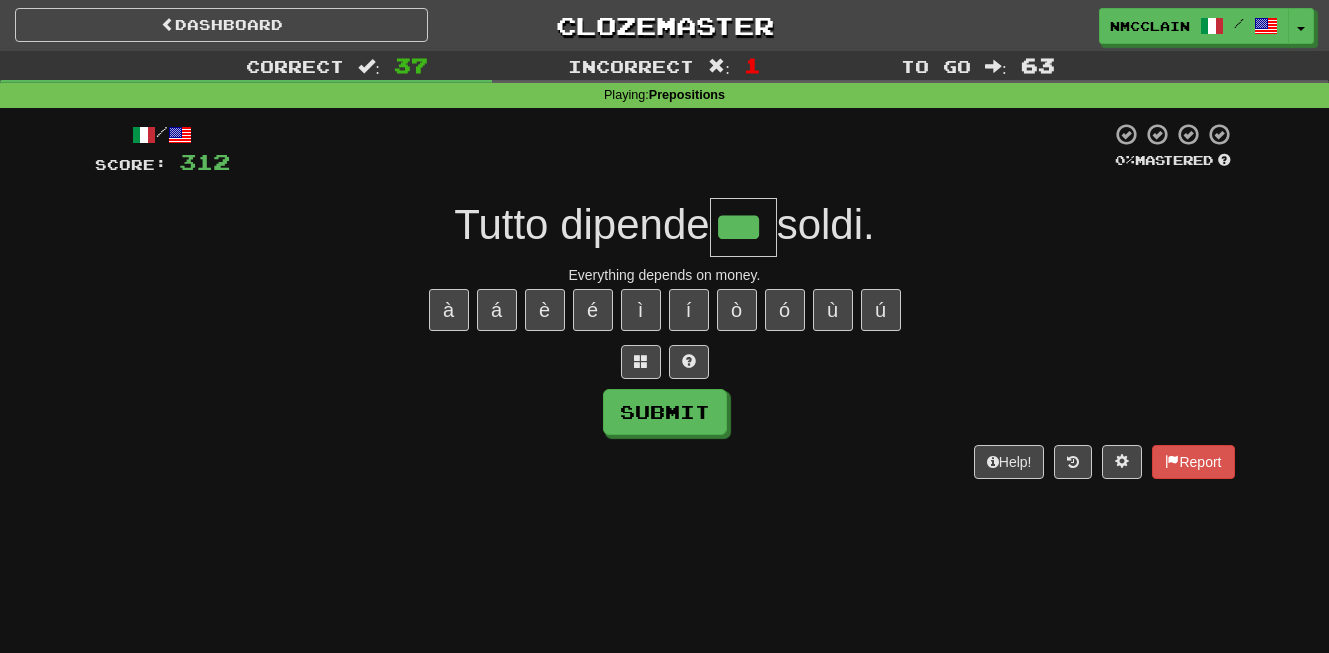 type on "***" 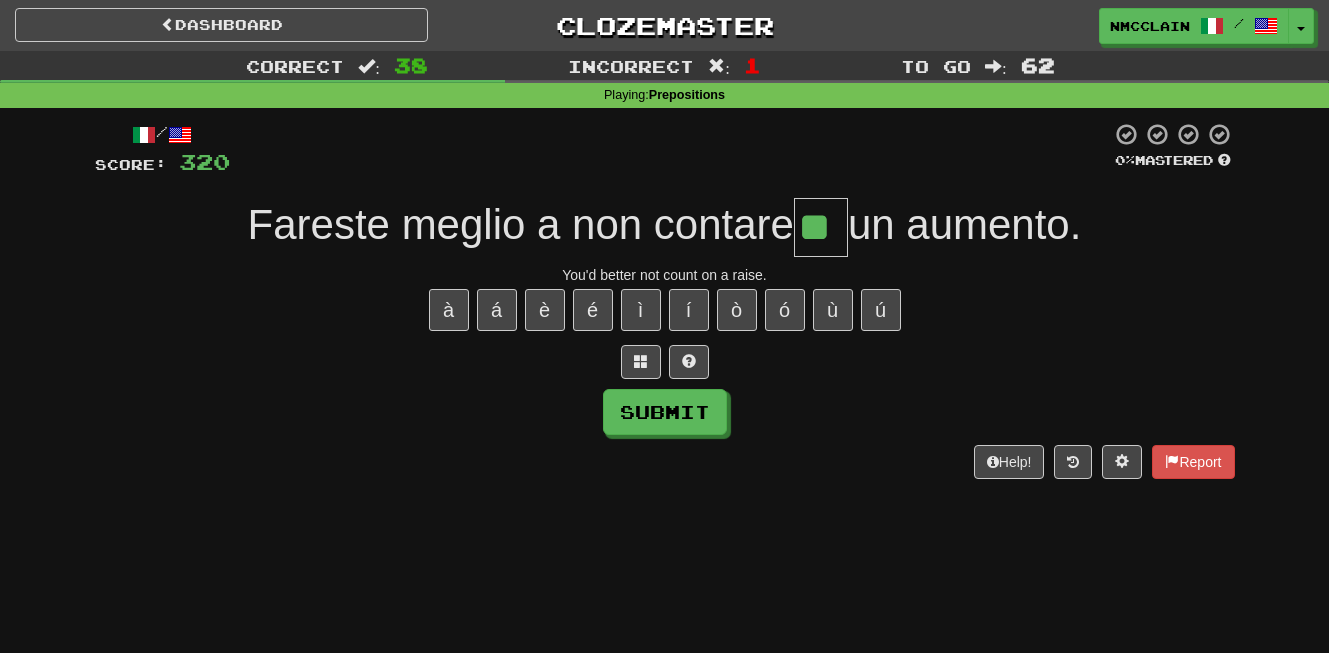 type on "**" 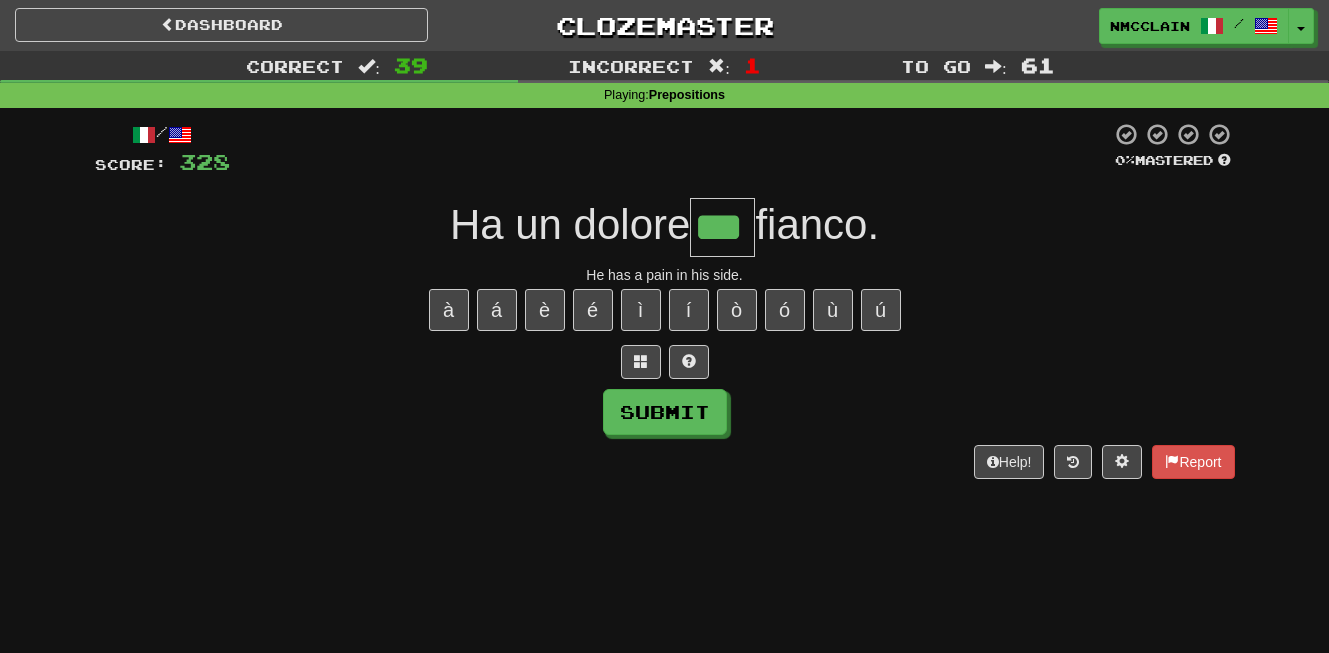 type on "***" 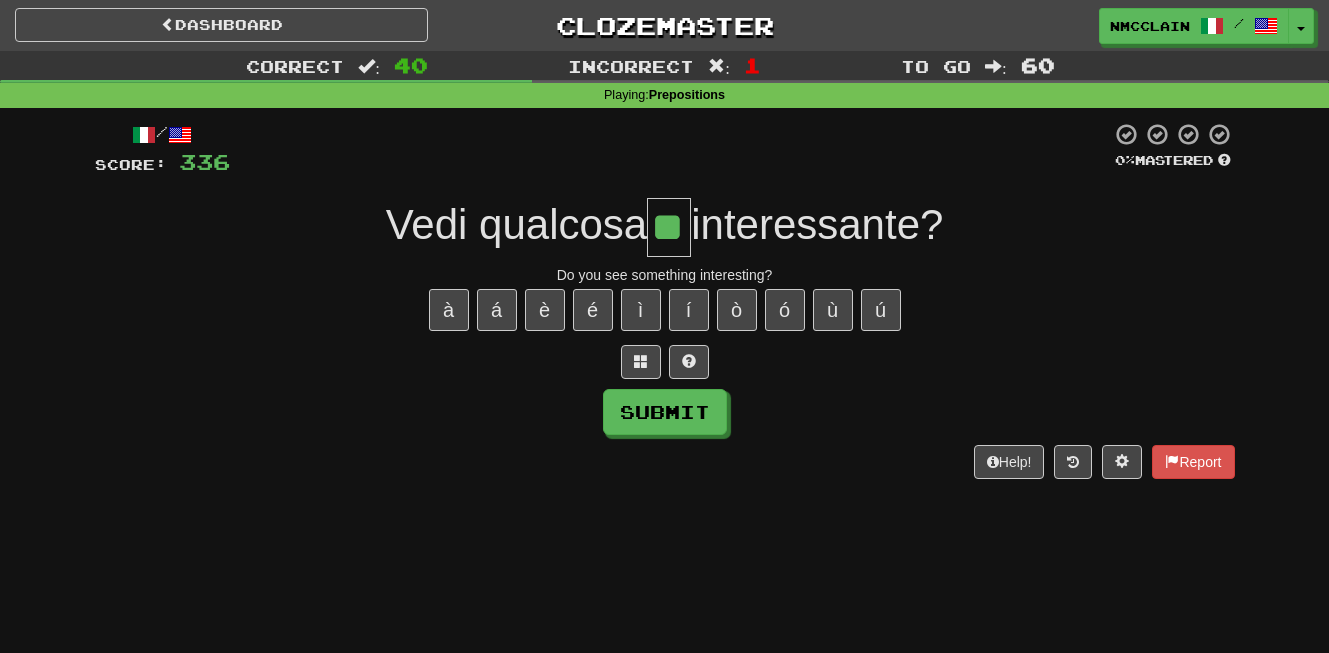 type on "**" 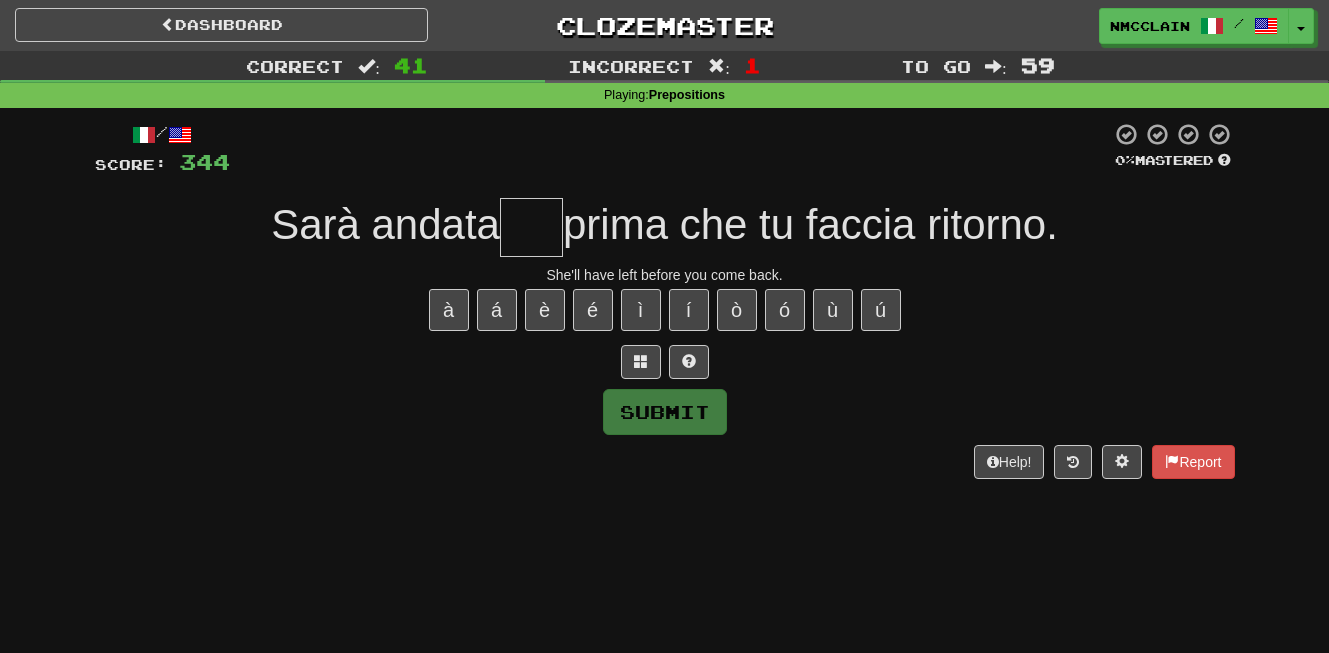 type on "*" 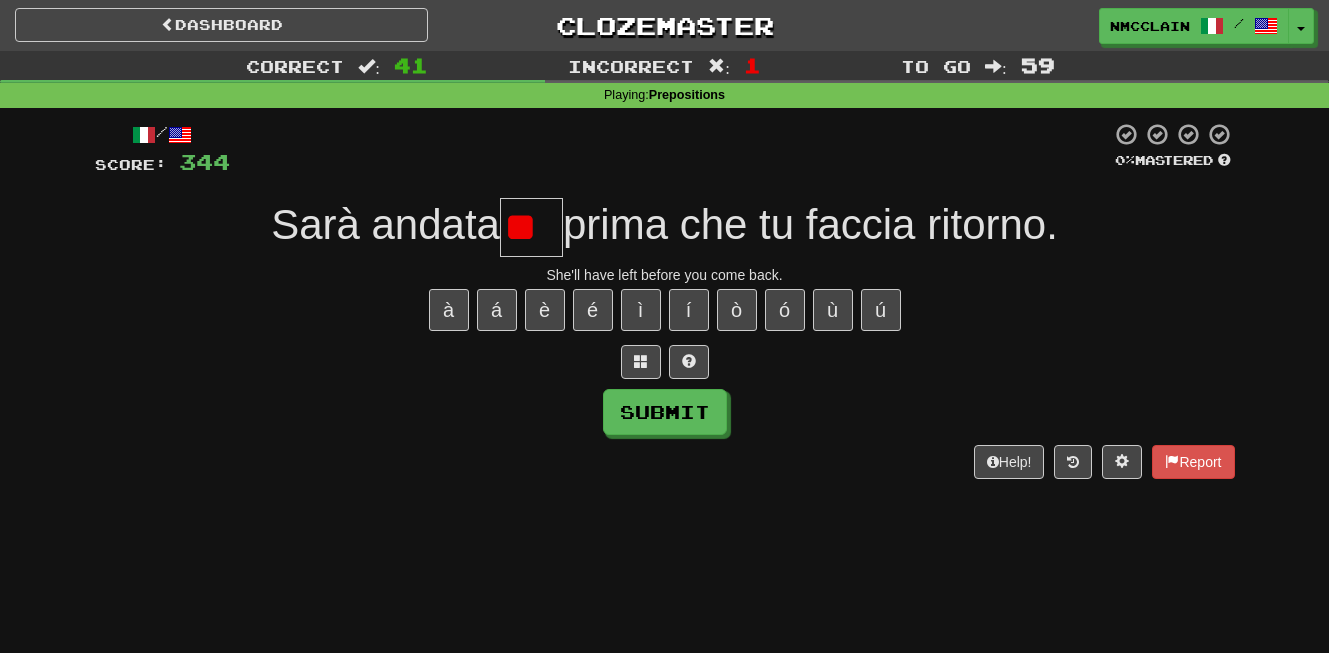 type on "*" 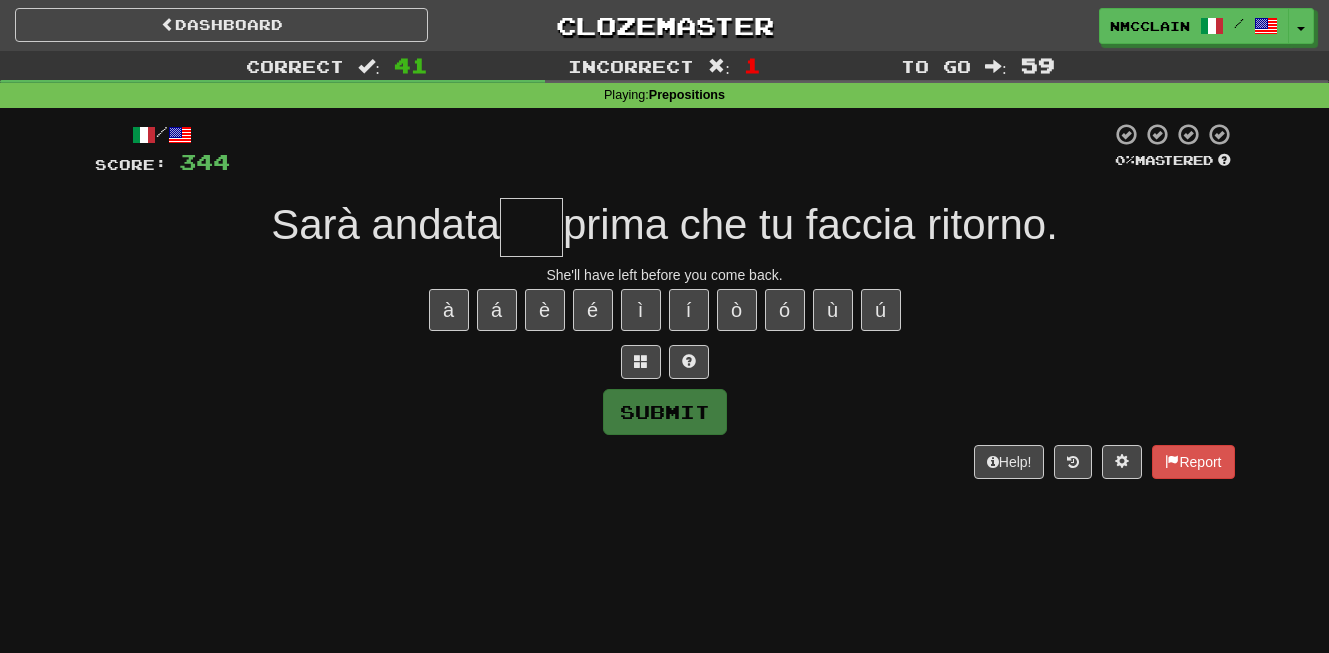 type on "*" 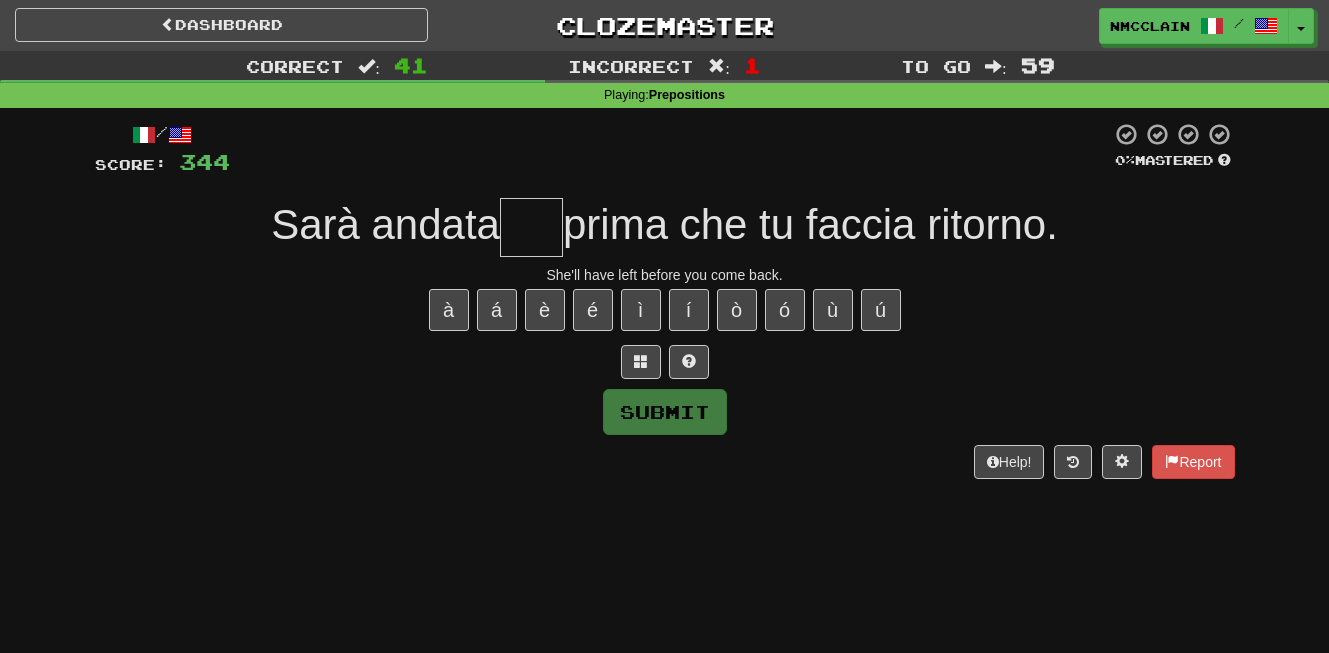 type on "*" 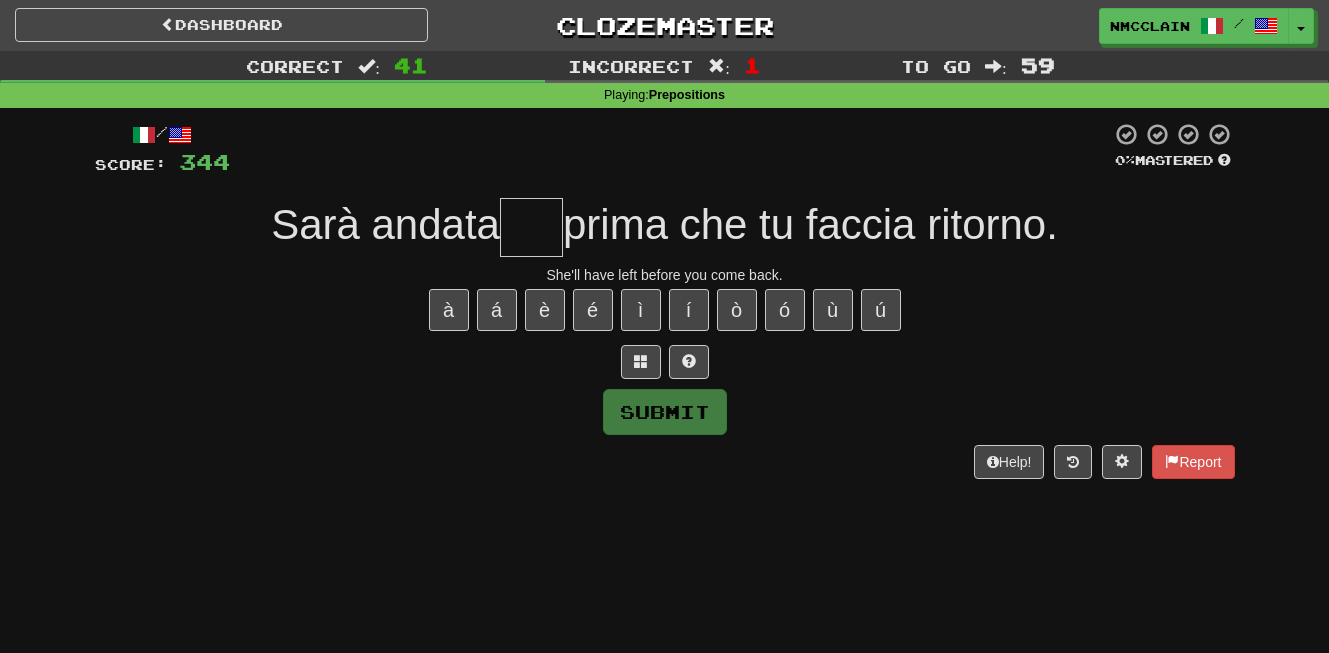 type on "*" 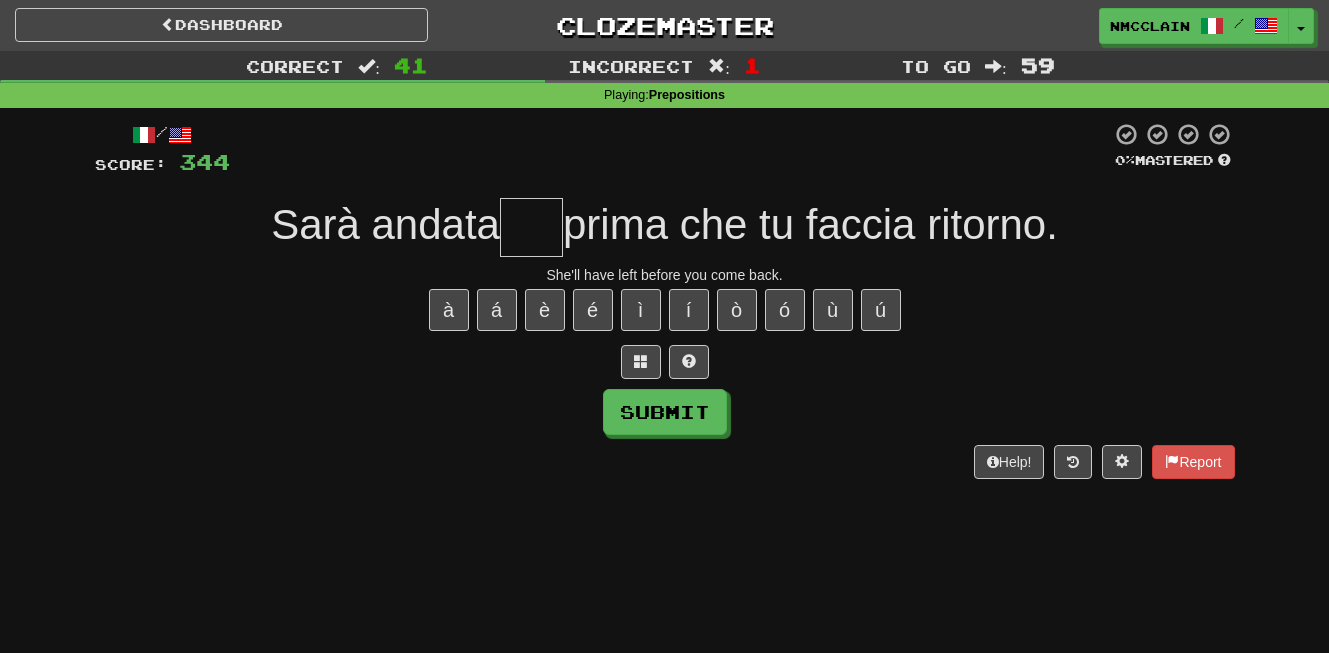 type on "*" 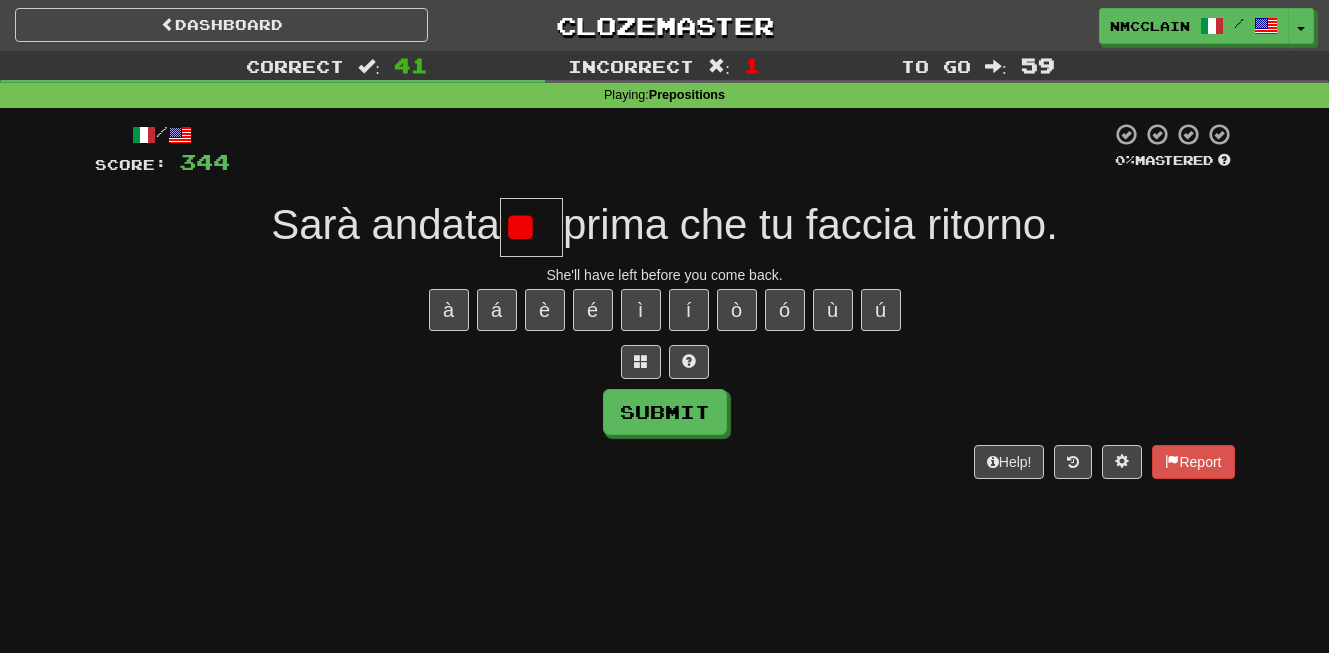 type on "*" 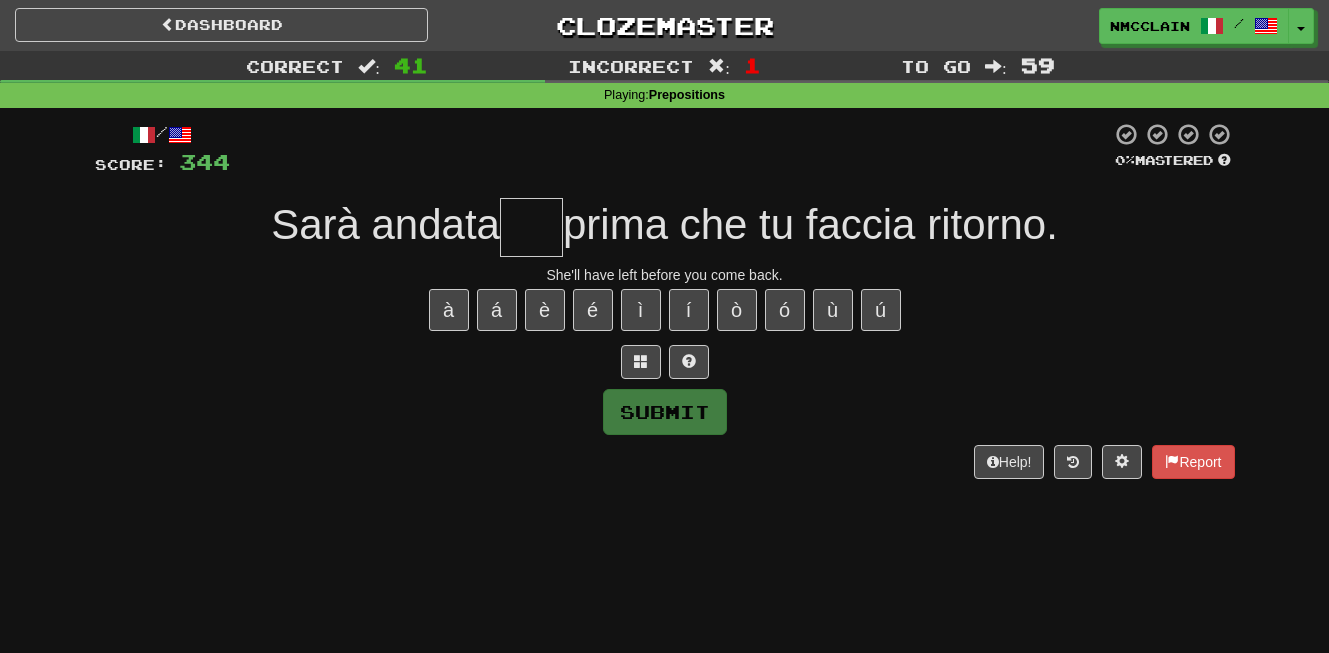 type on "*" 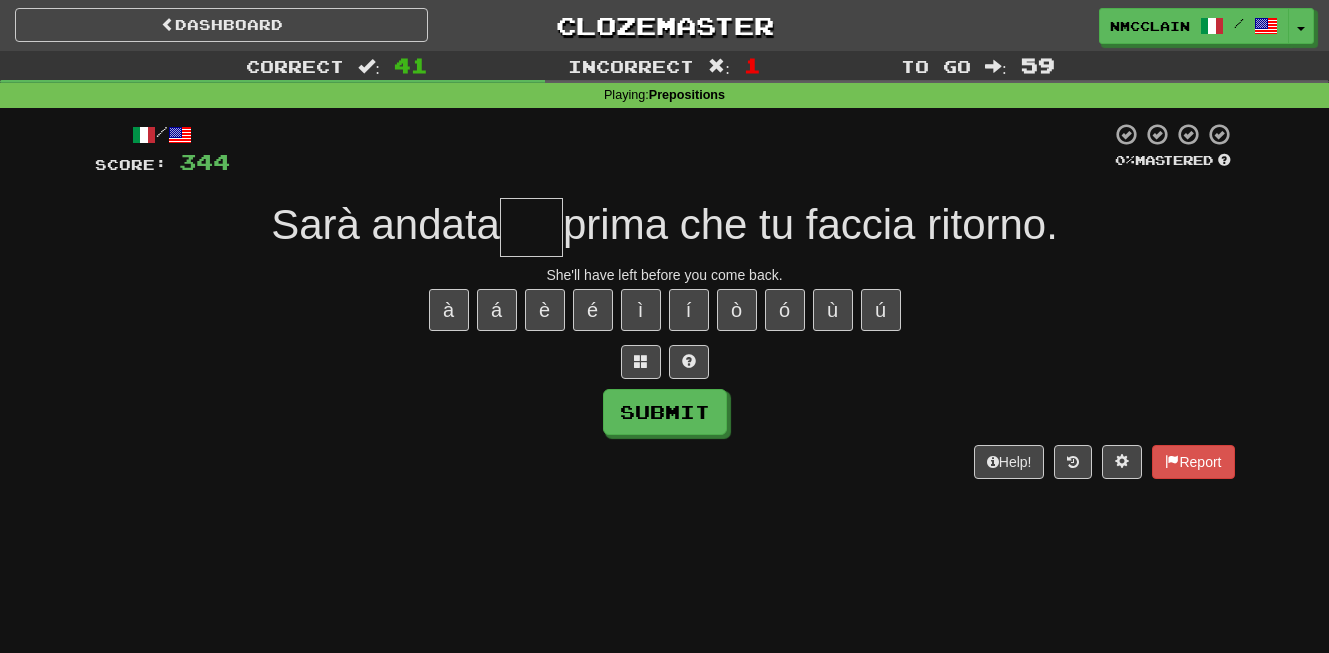 type on "*" 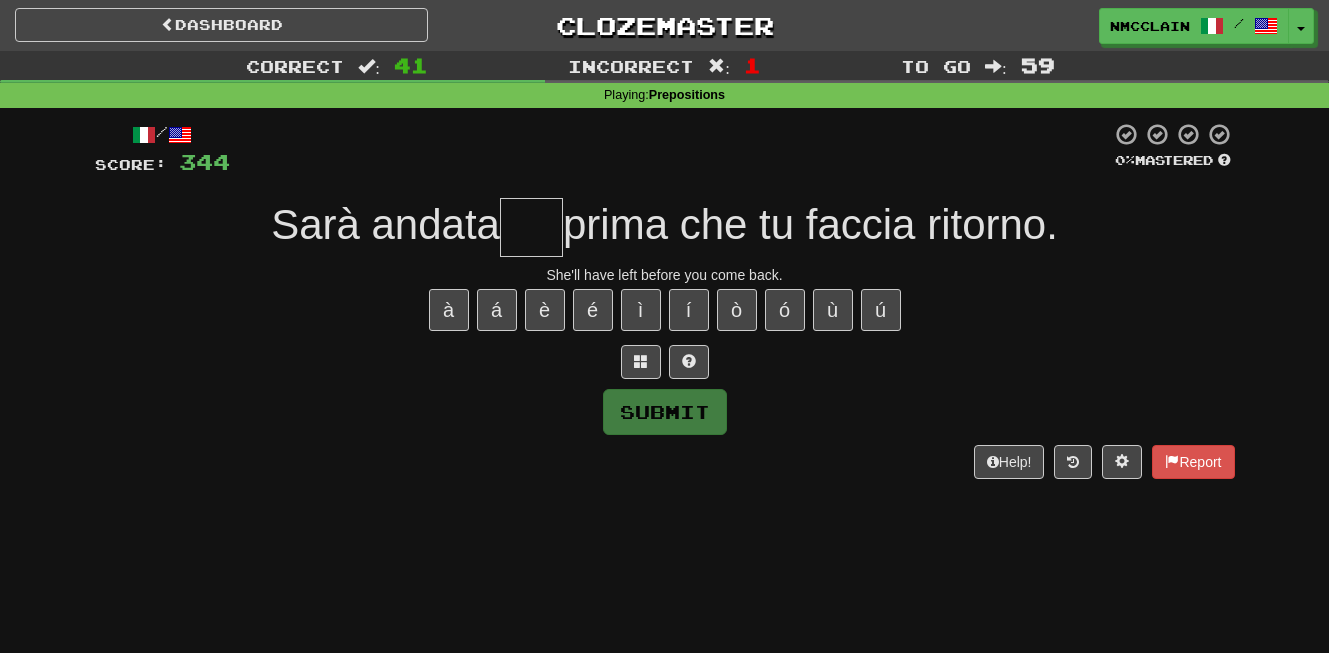 type on "*" 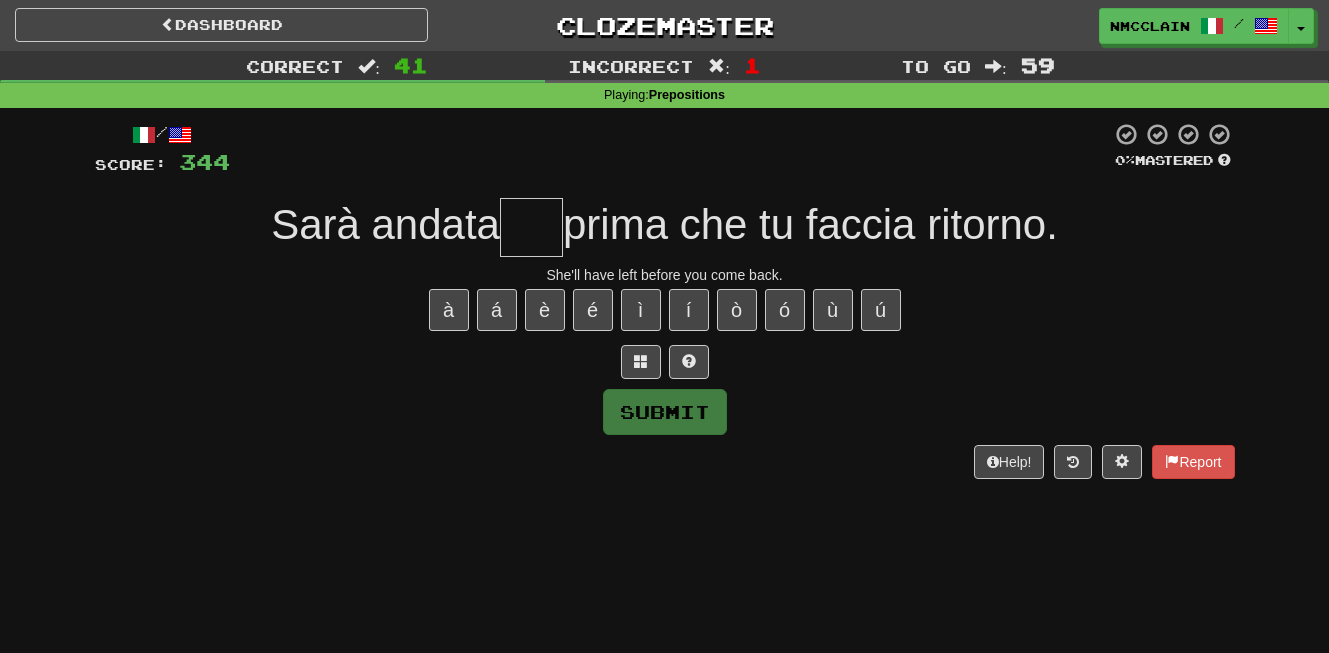 type on "*" 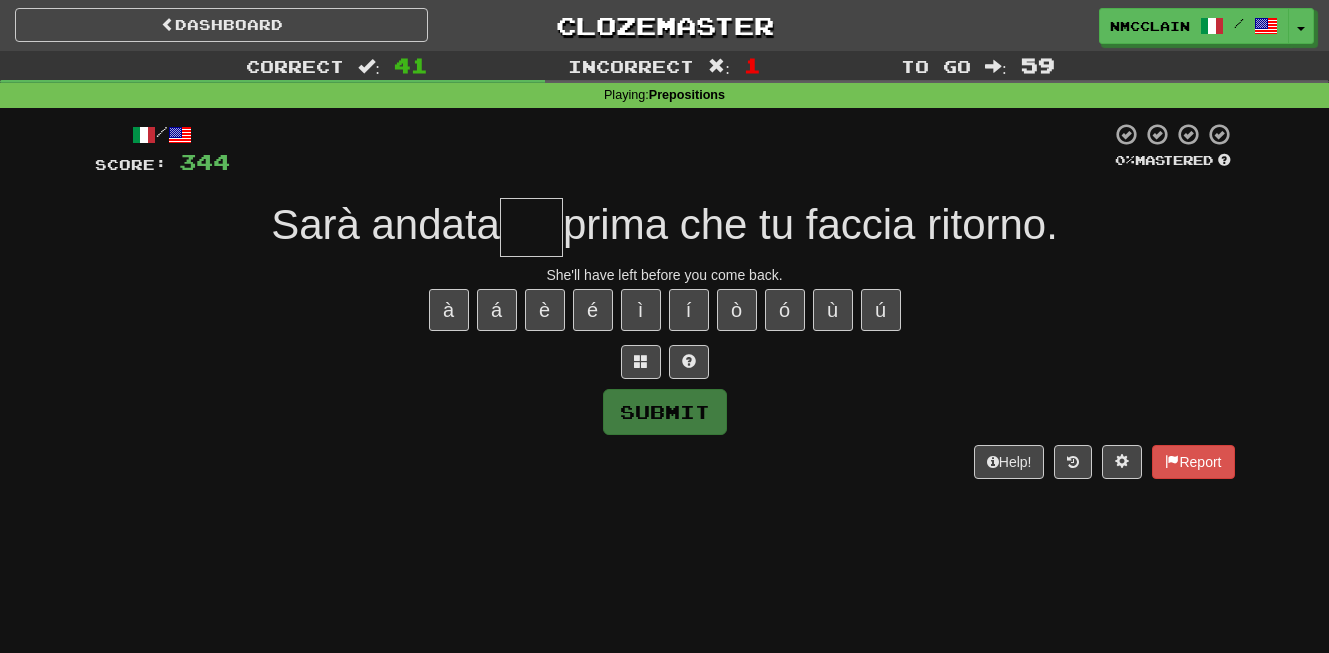 type on "*" 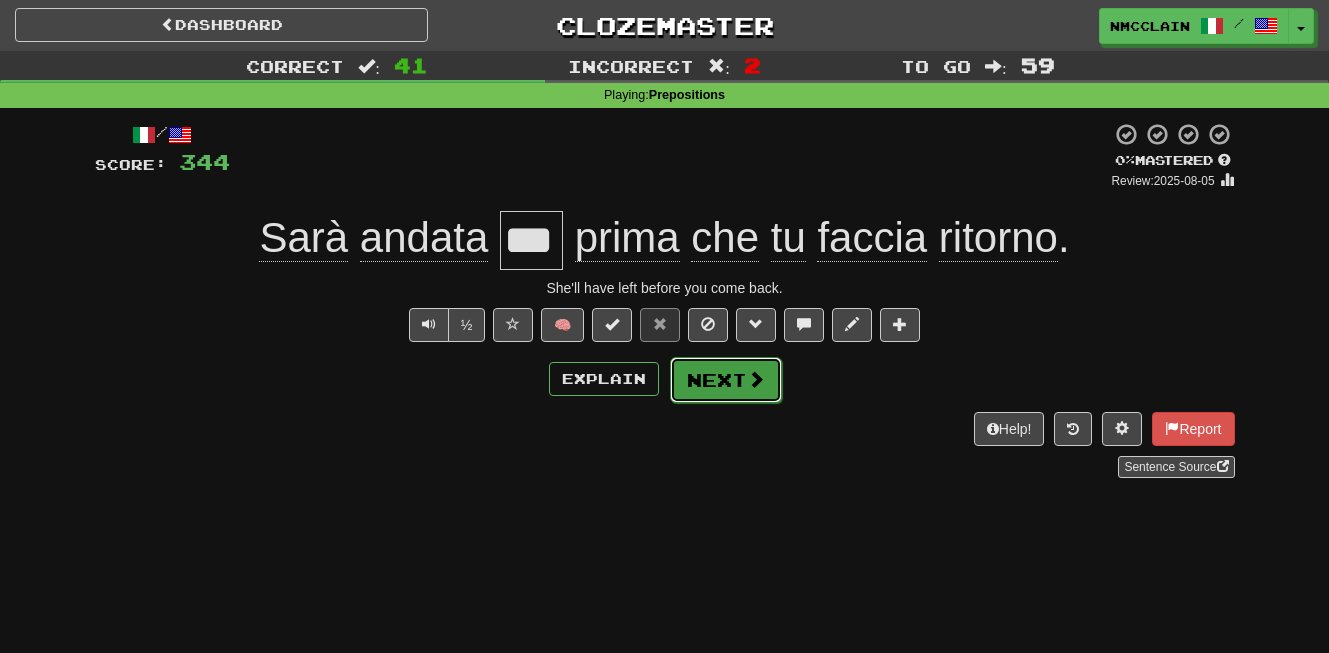 click on "Next" at bounding box center (726, 380) 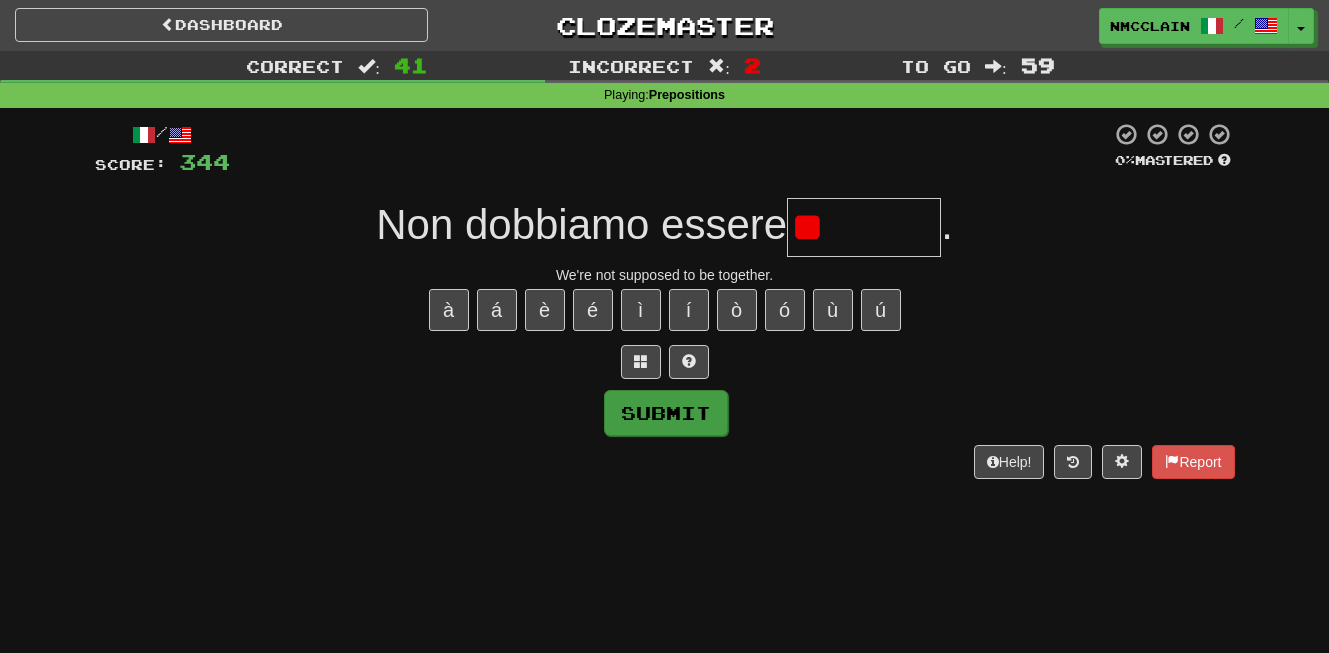 type on "*" 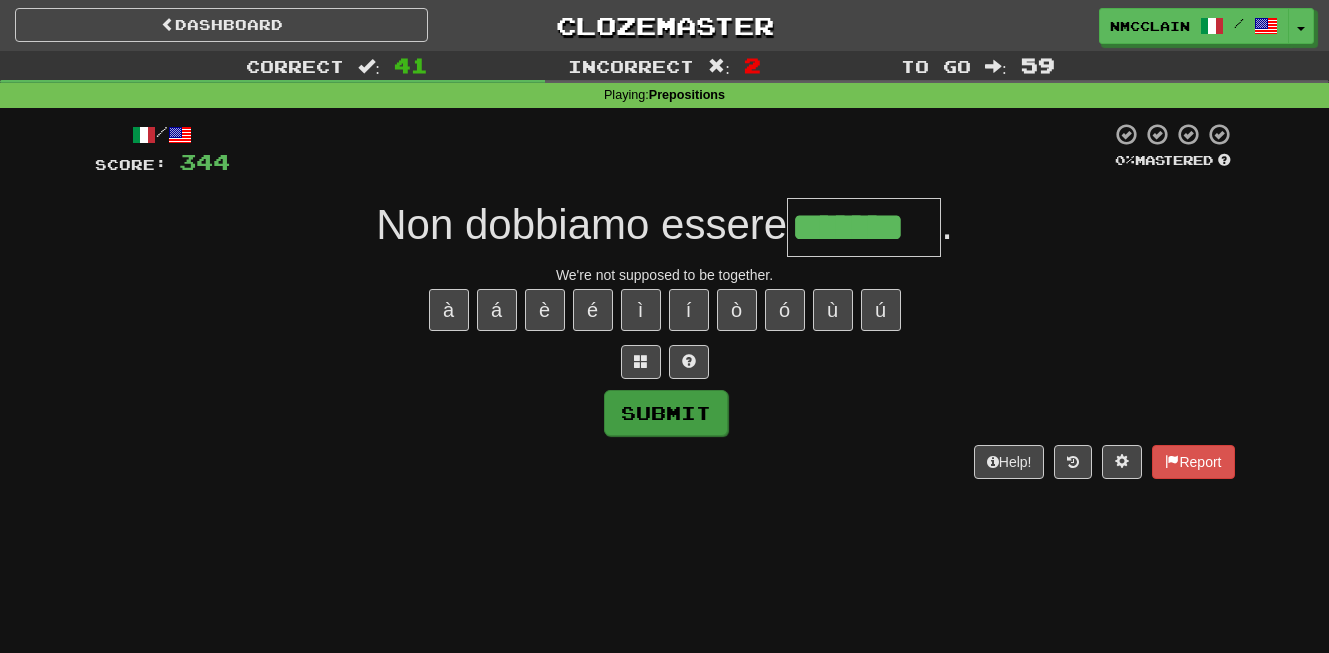 type on "*******" 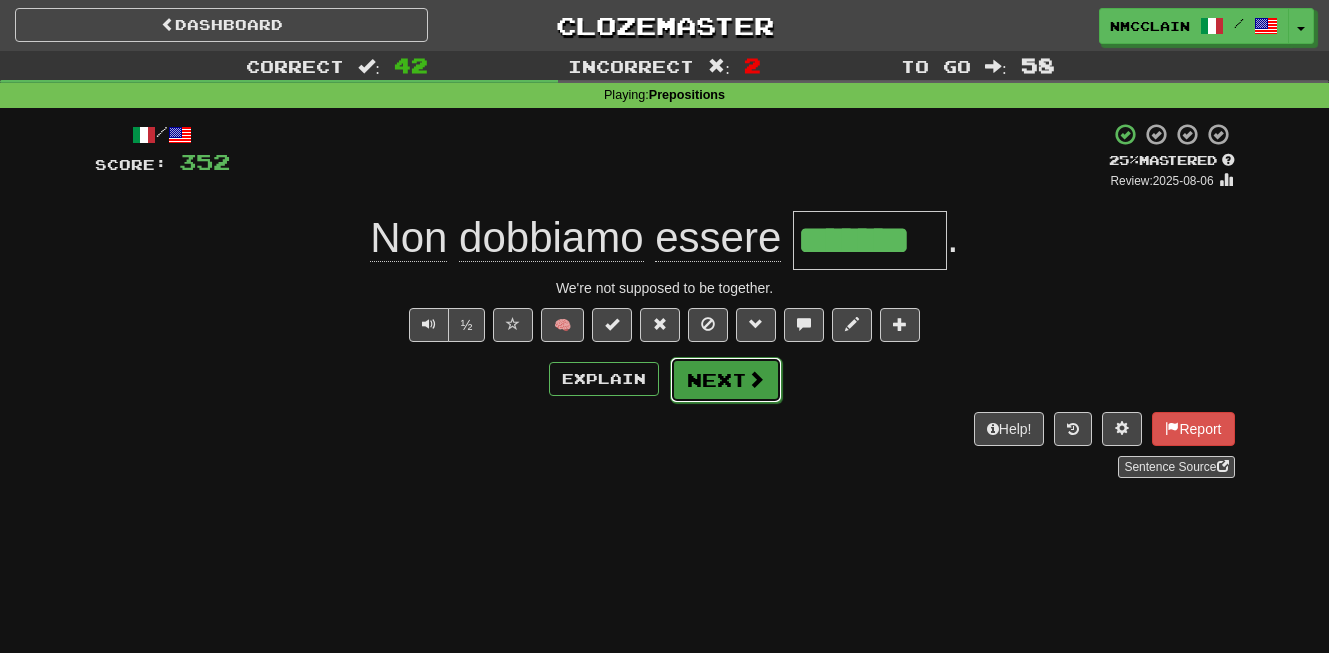 click on "Next" at bounding box center [726, 380] 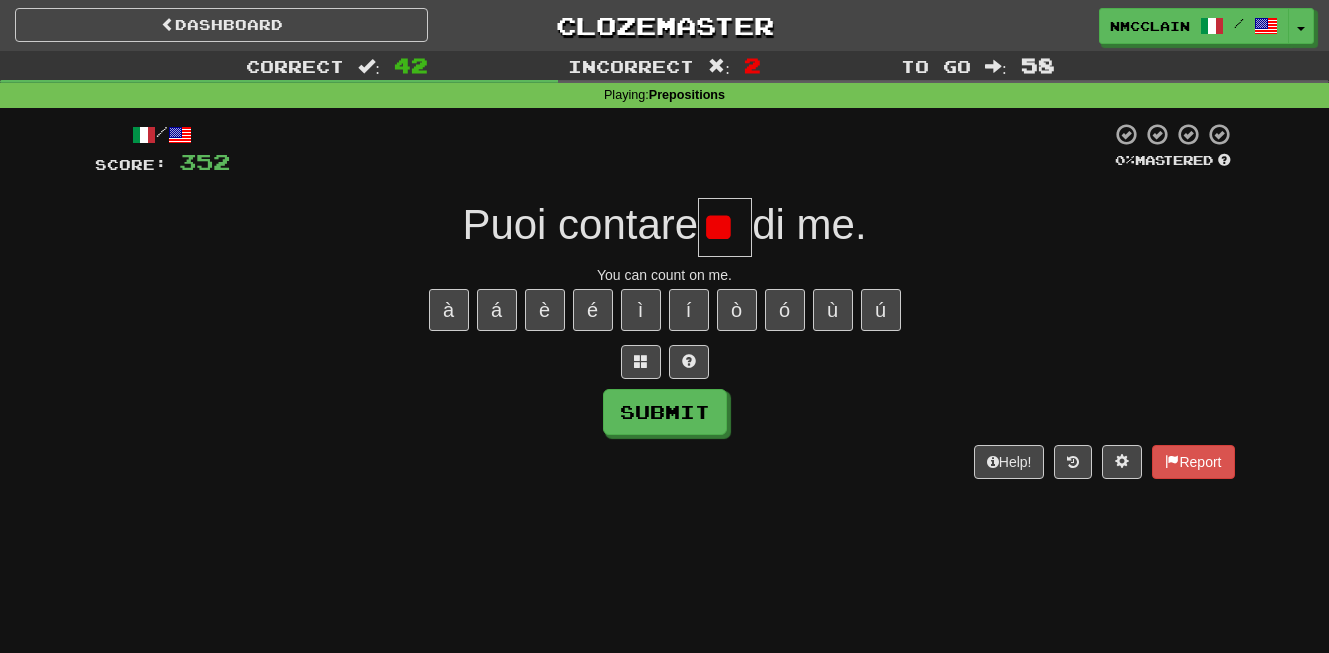 scroll, scrollTop: 0, scrollLeft: 0, axis: both 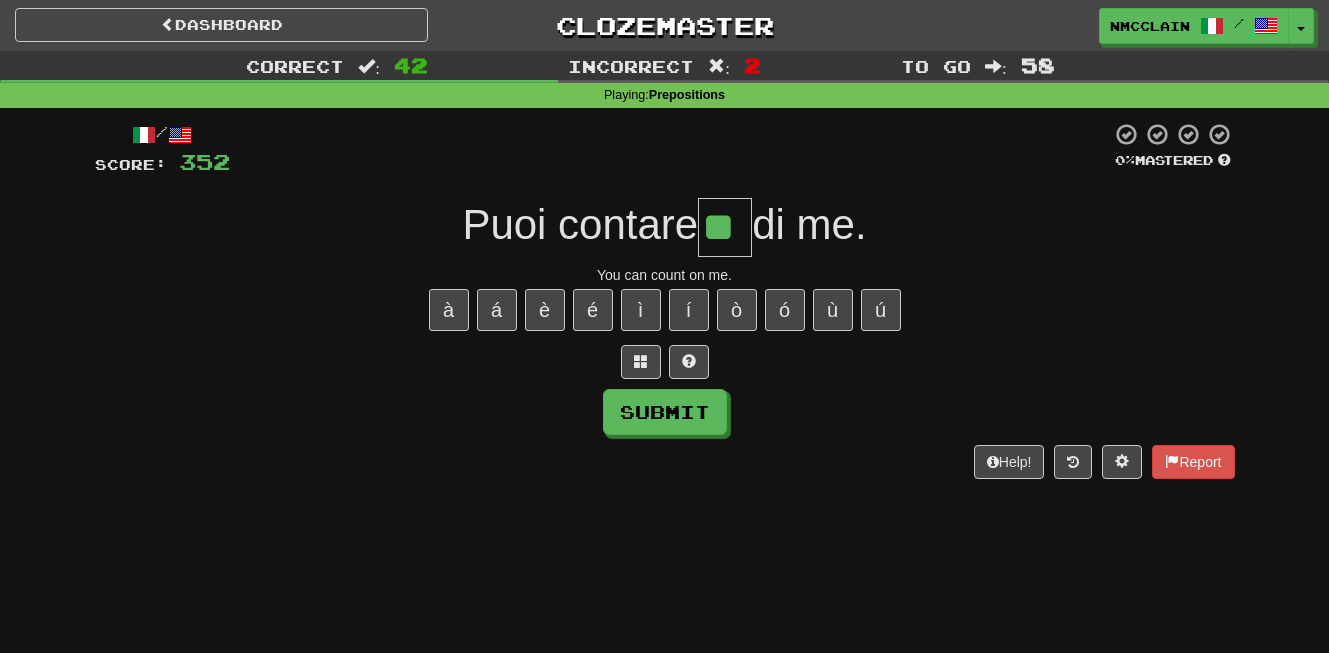 type on "**" 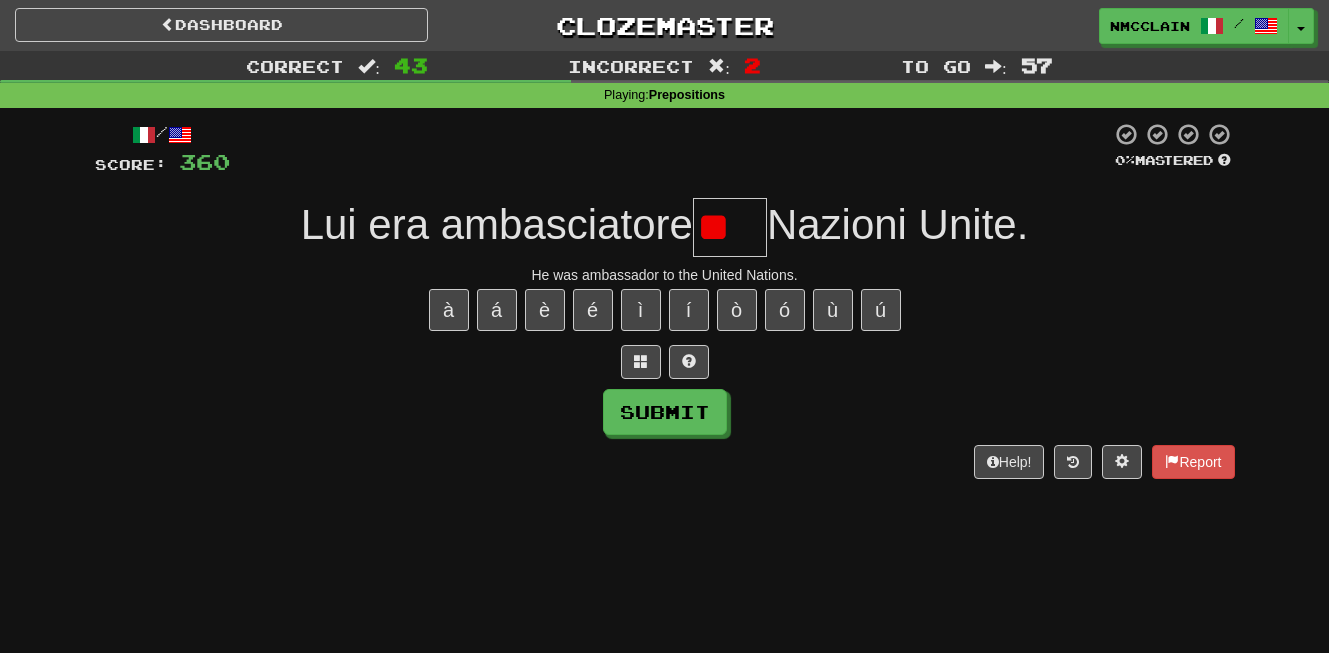 scroll, scrollTop: 0, scrollLeft: 0, axis: both 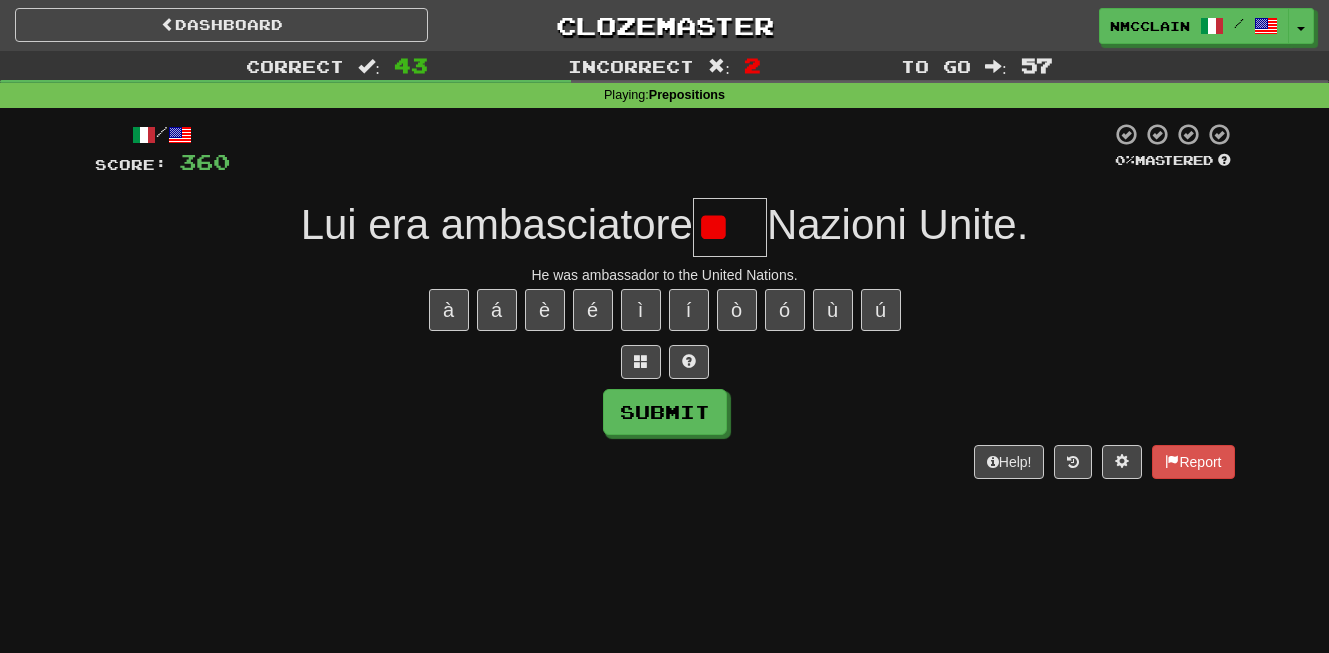 type on "*" 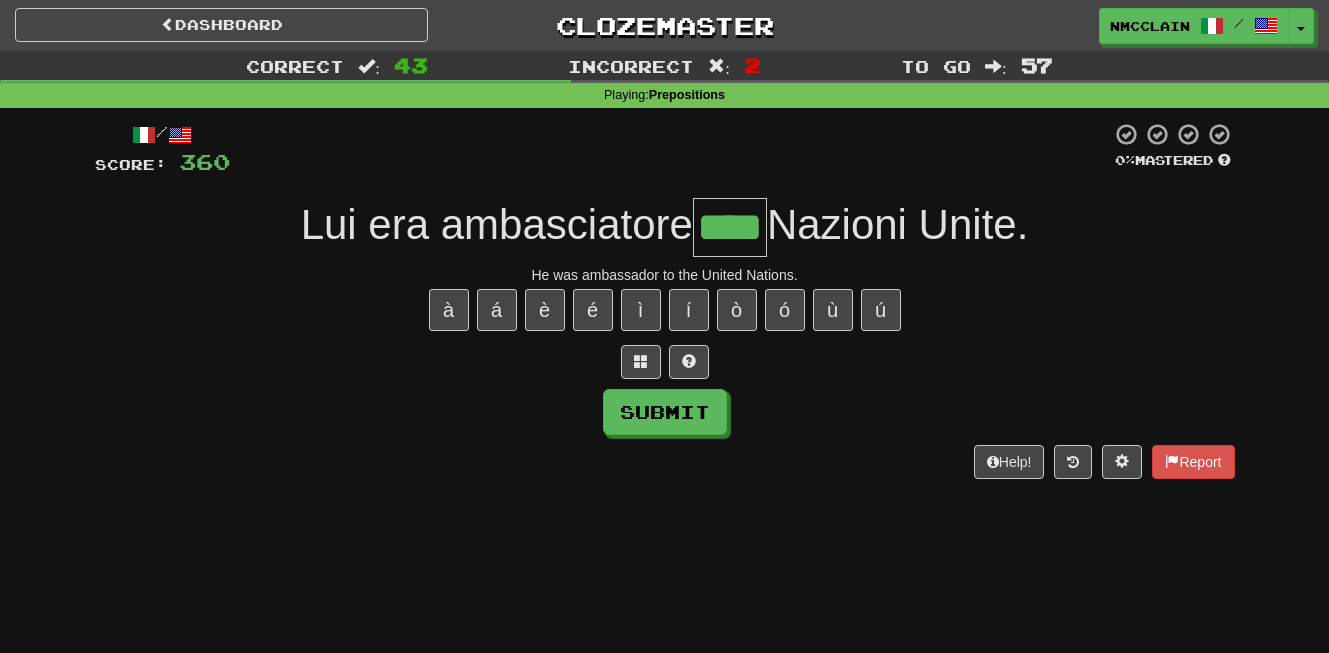 type on "****" 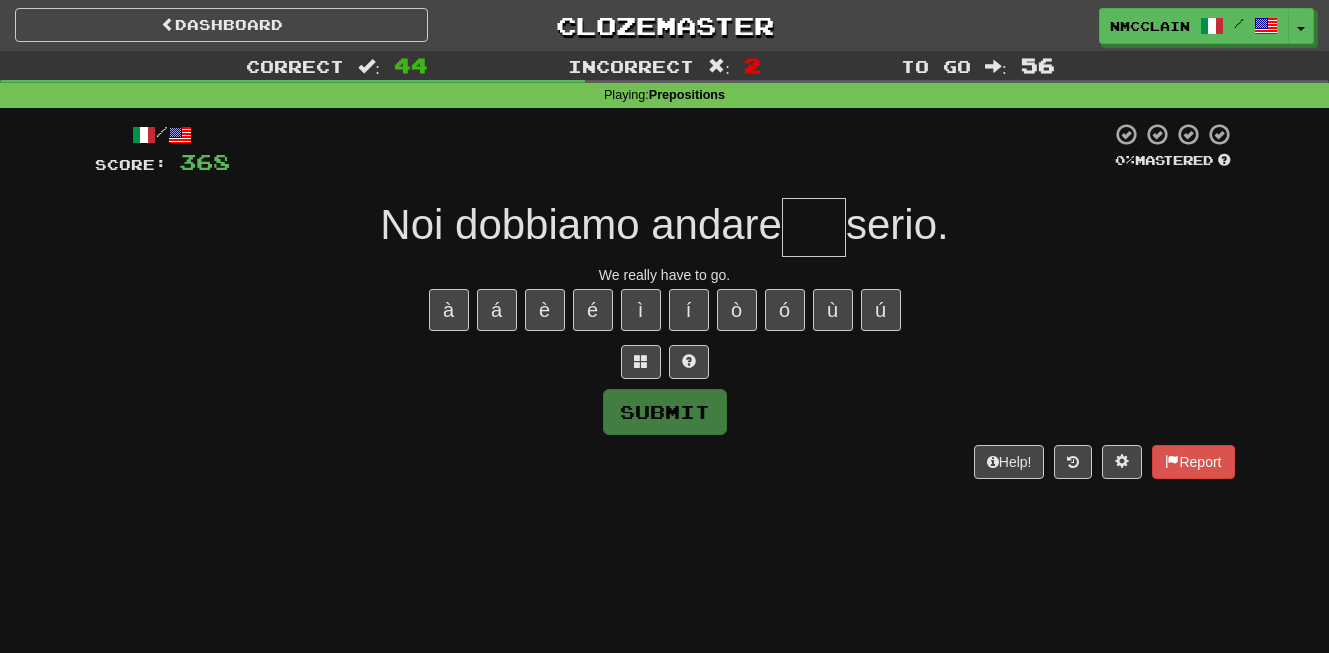 type on "*" 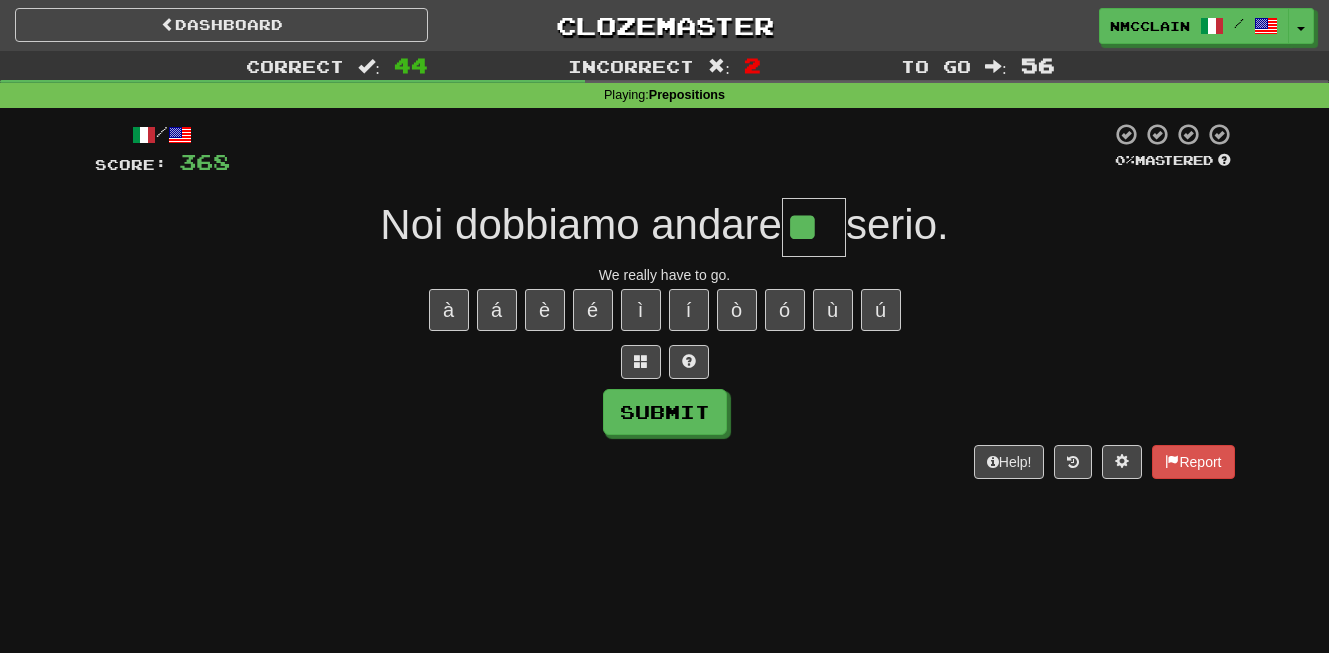 scroll, scrollTop: 0, scrollLeft: 0, axis: both 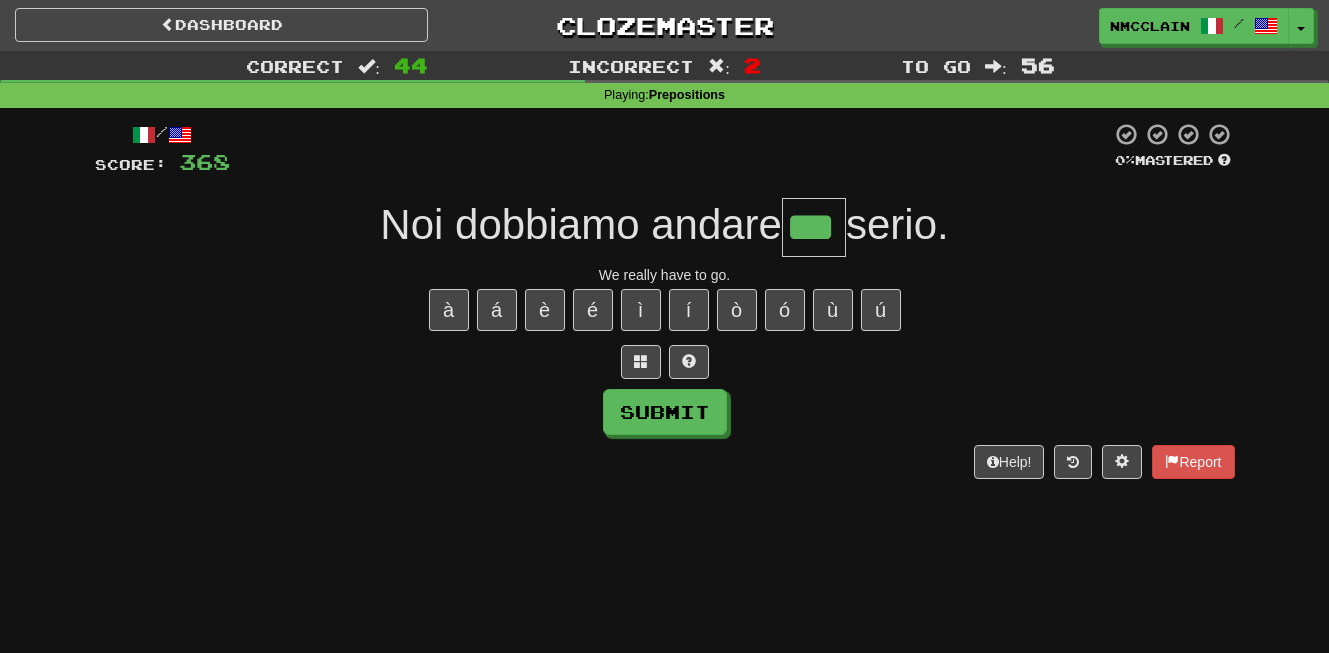 type on "***" 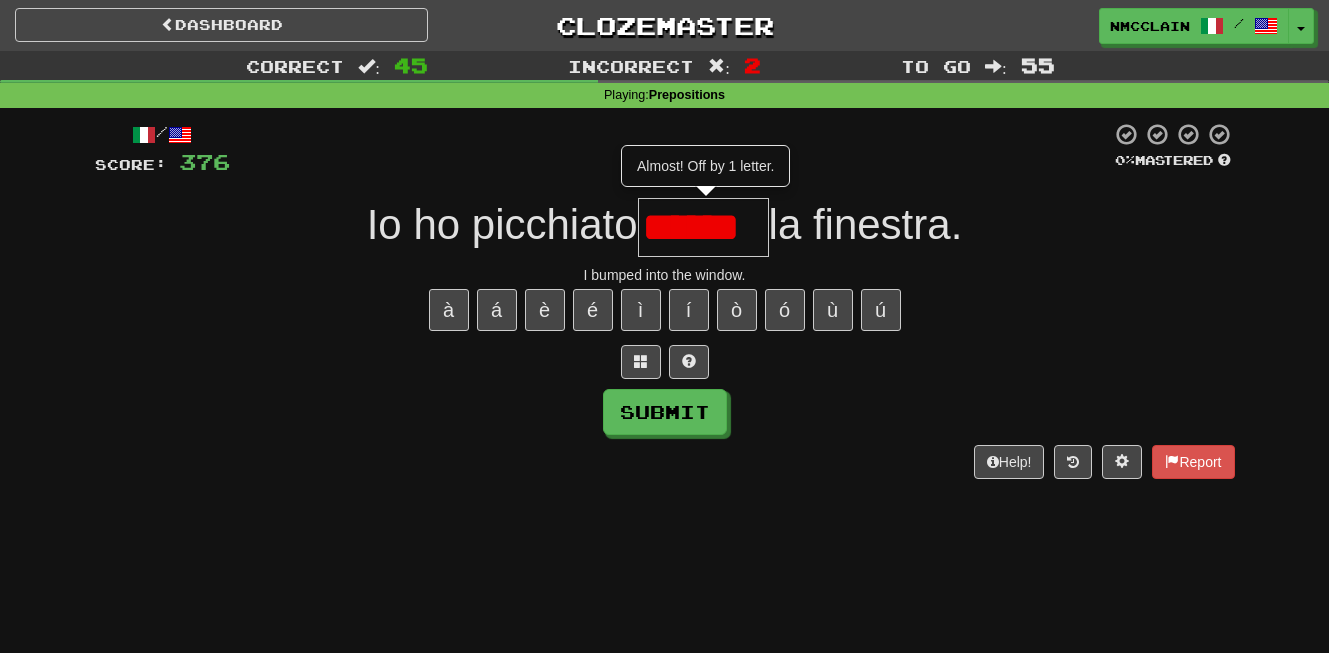 type on "******" 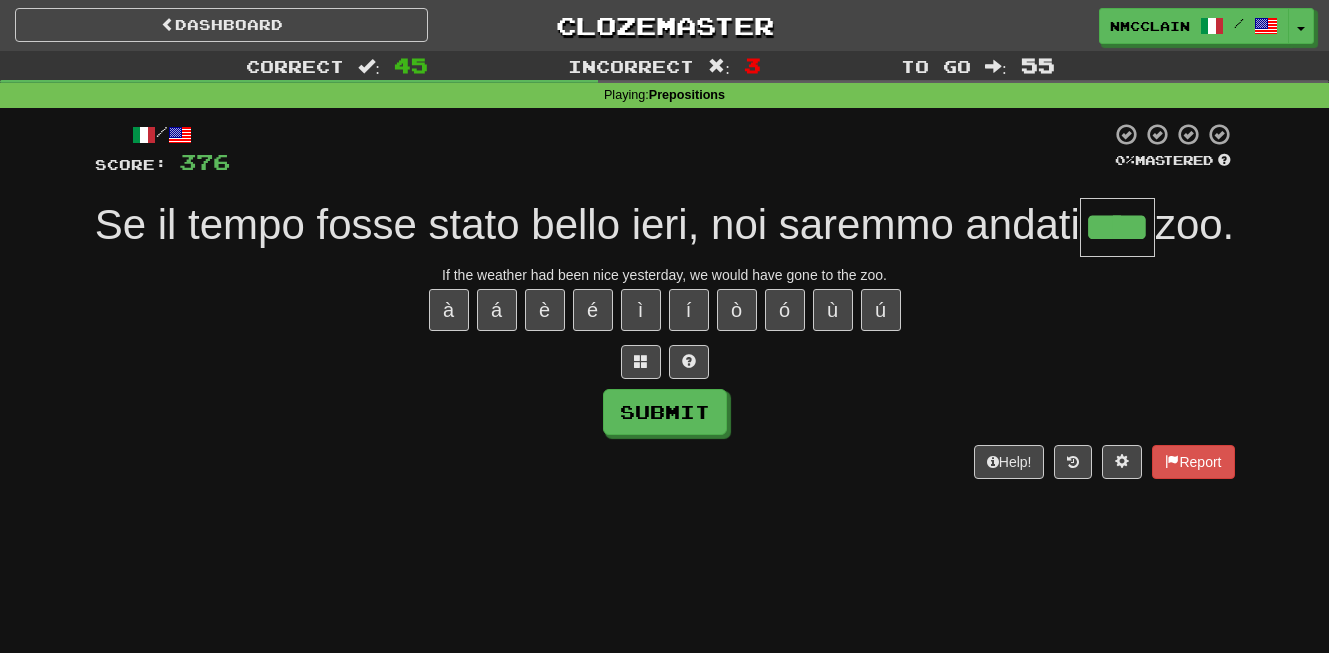 type on "****" 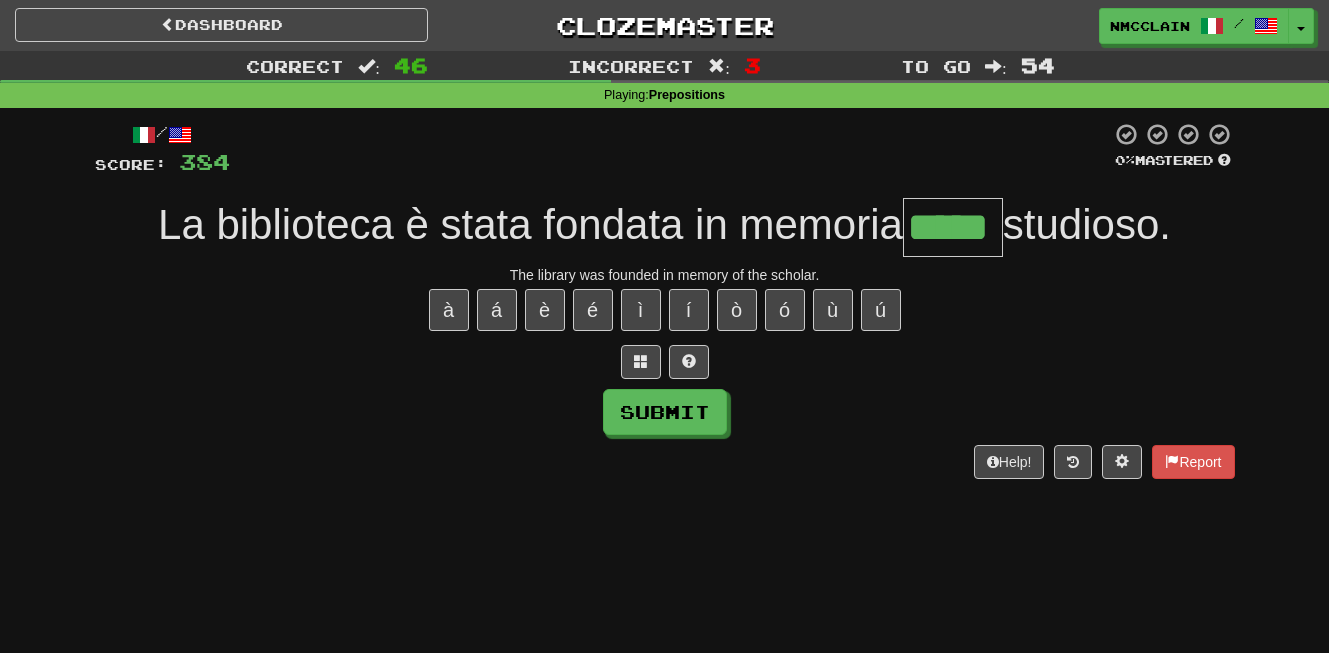 type on "*****" 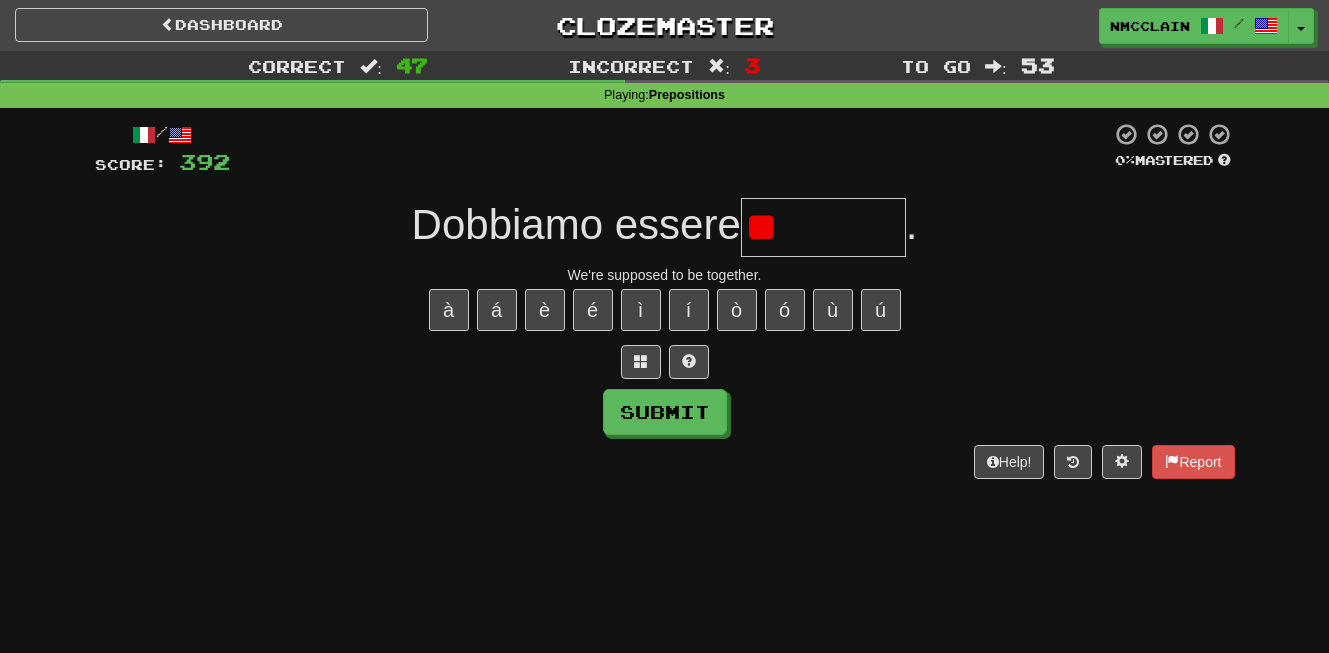 type on "*" 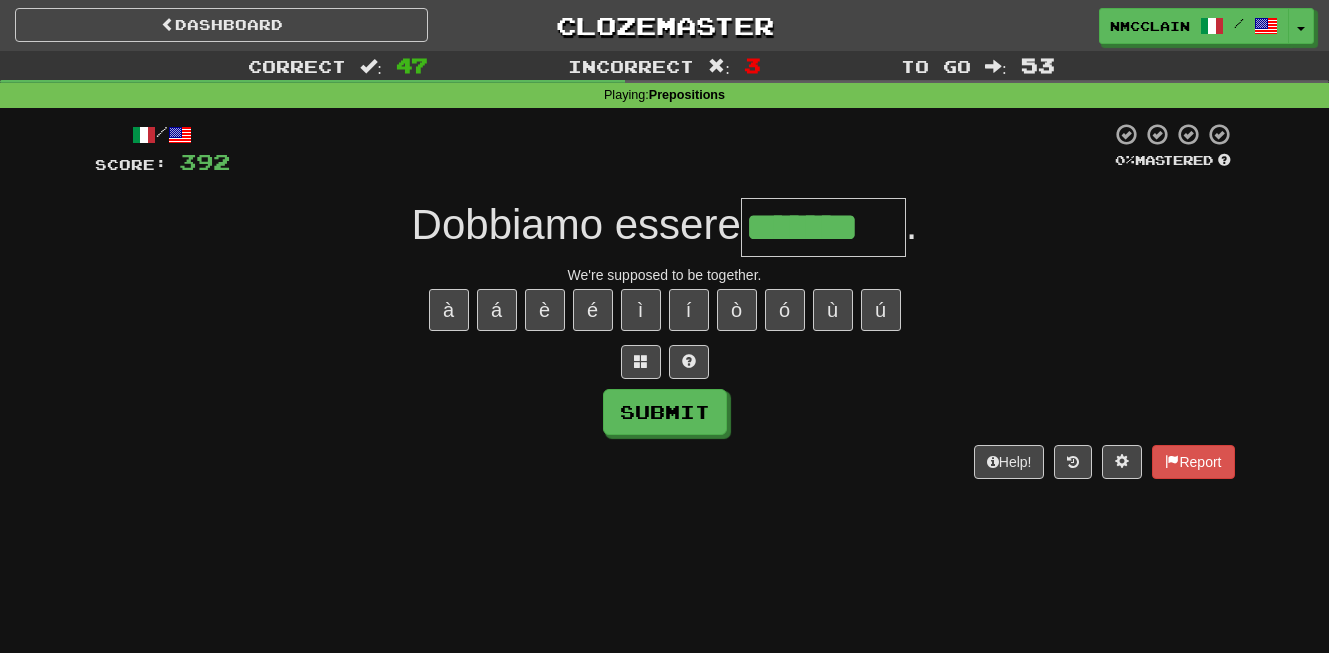type on "*******" 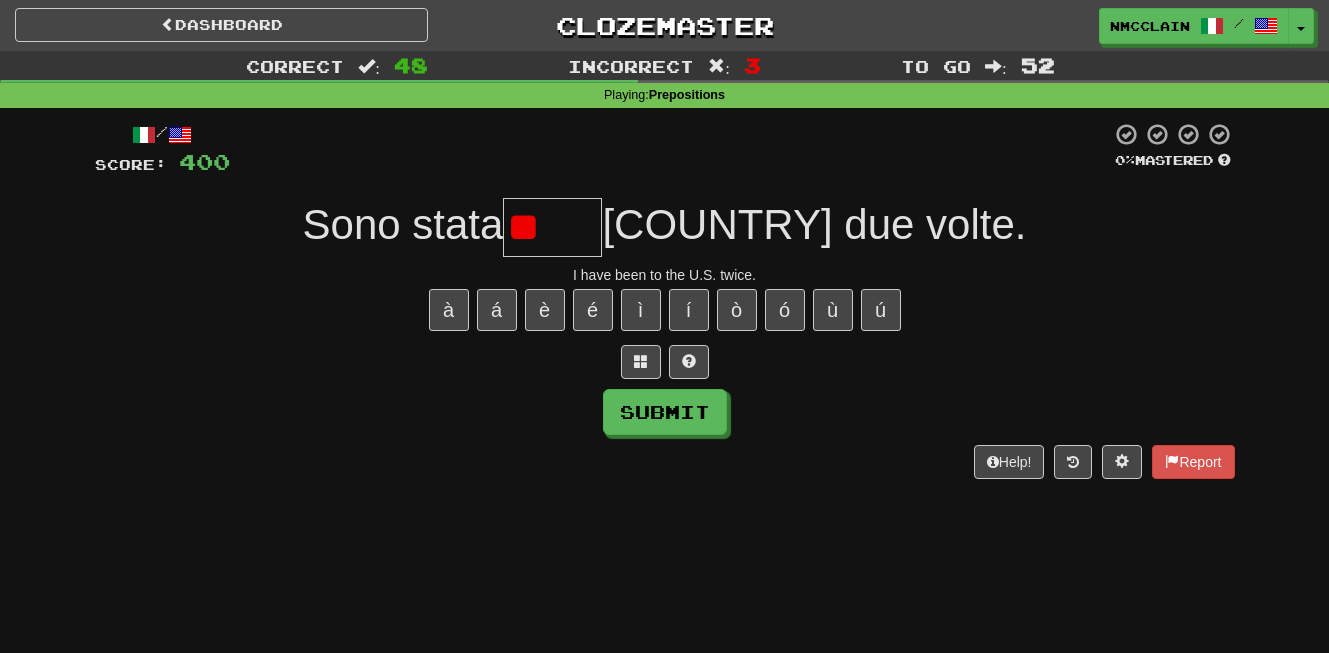 type on "*" 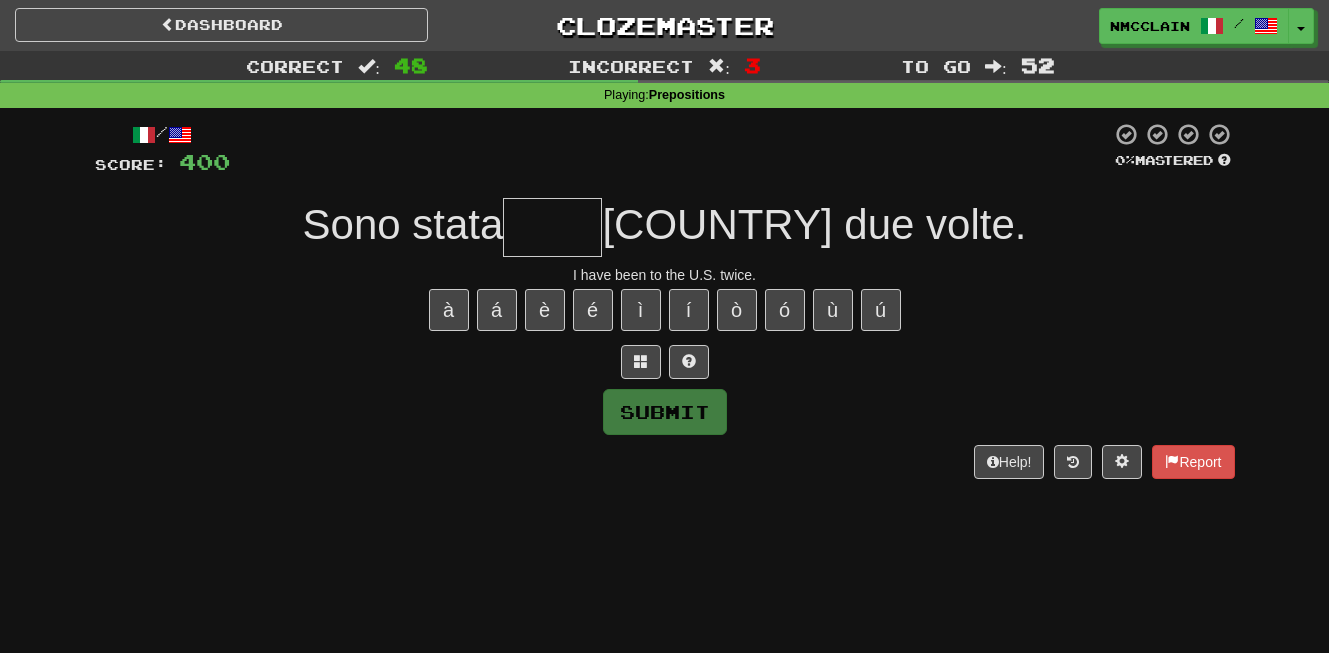 type on "*" 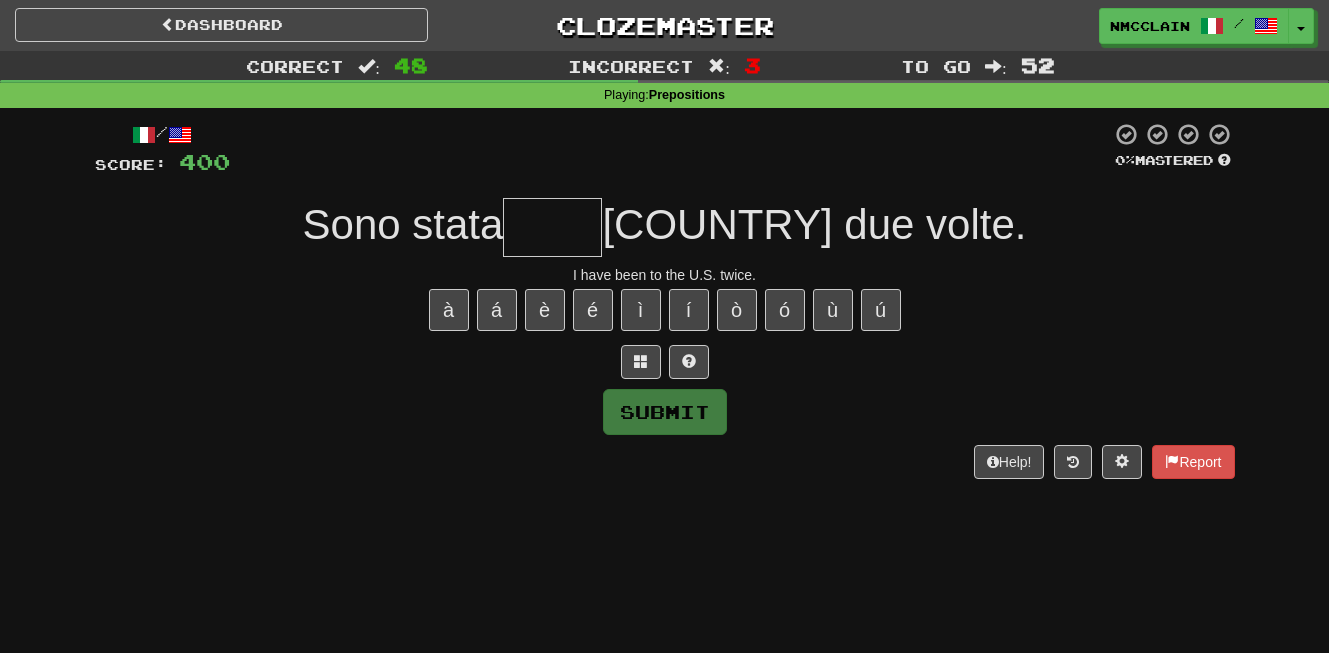 type on "*" 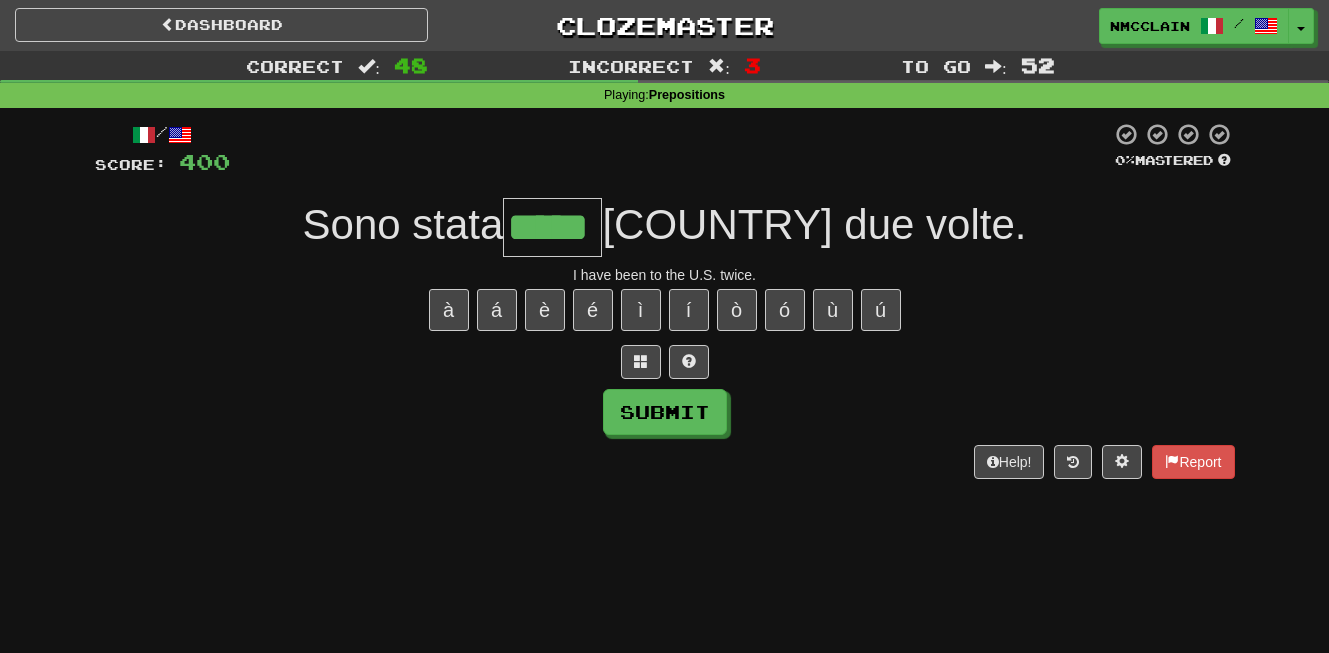 type on "*****" 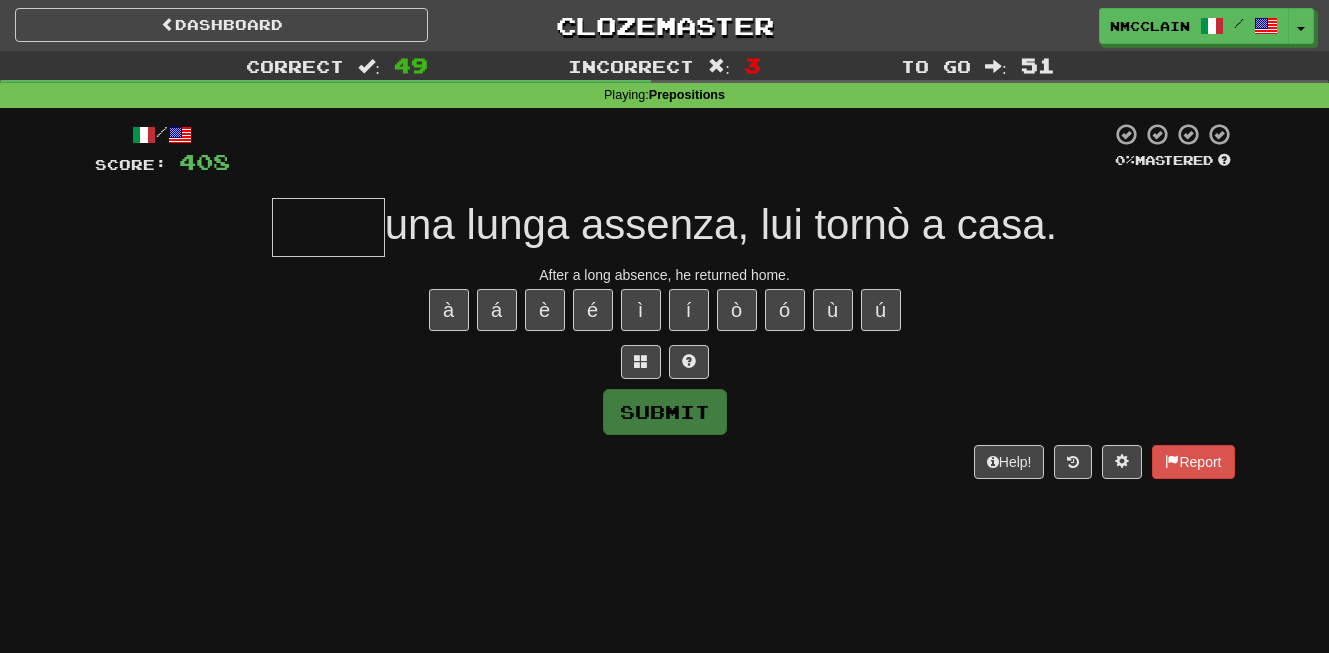 type on "*" 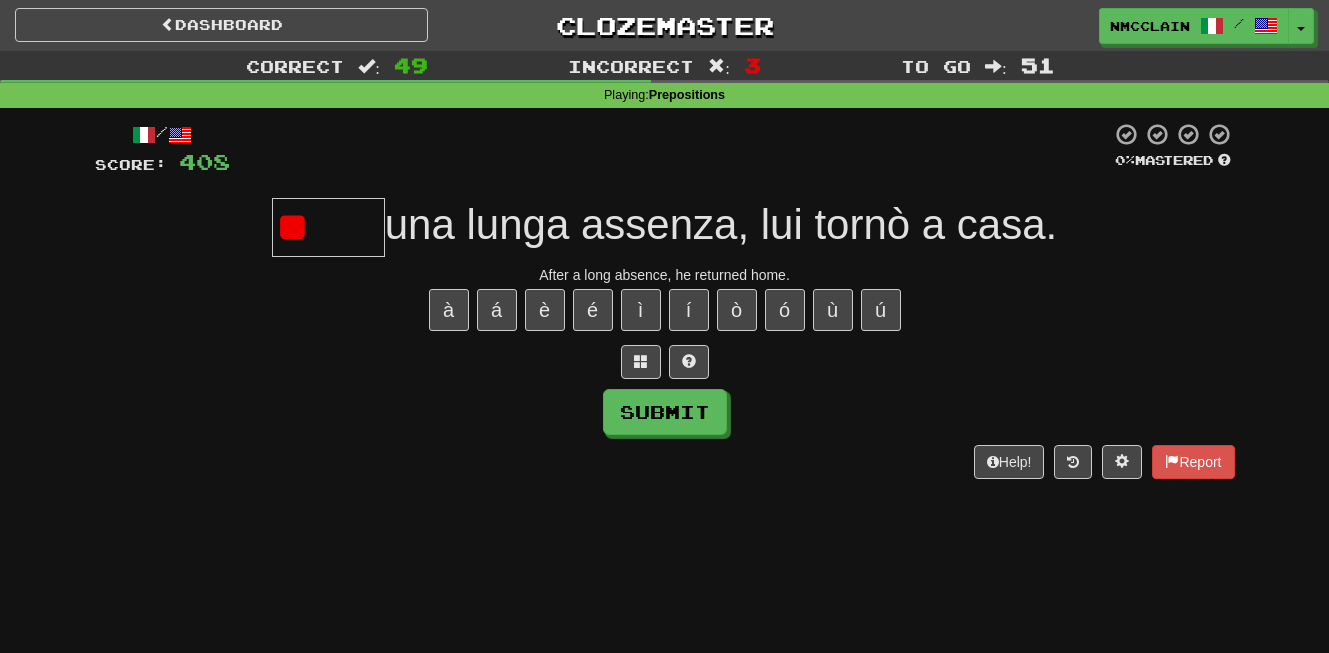 type on "*" 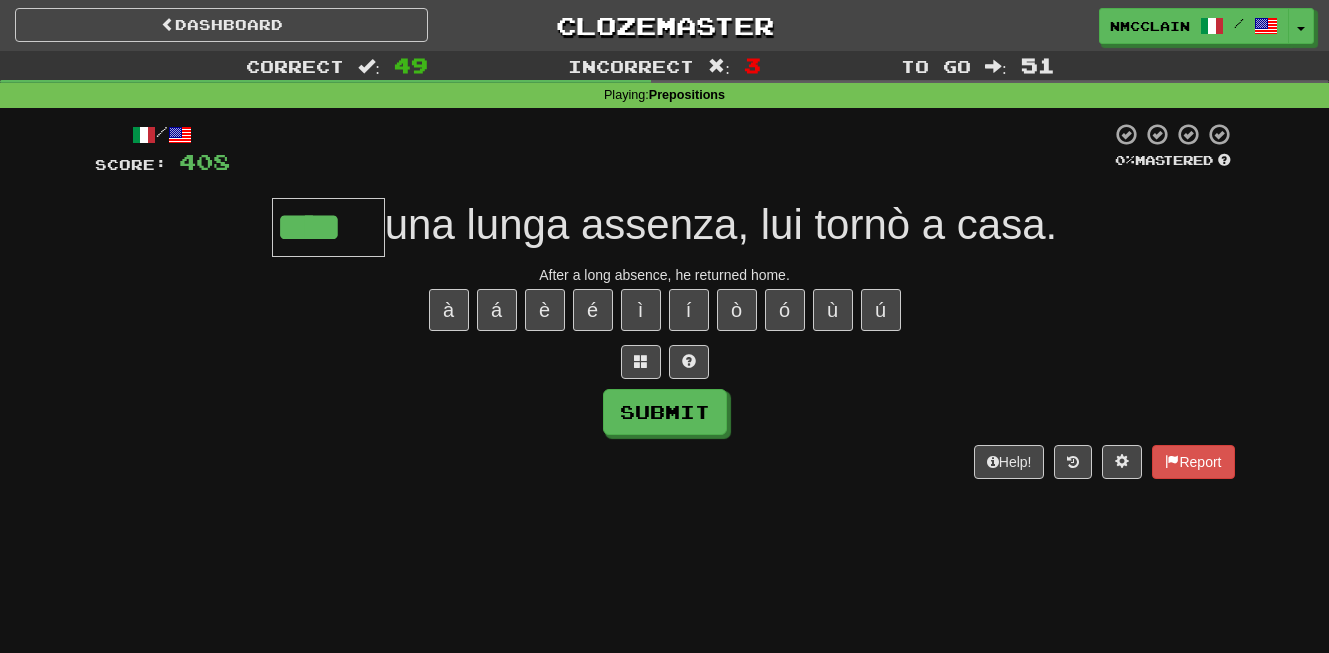type on "****" 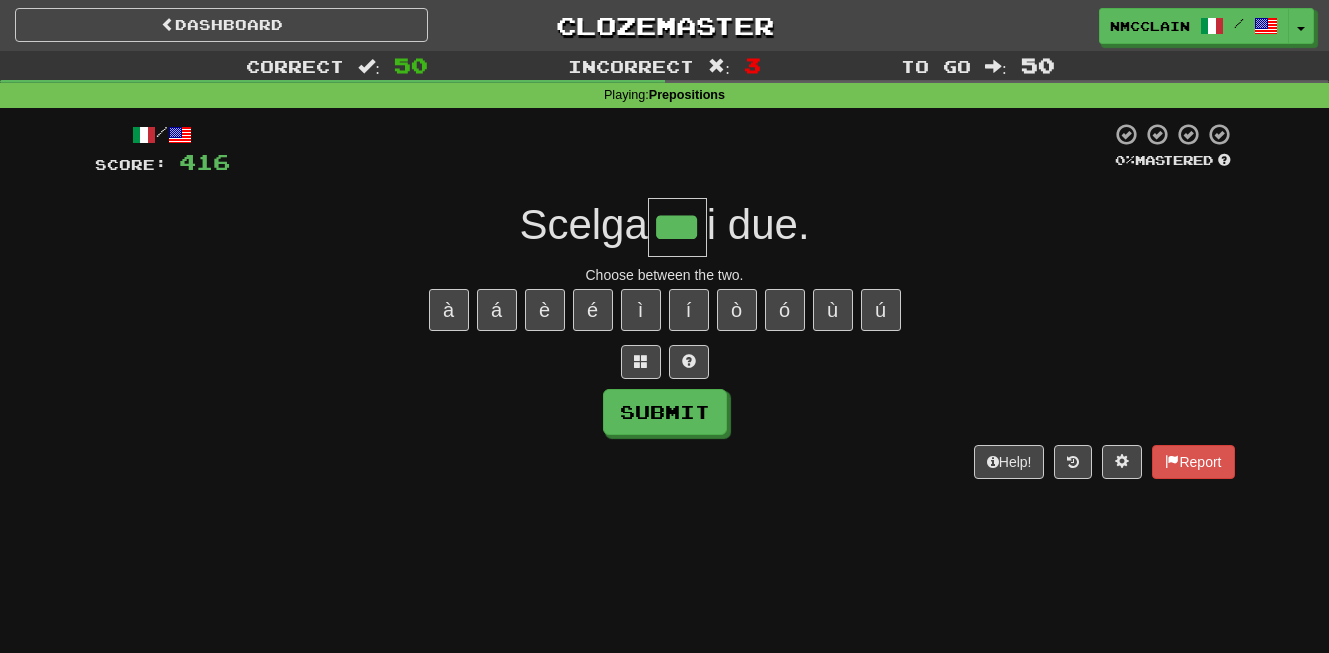 type on "***" 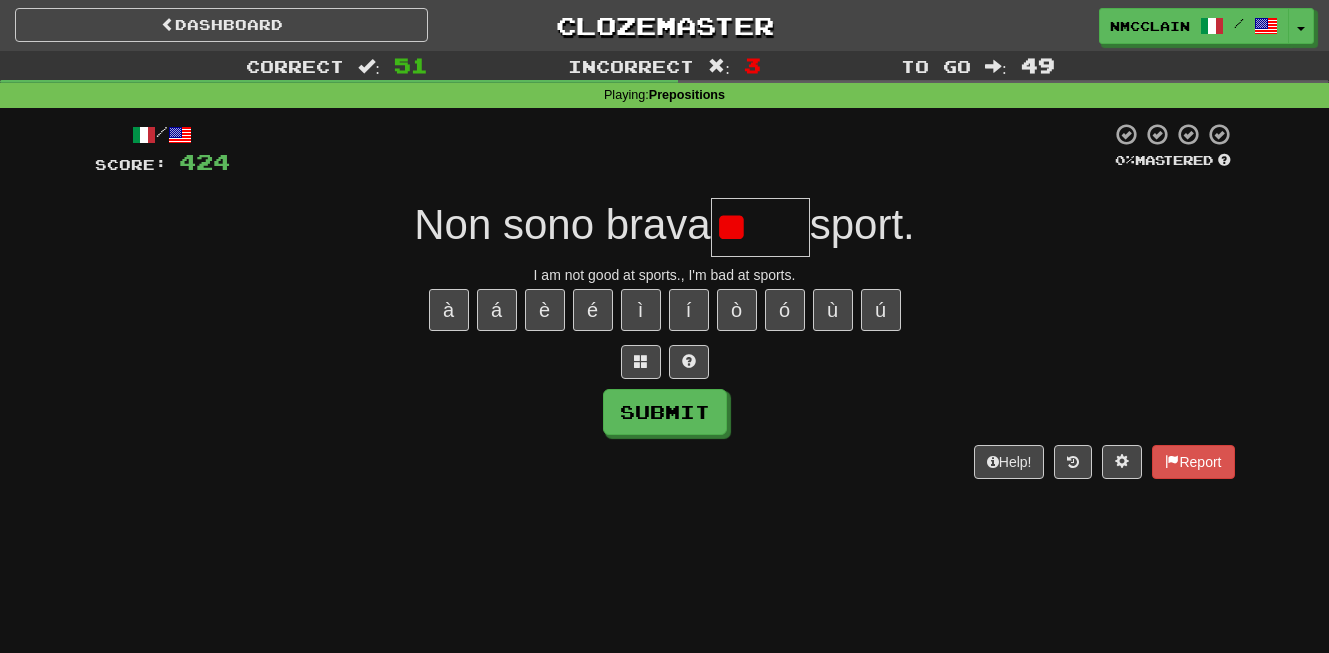 type on "*" 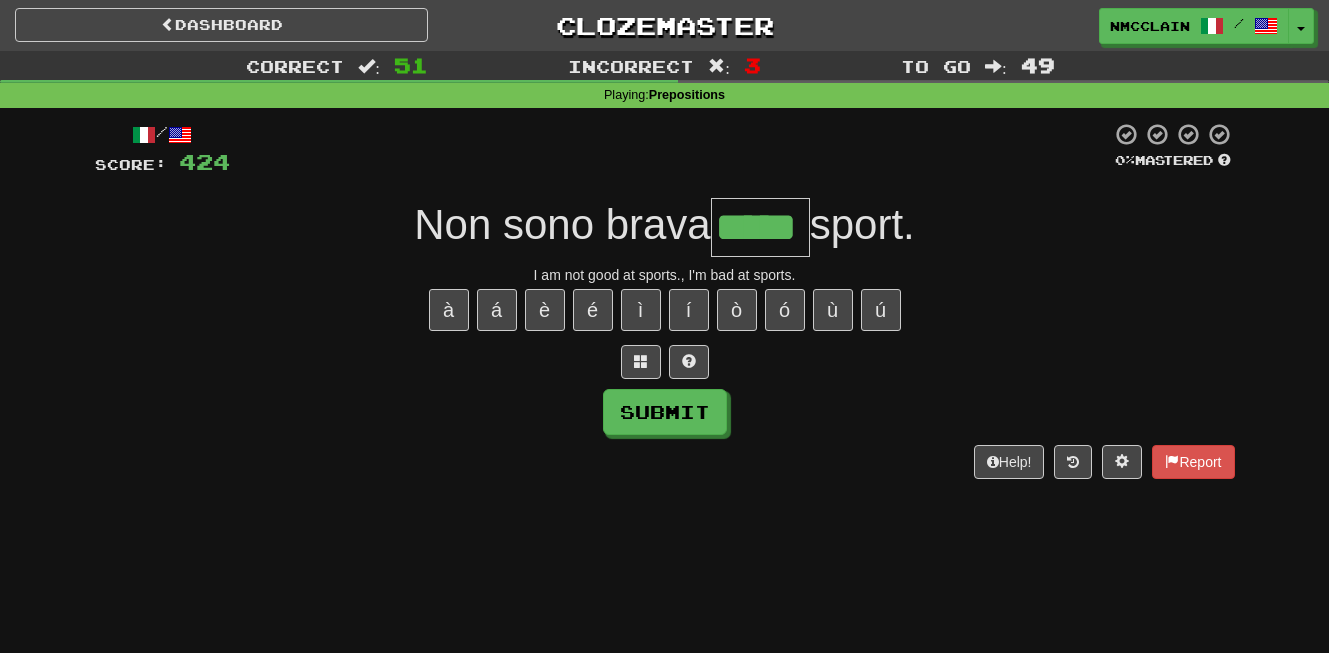 type on "*****" 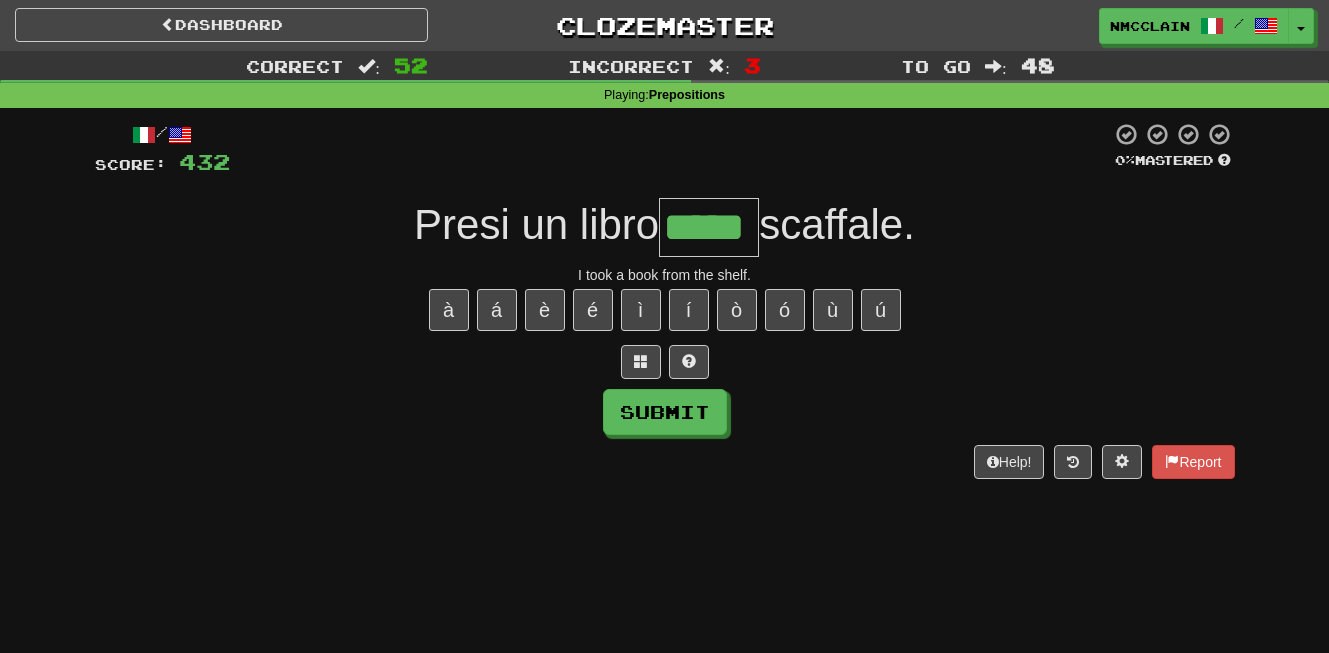 type on "*****" 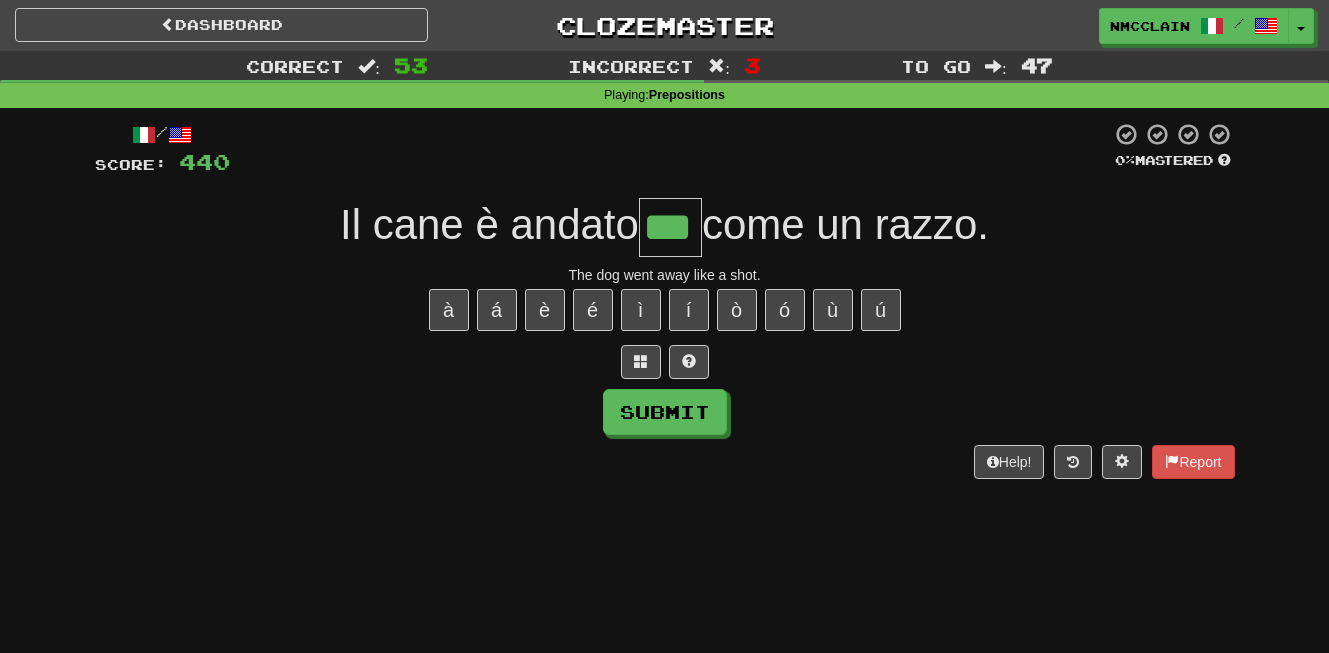 type on "***" 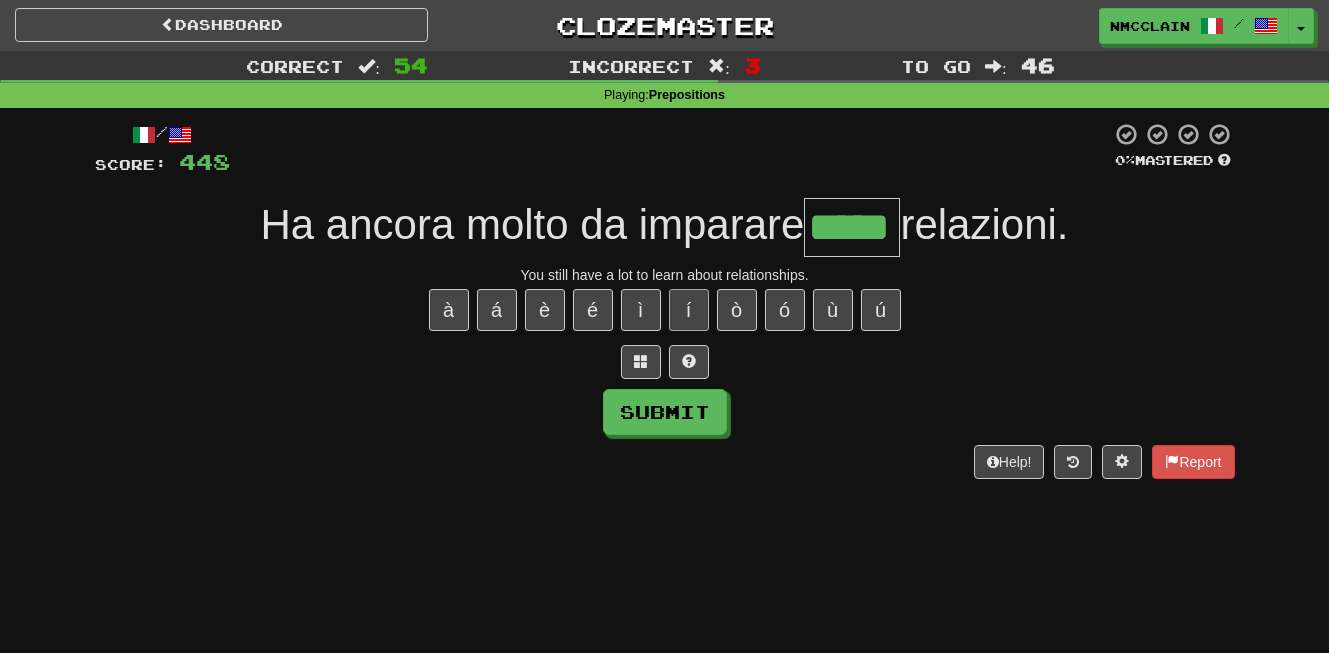 type on "*****" 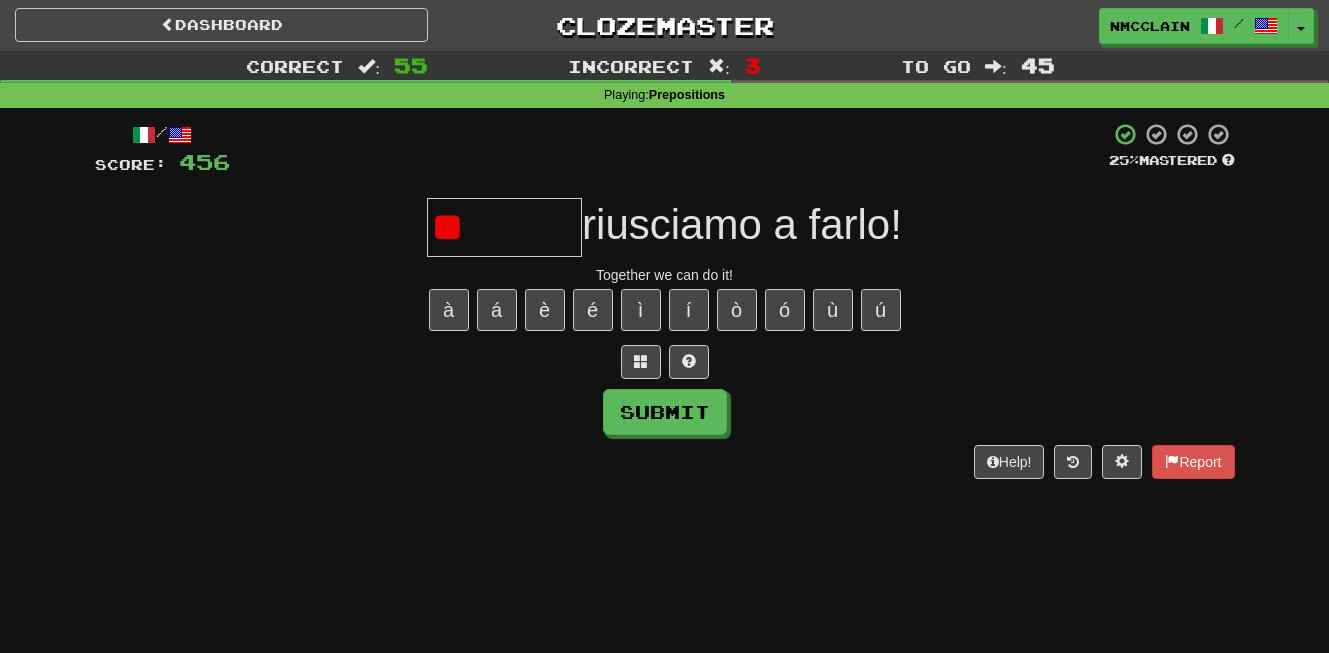 type on "*" 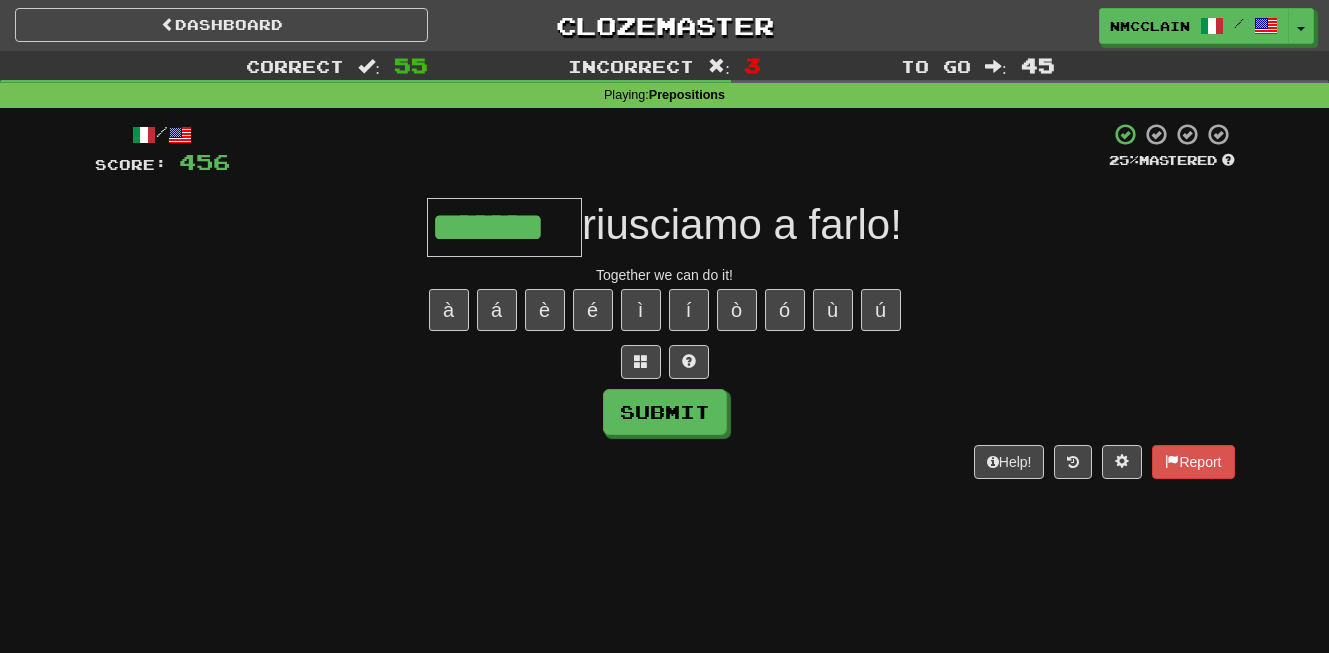 type on "*******" 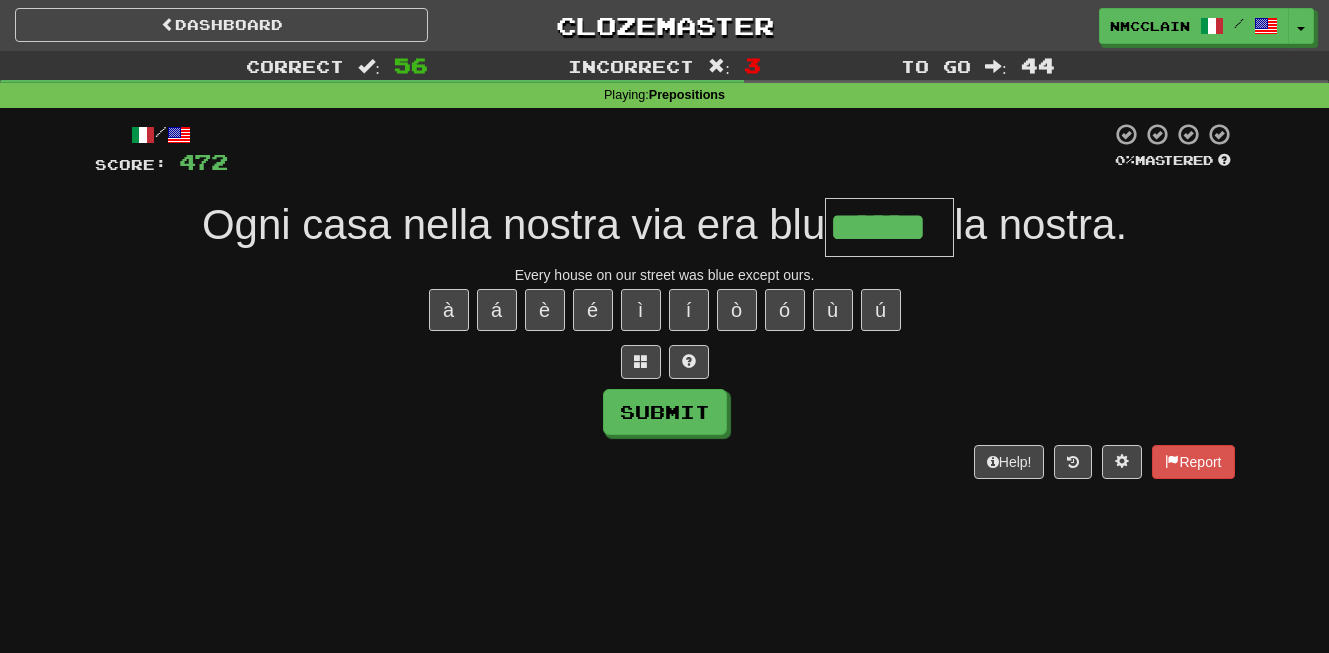type on "******" 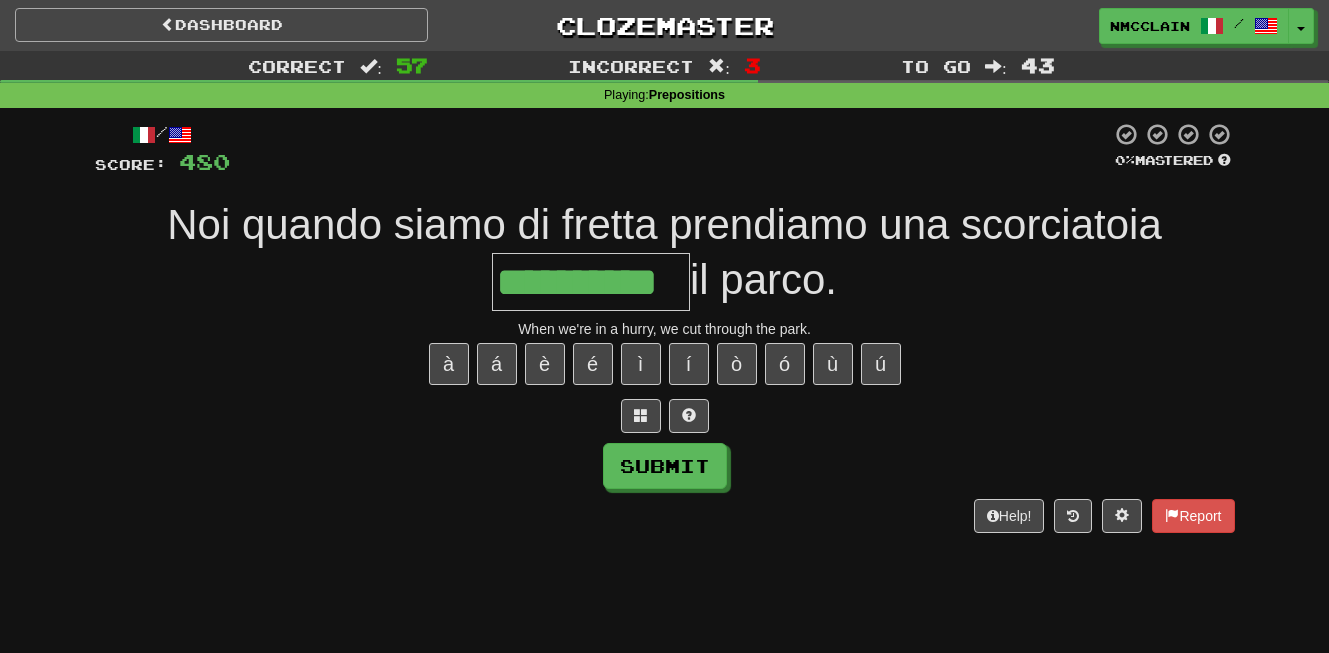 type on "**********" 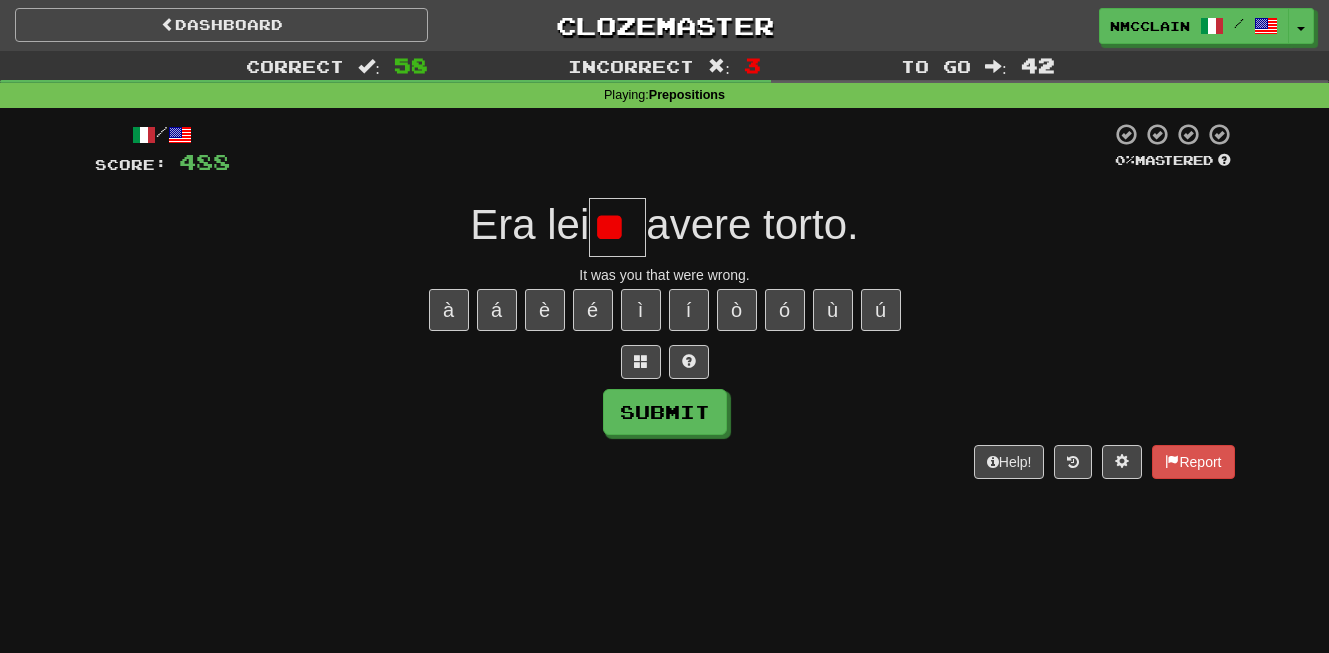 type on "*" 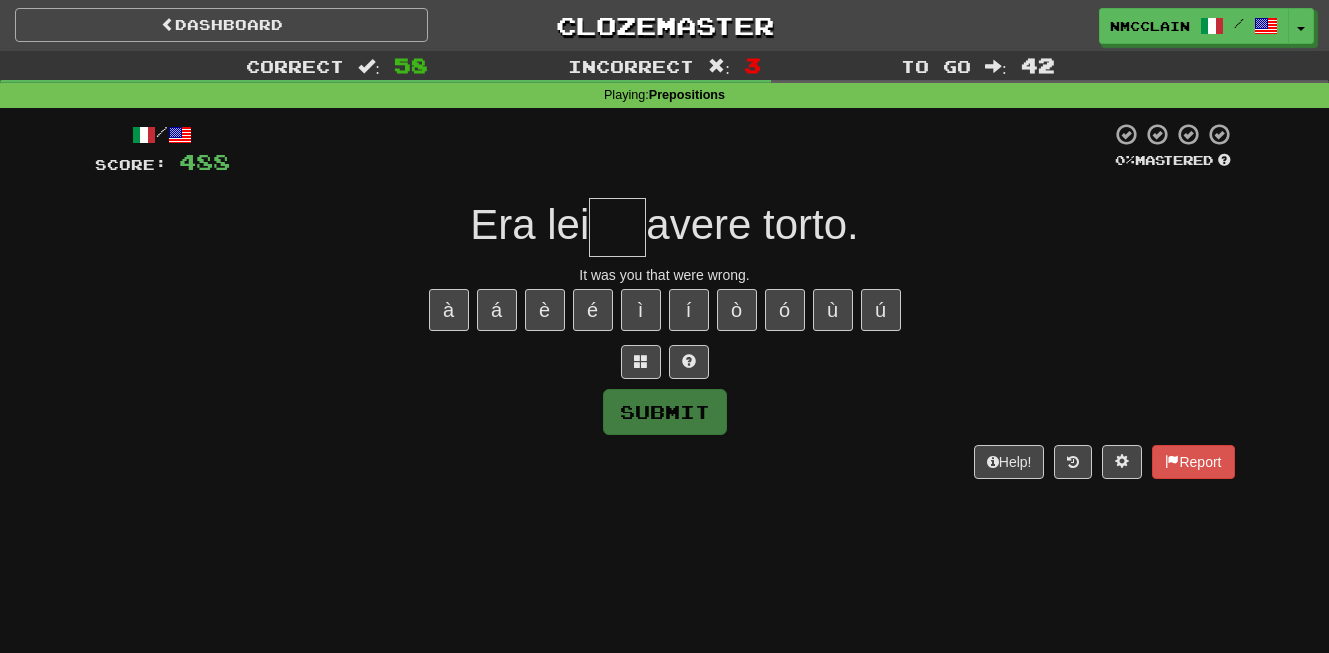 type on "*" 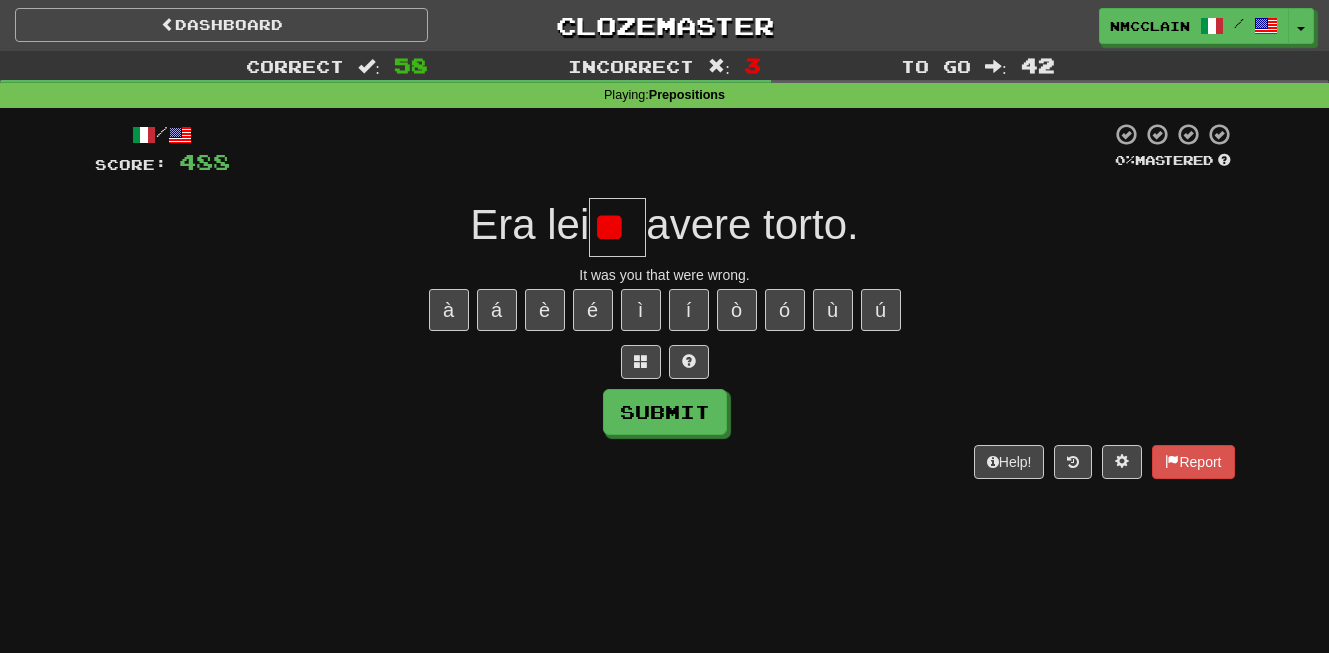 type on "*" 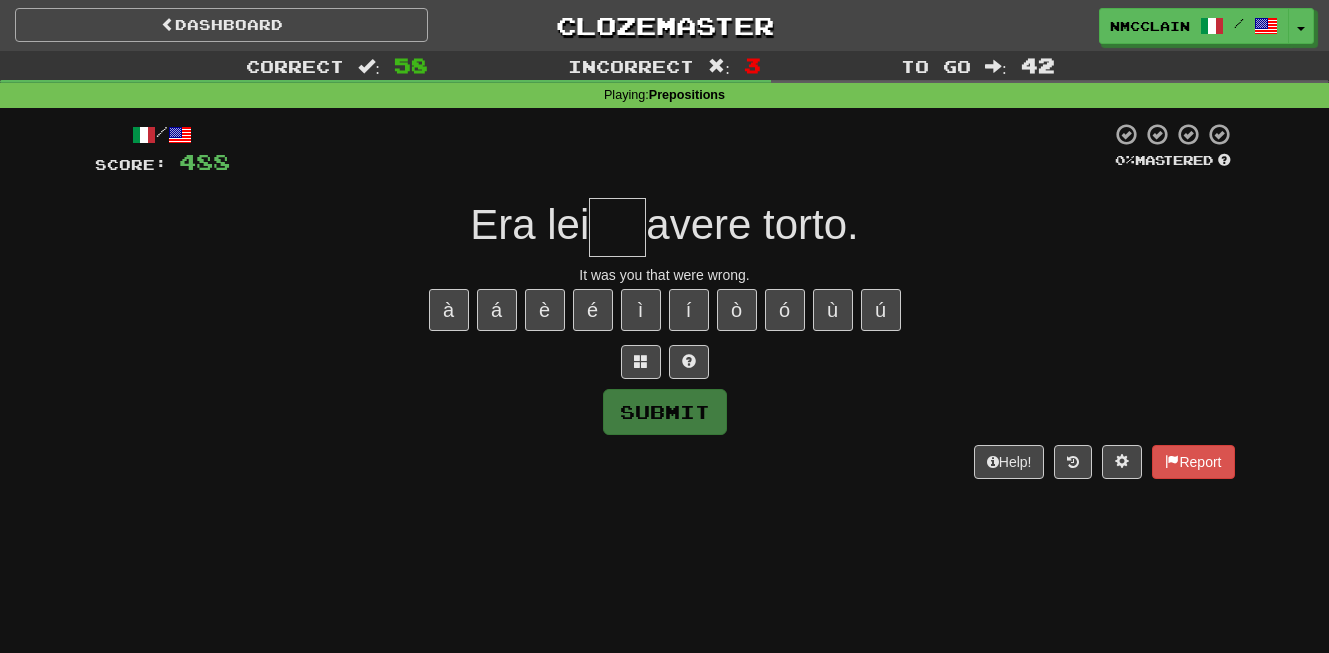 type on "*" 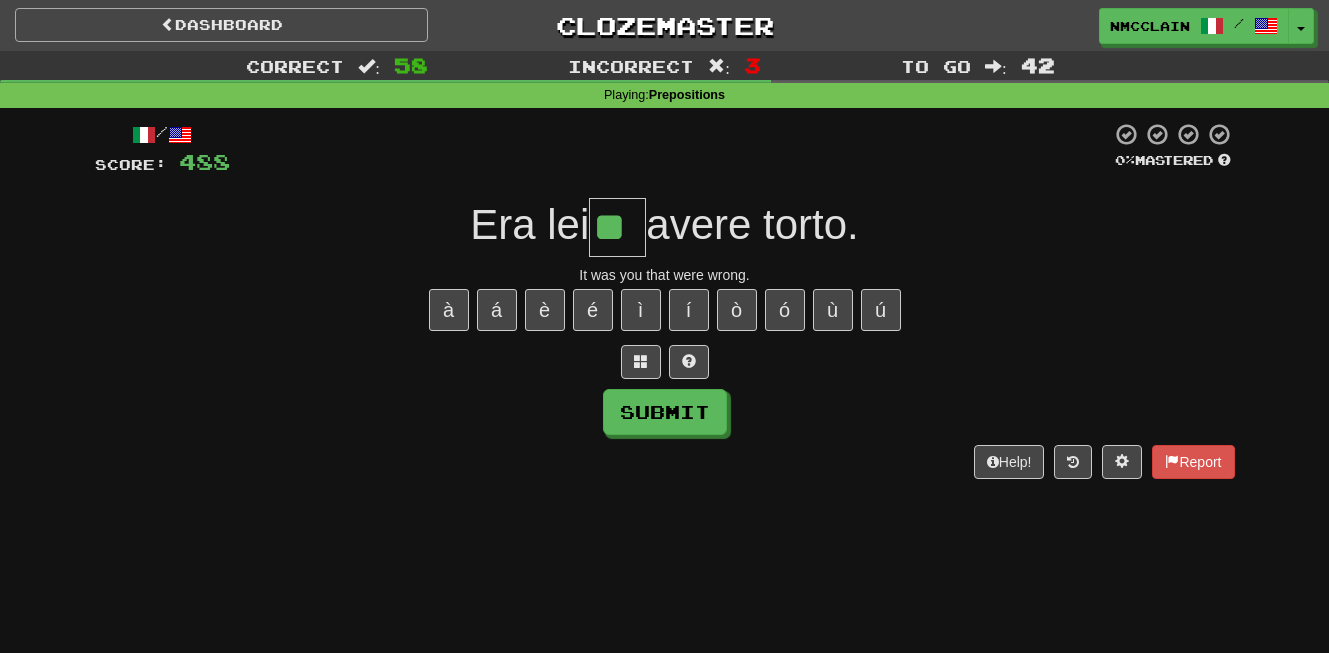 type on "**" 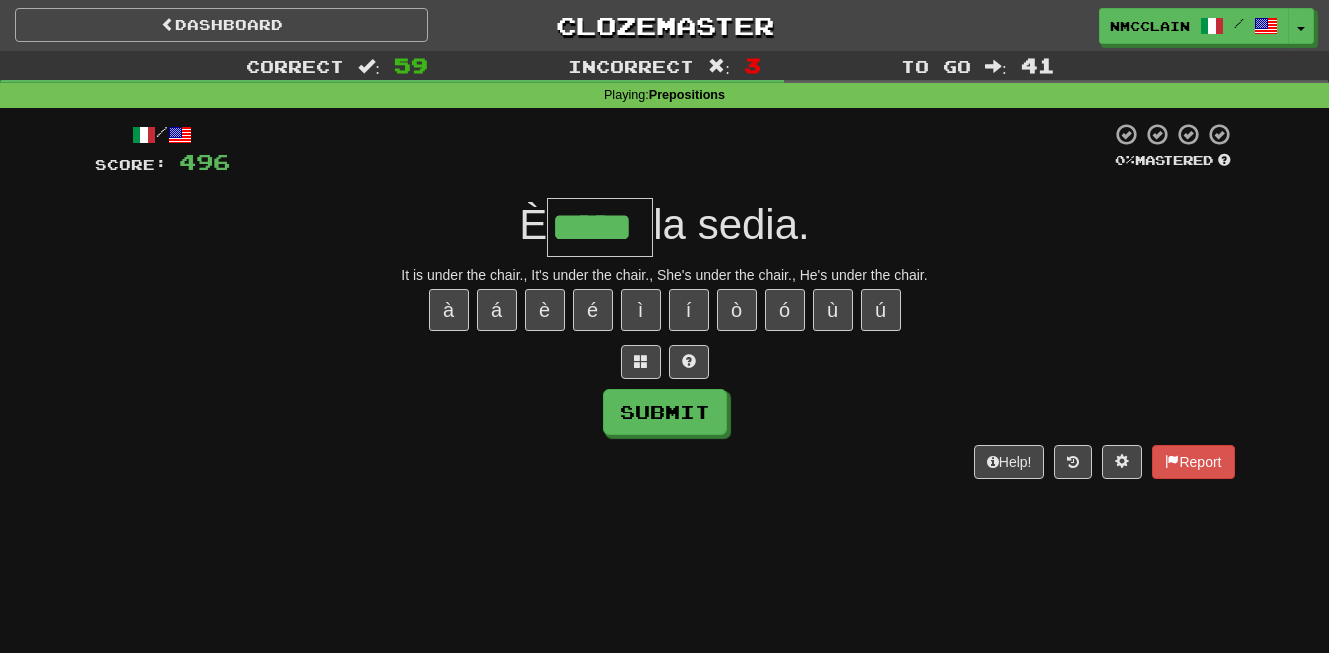type on "*****" 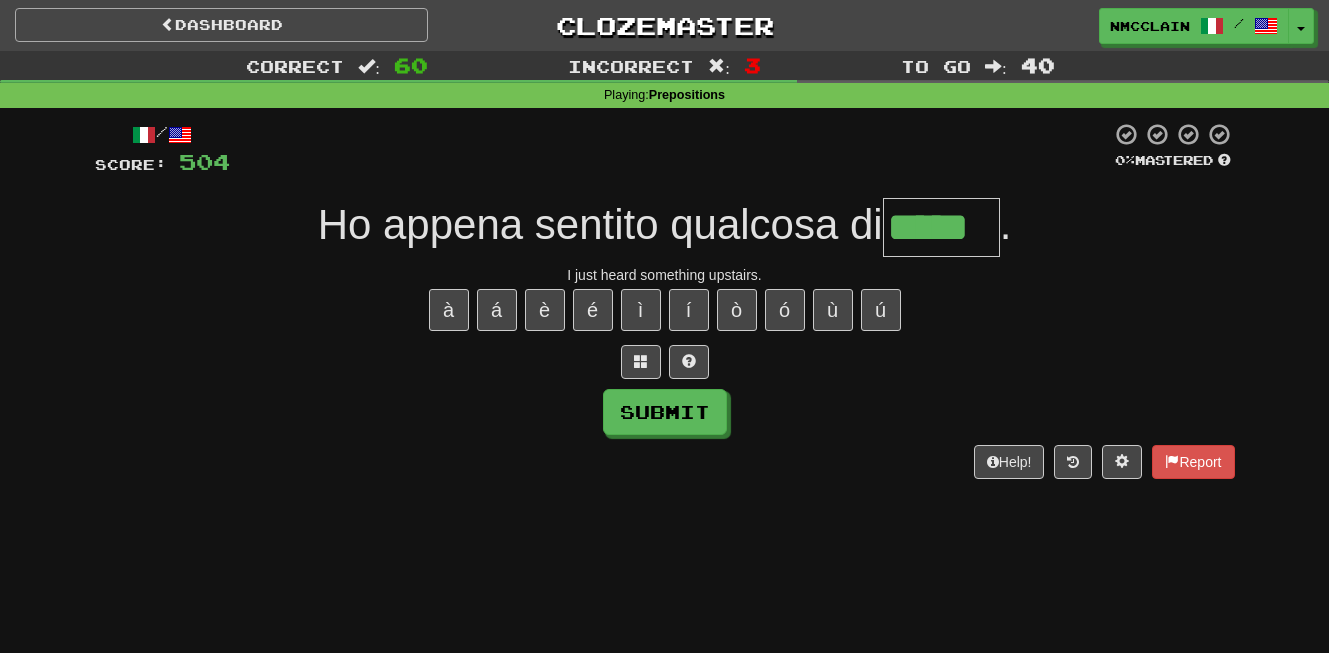 type on "*****" 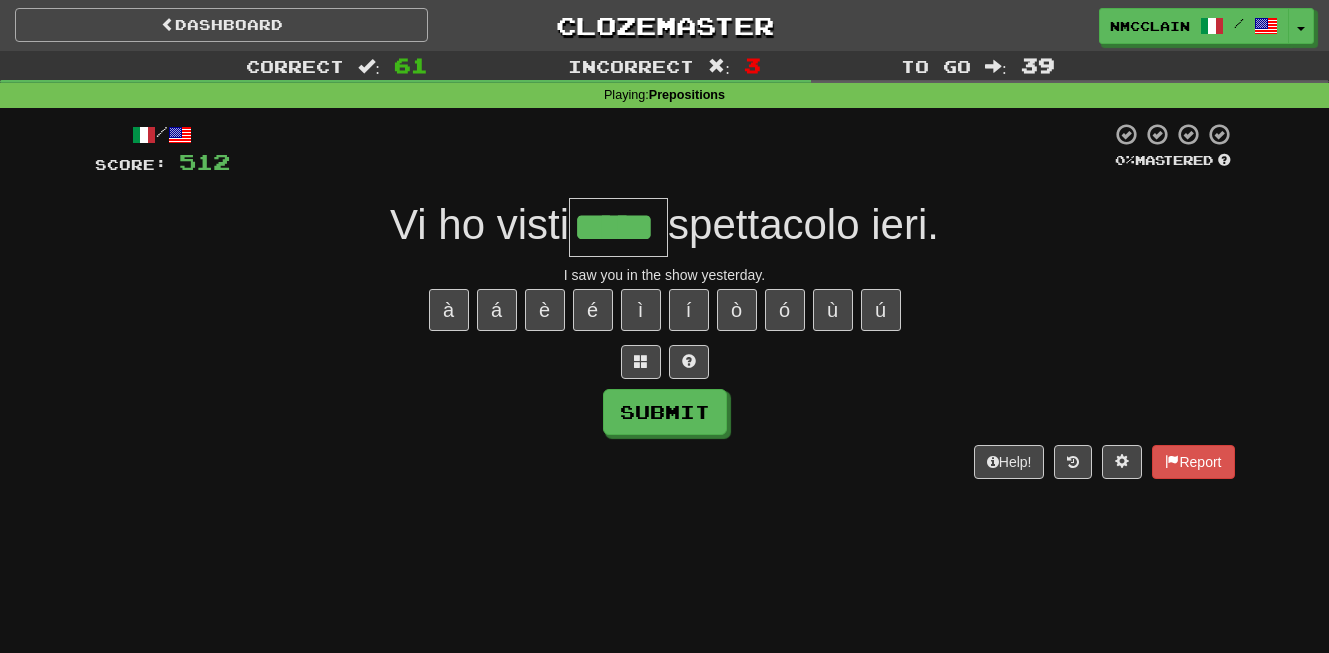 type on "*****" 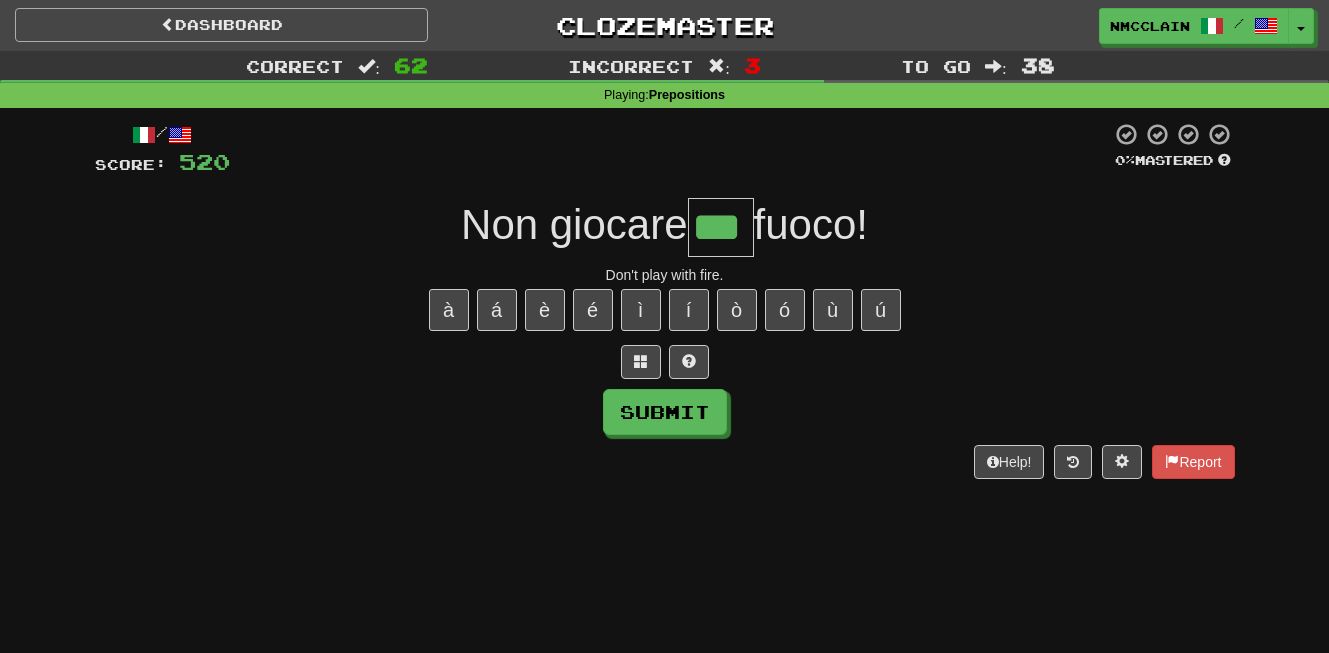 type on "***" 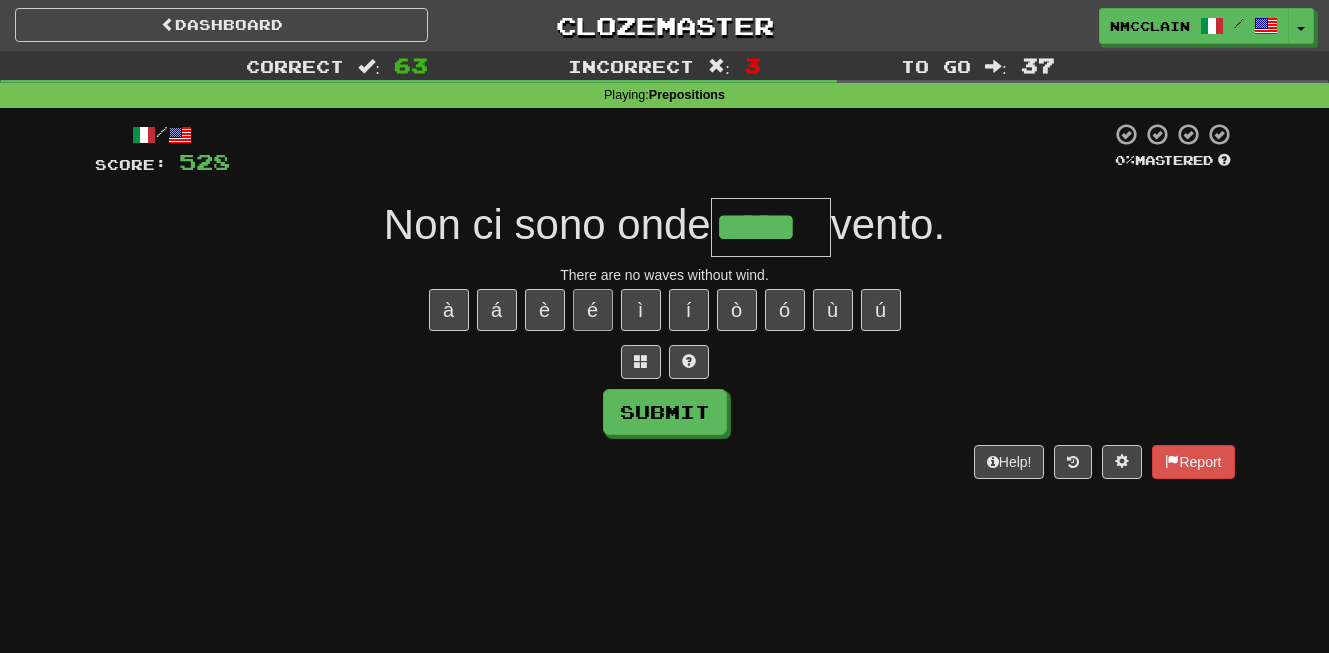 type on "*****" 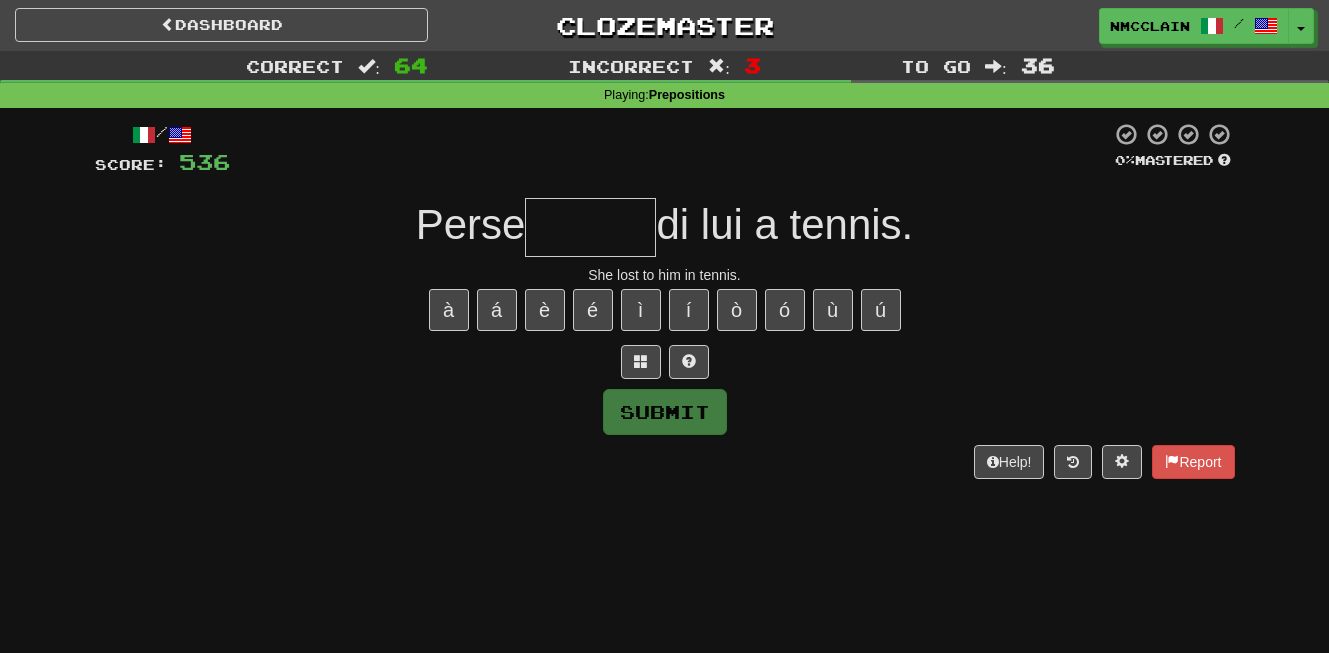 type on "*" 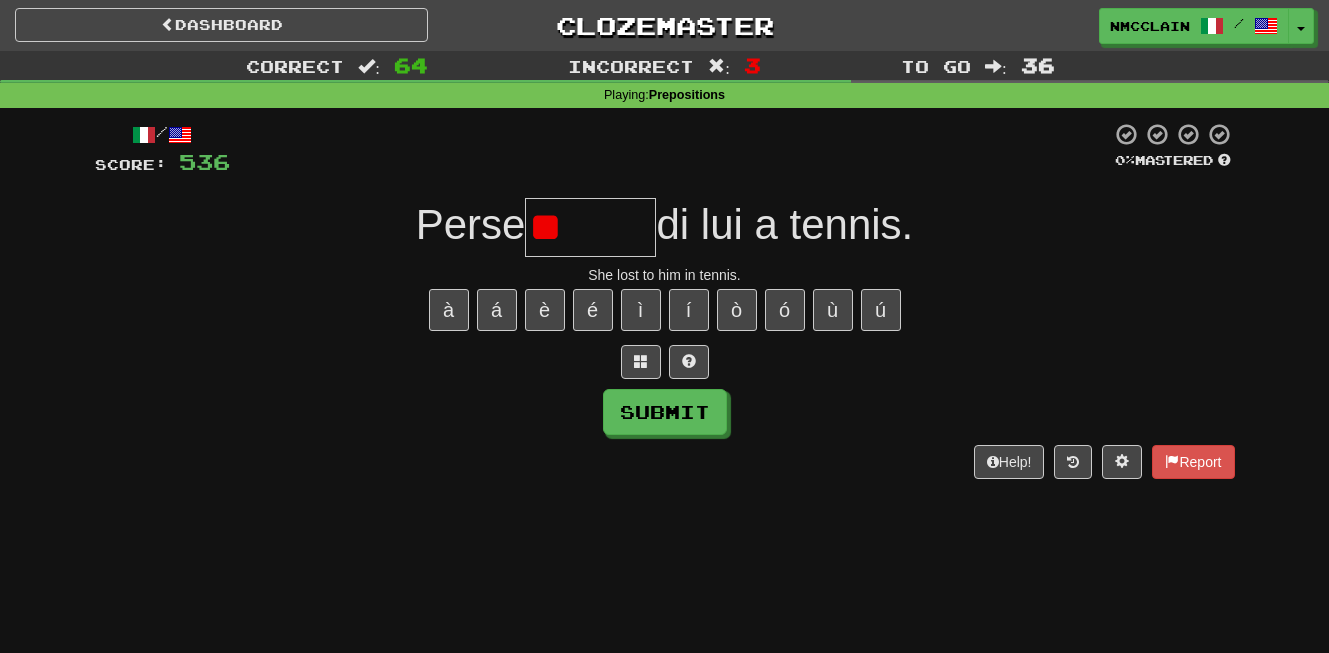 type on "*" 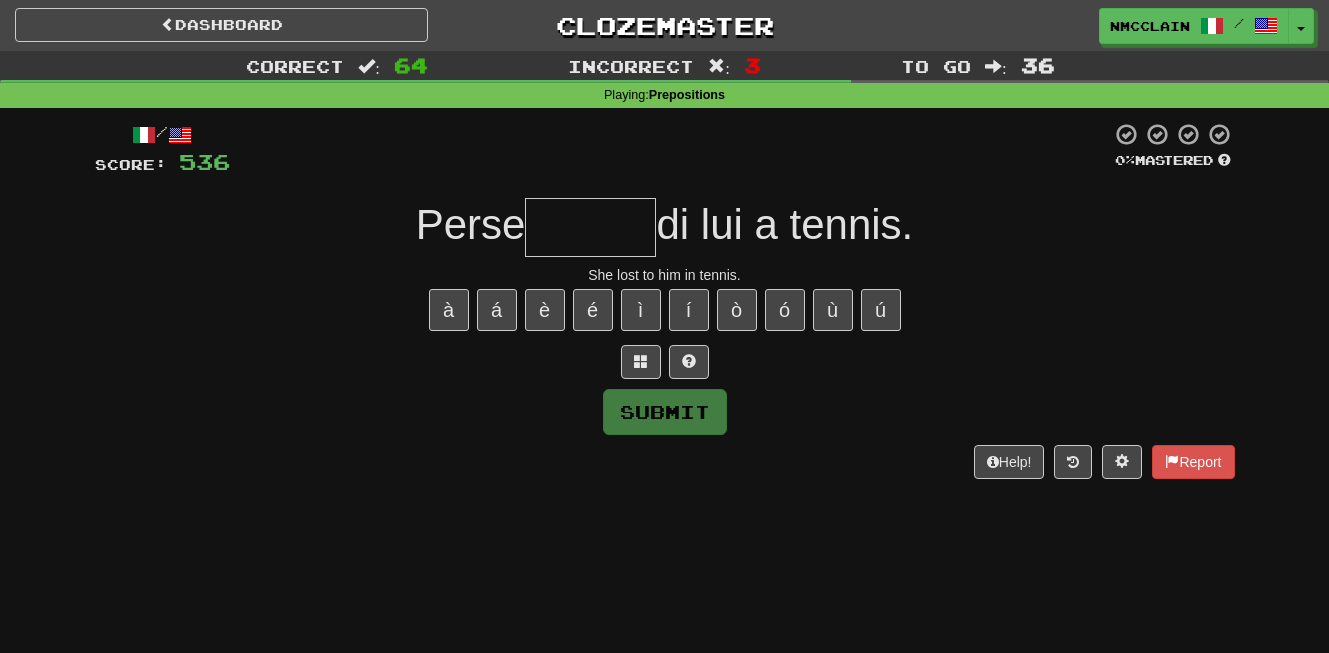 type on "*" 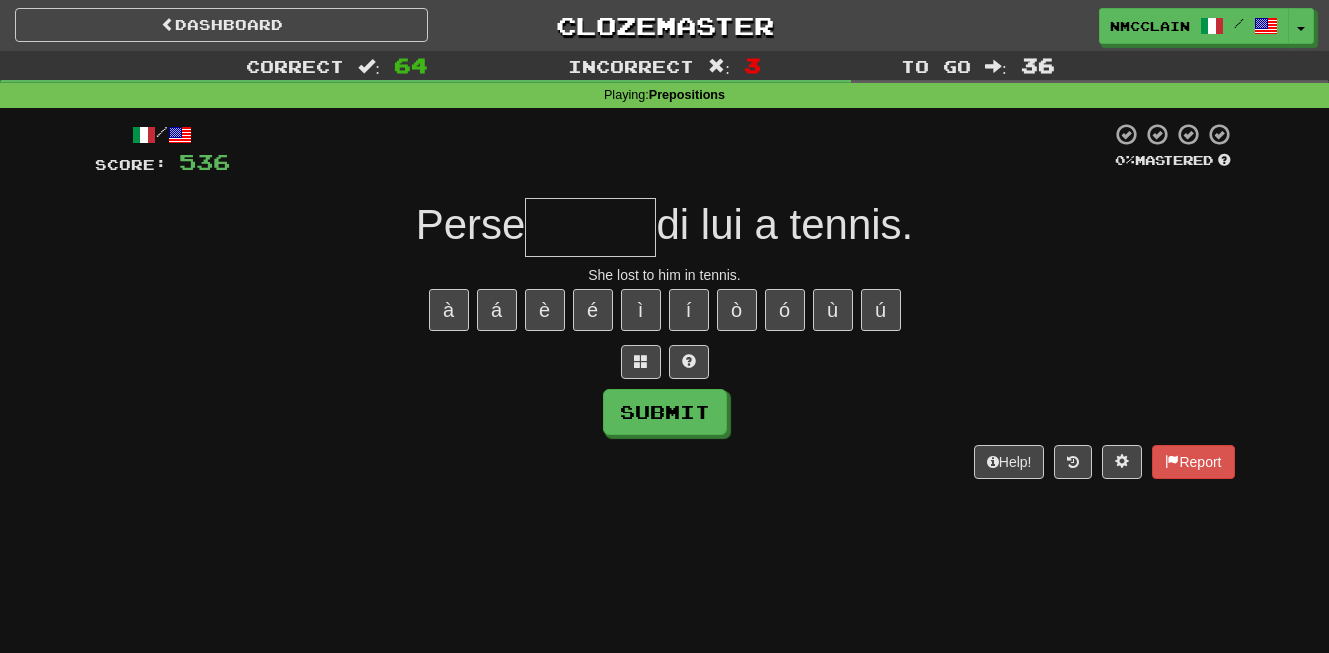 type on "*" 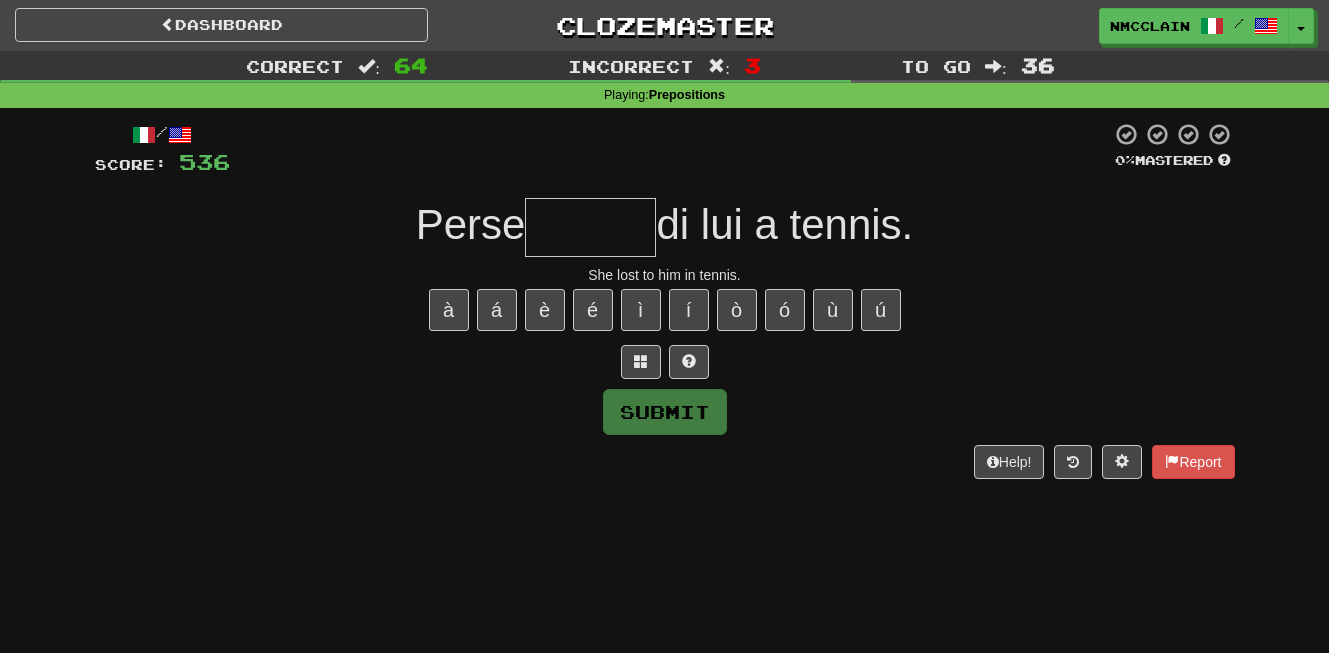 type on "*" 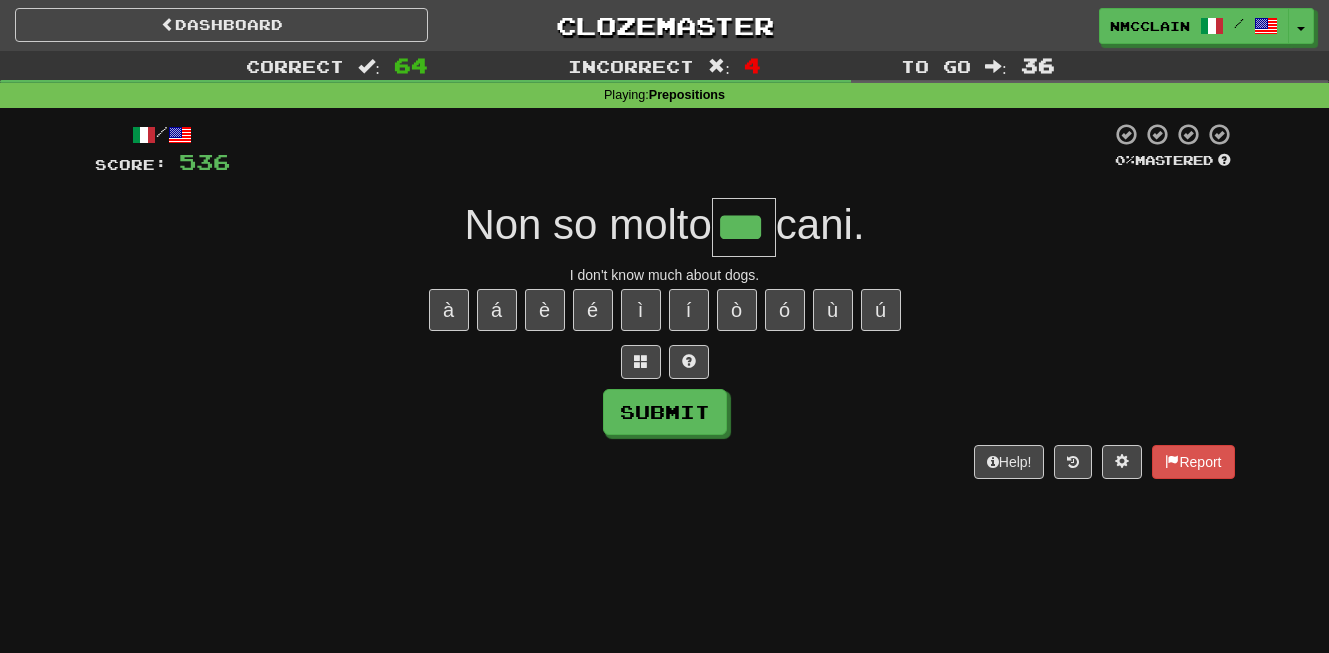 type on "***" 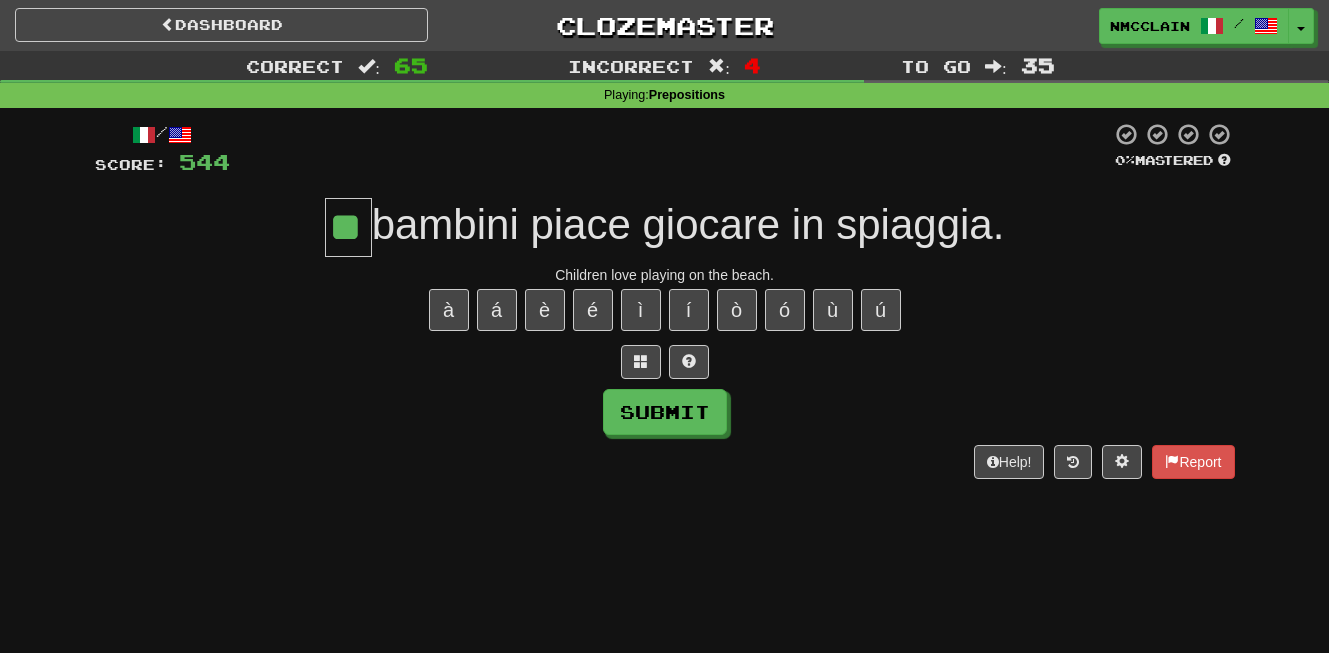 type on "**" 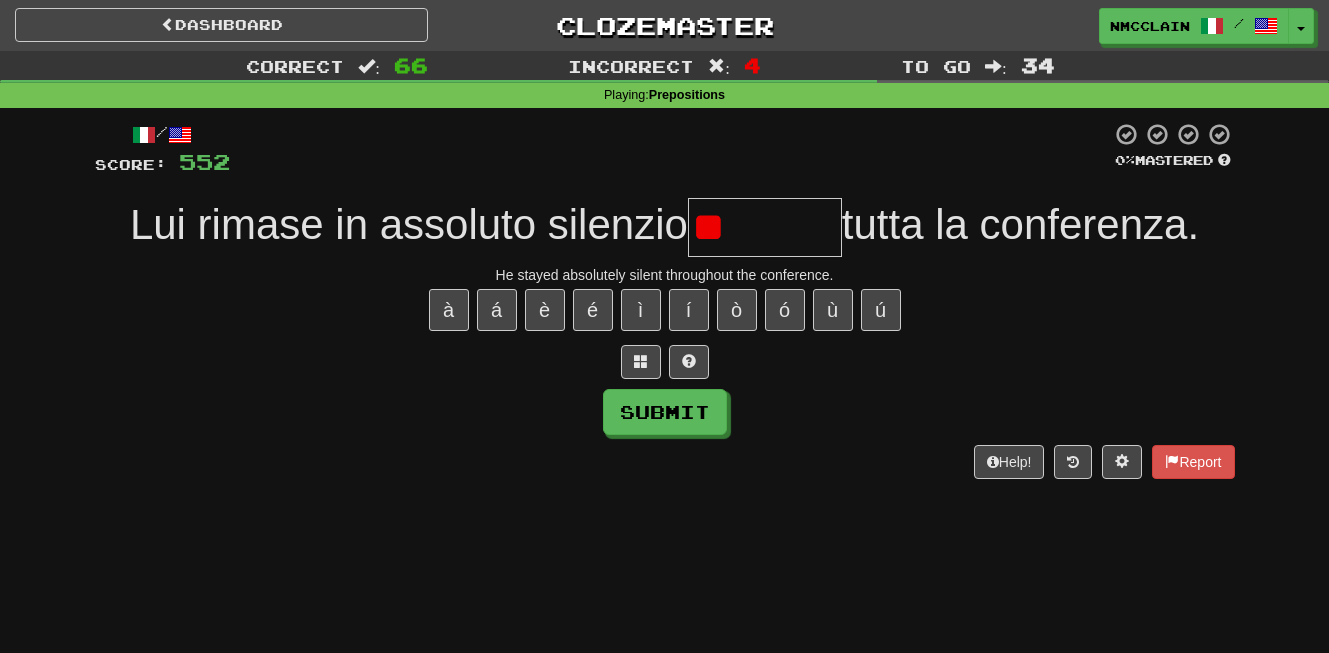 type on "*" 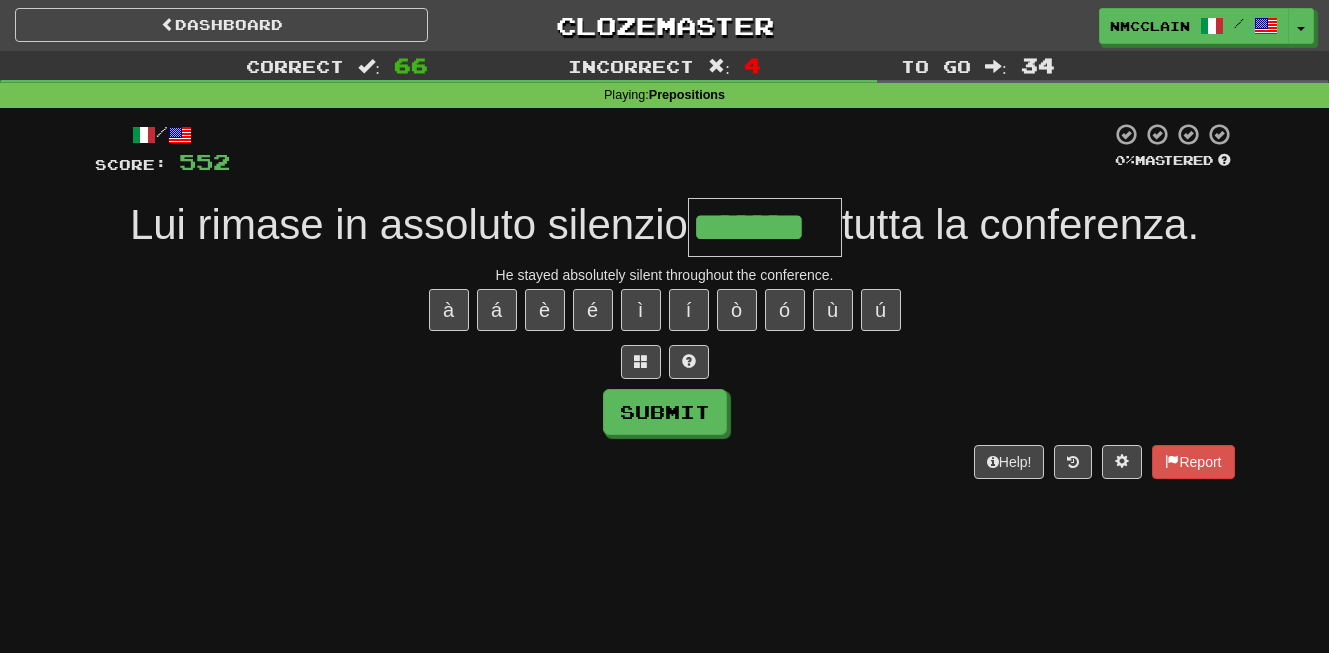 type on "*******" 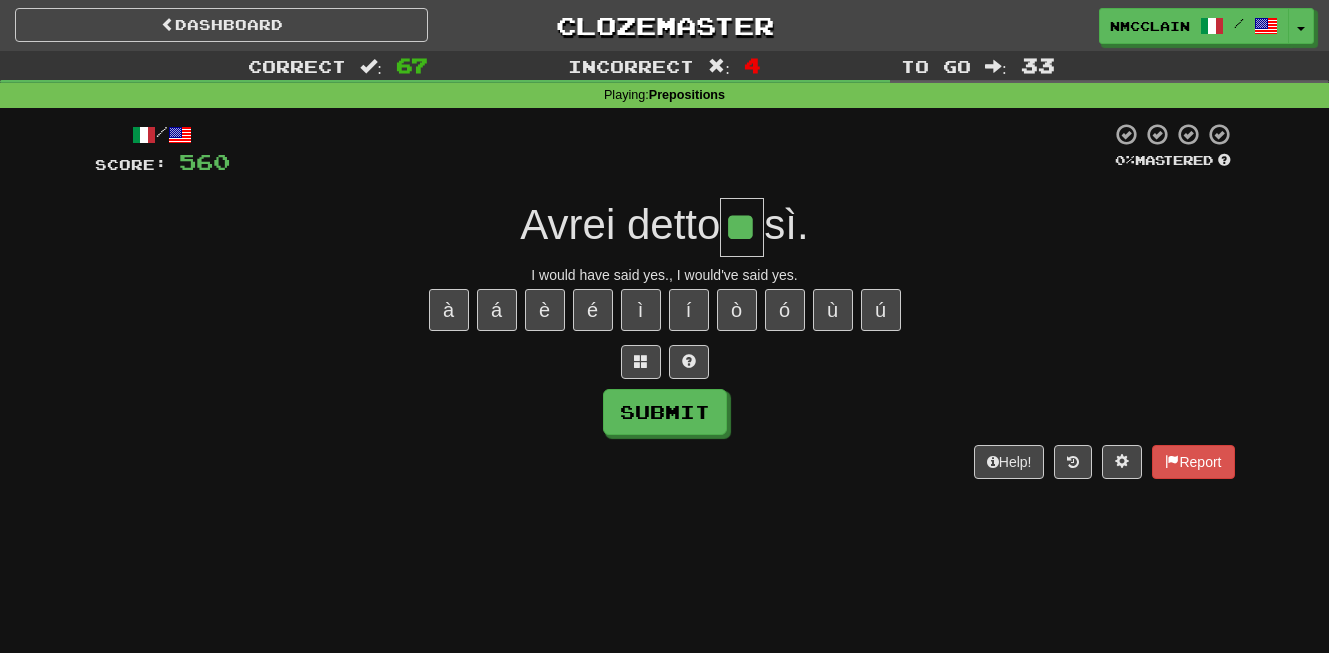 type on "**" 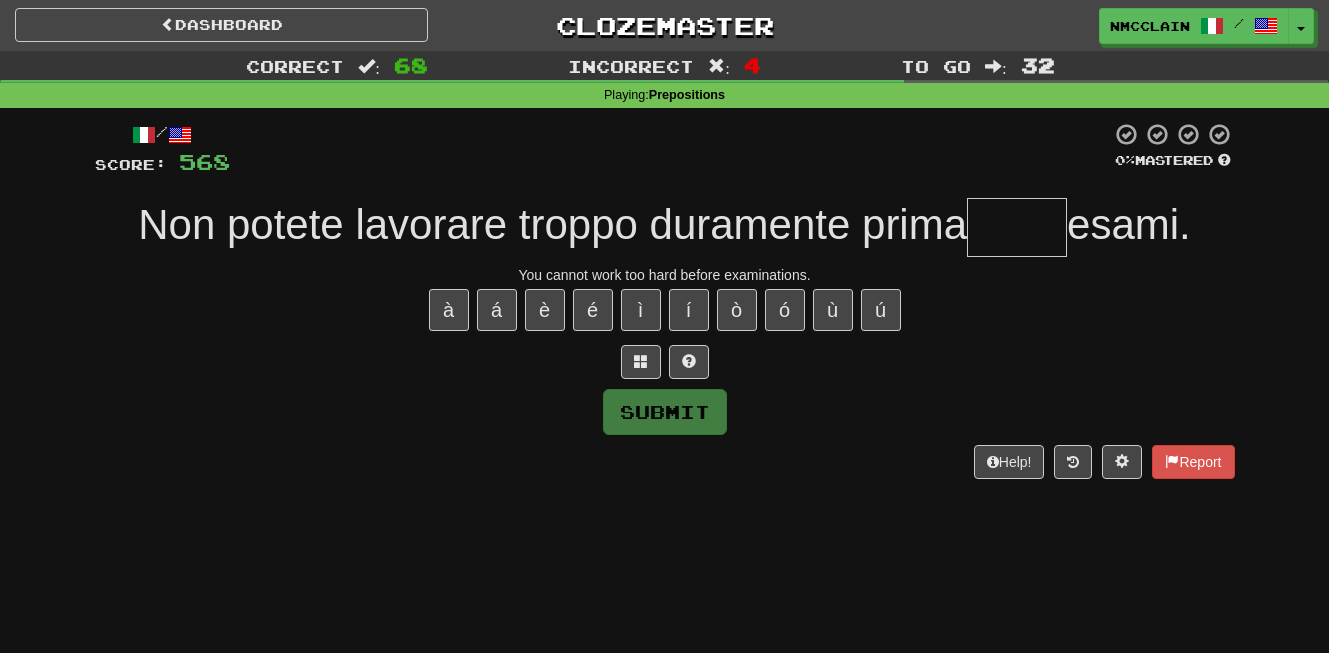 click at bounding box center (1017, 227) 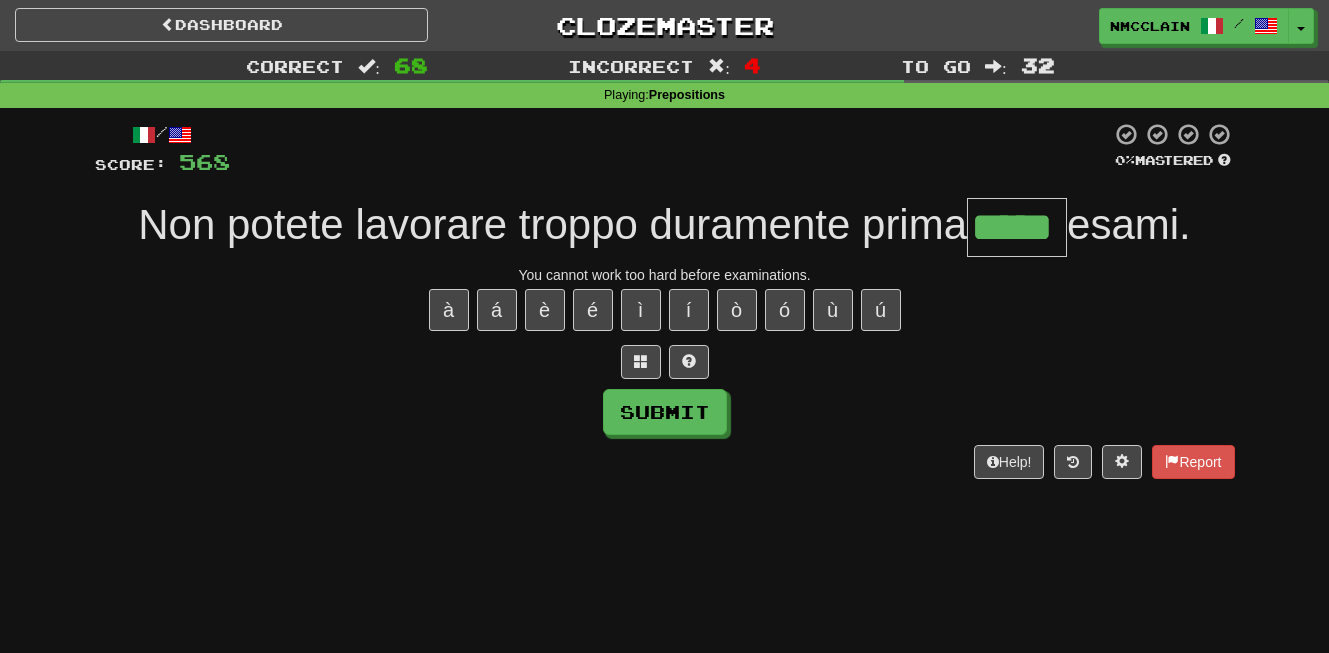 type on "*****" 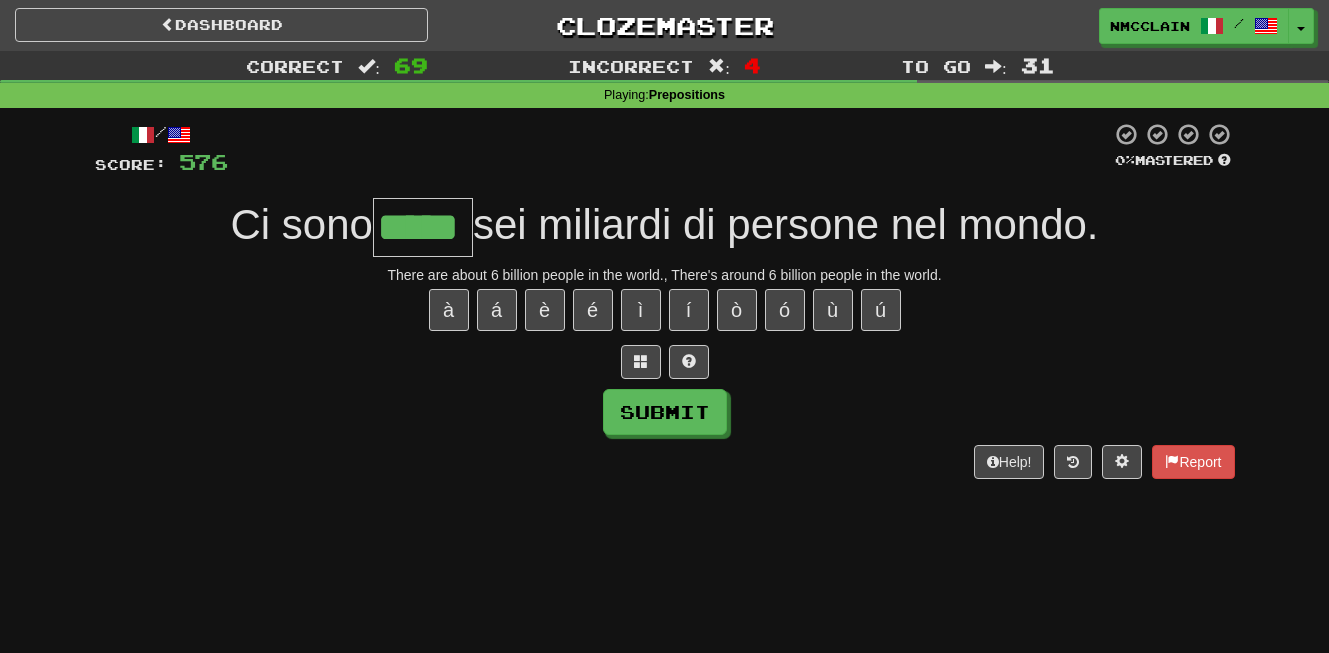 type on "*****" 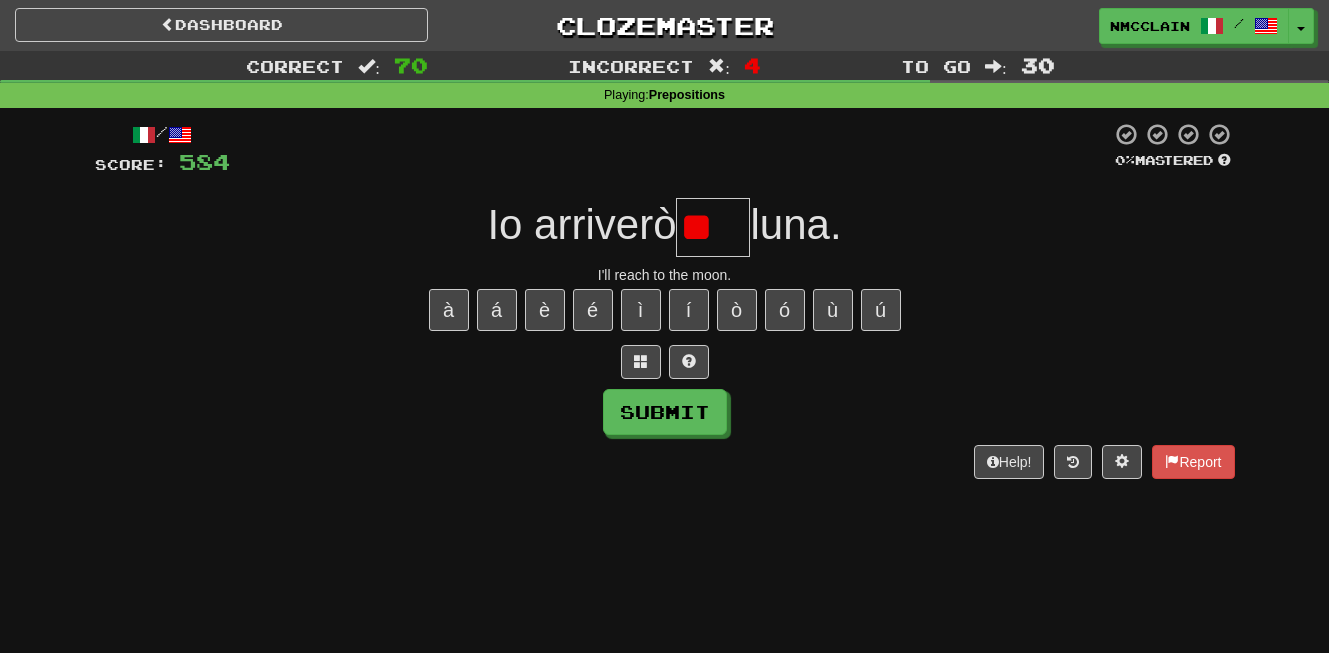 type on "*" 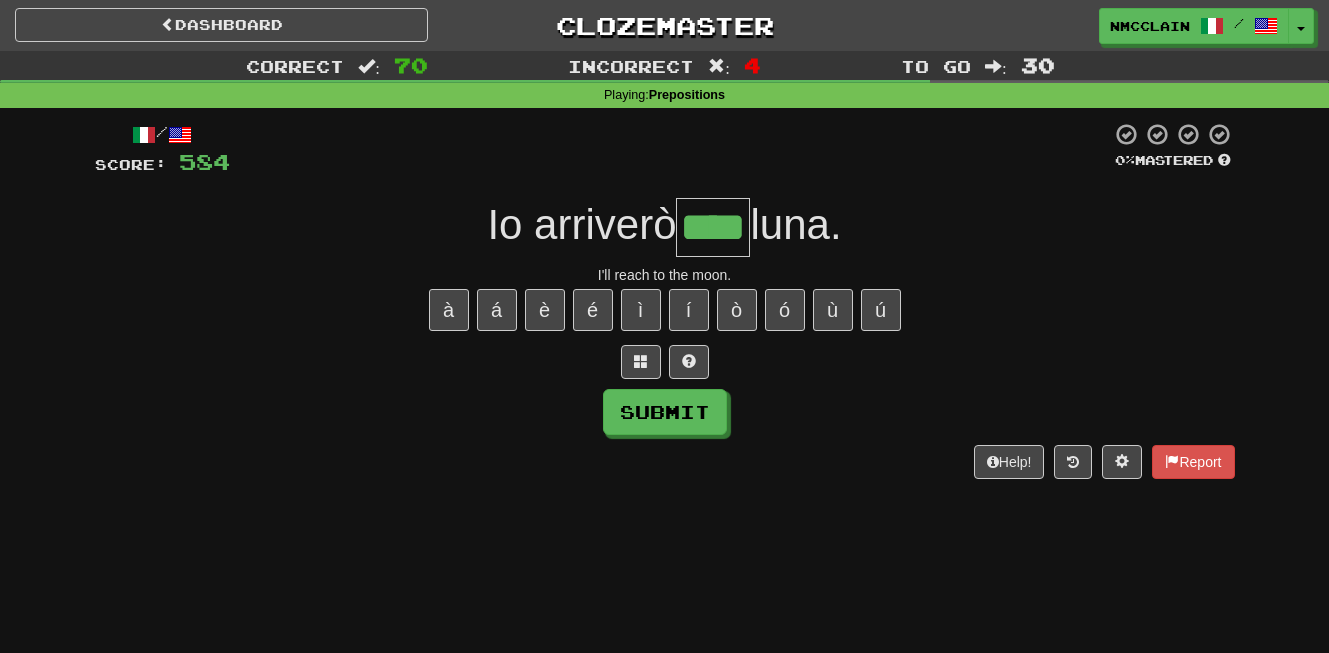 type on "****" 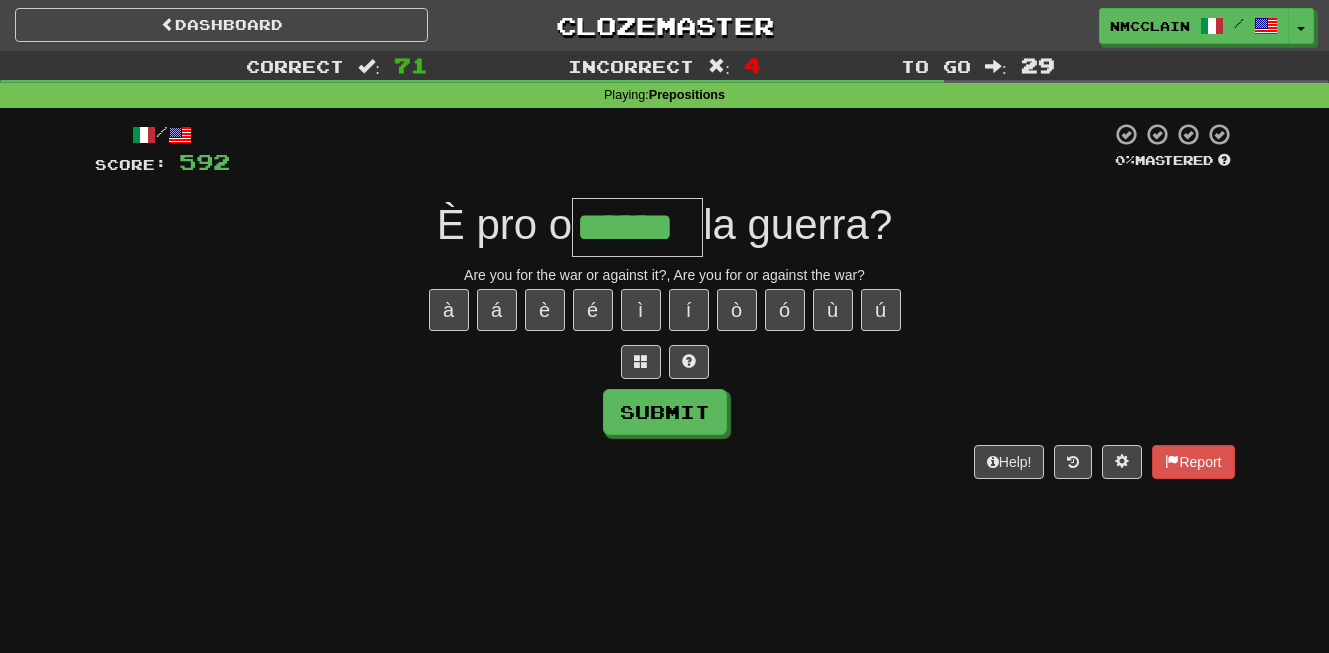 type on "******" 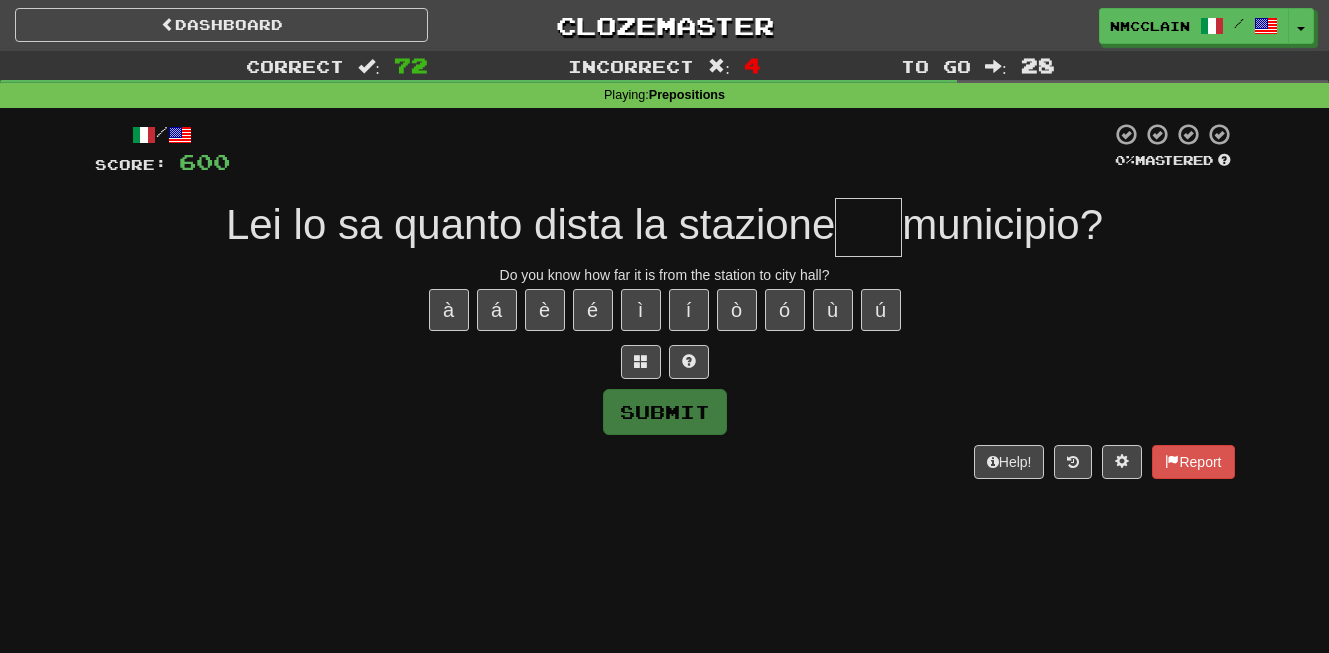 type on "*" 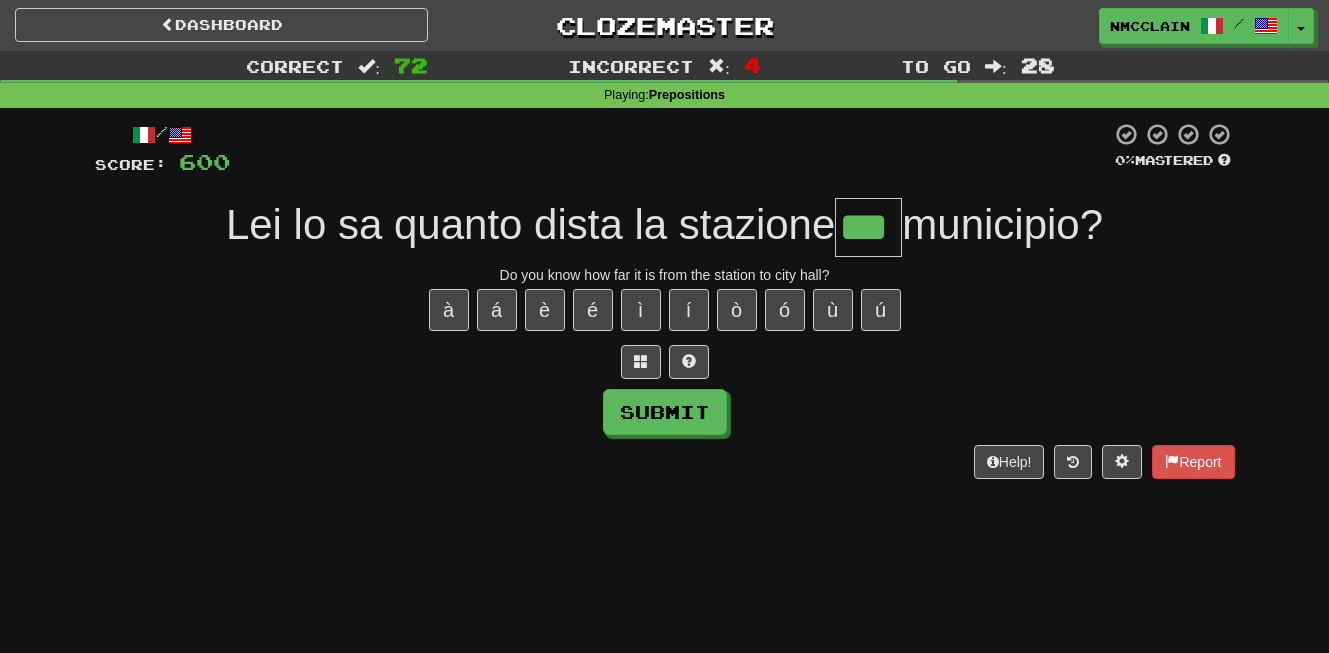 type on "***" 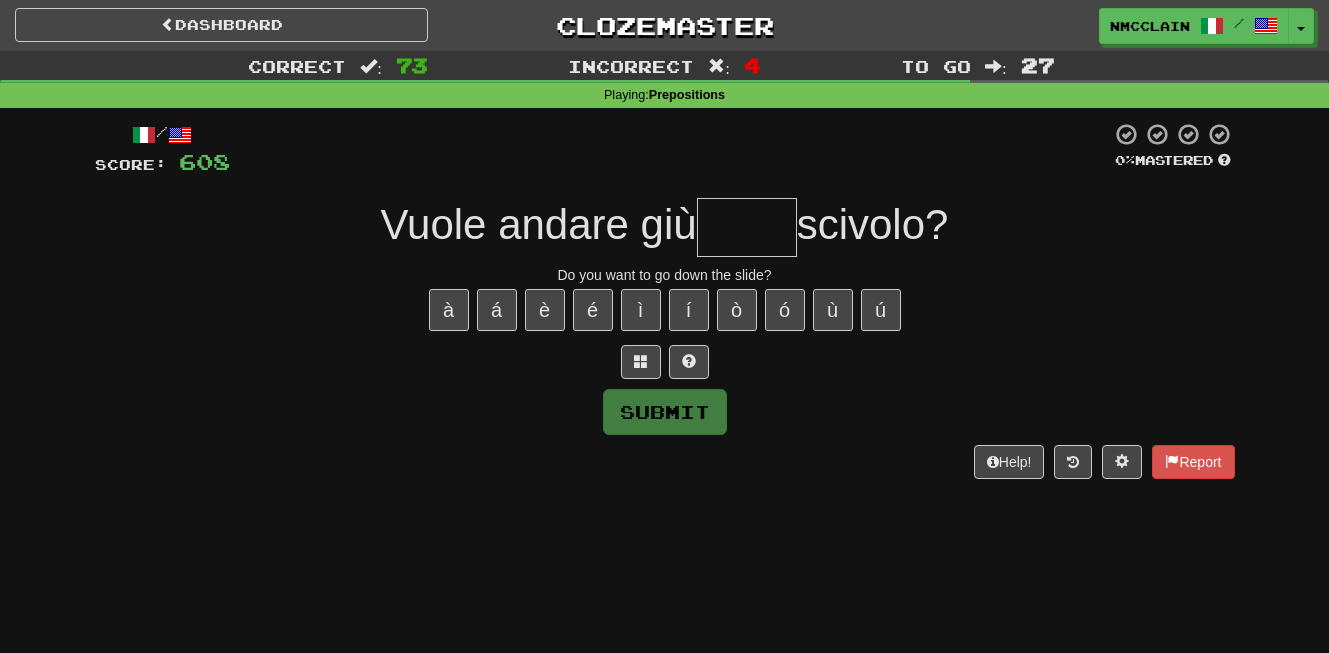 type on "*" 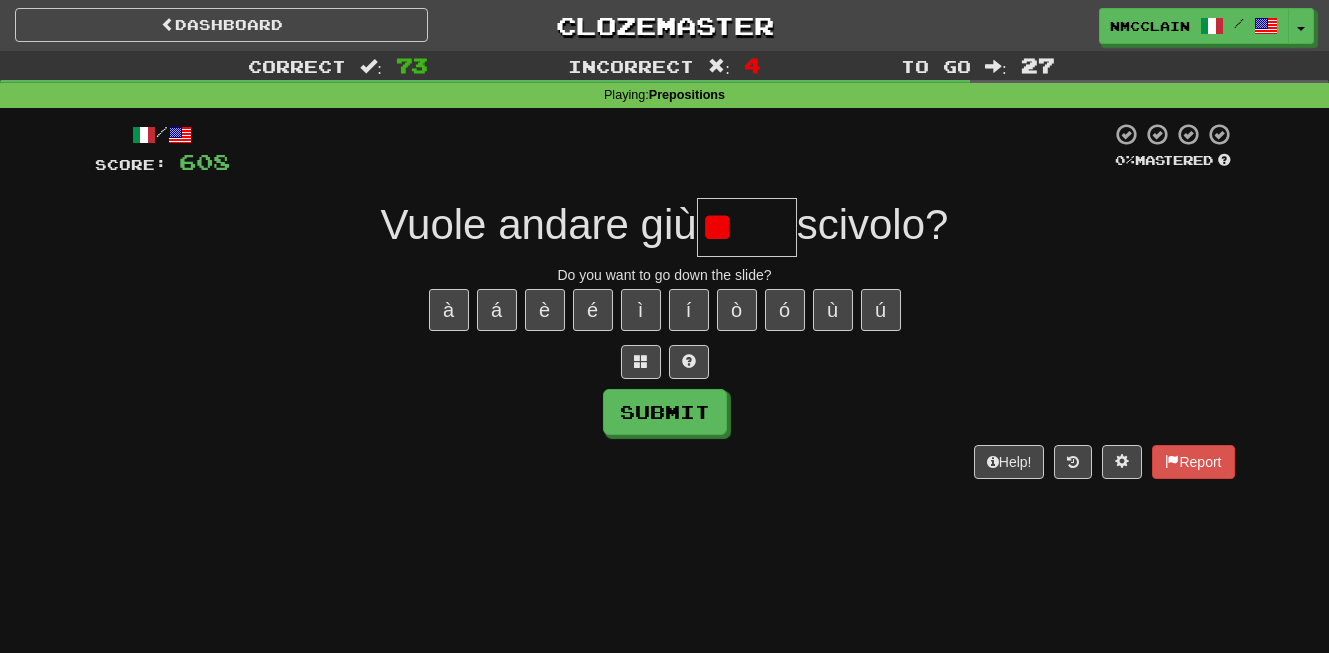 type on "*" 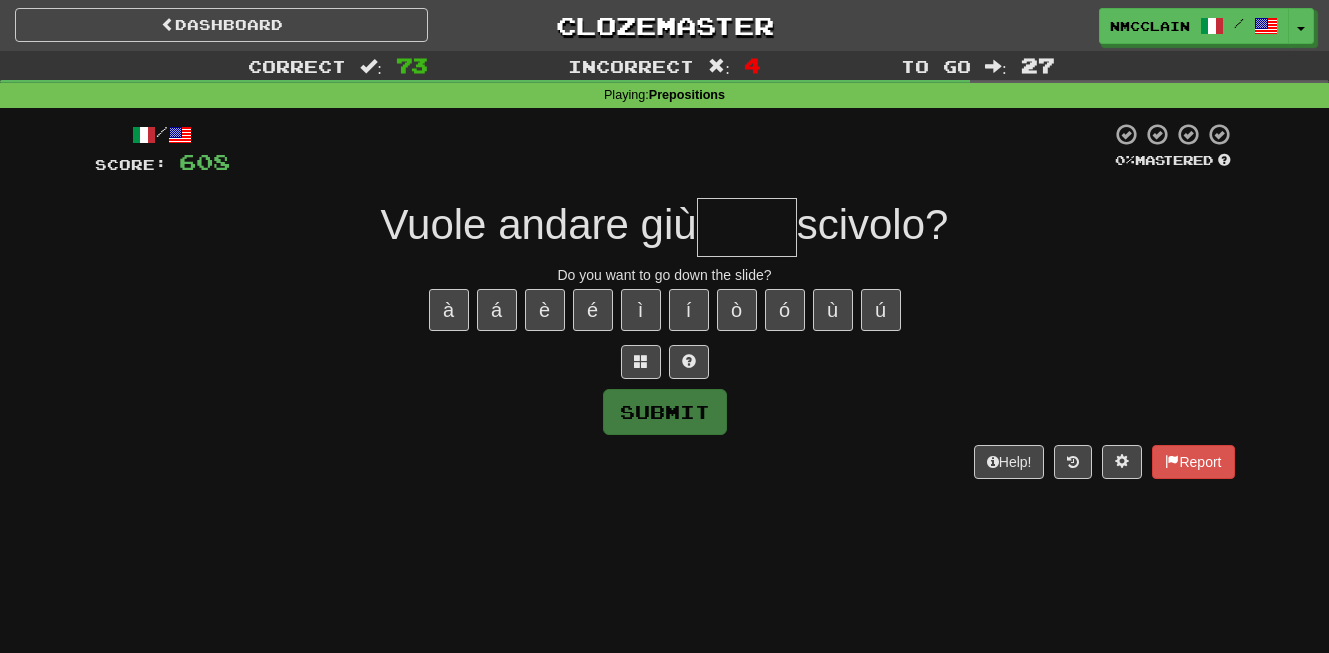 type on "*" 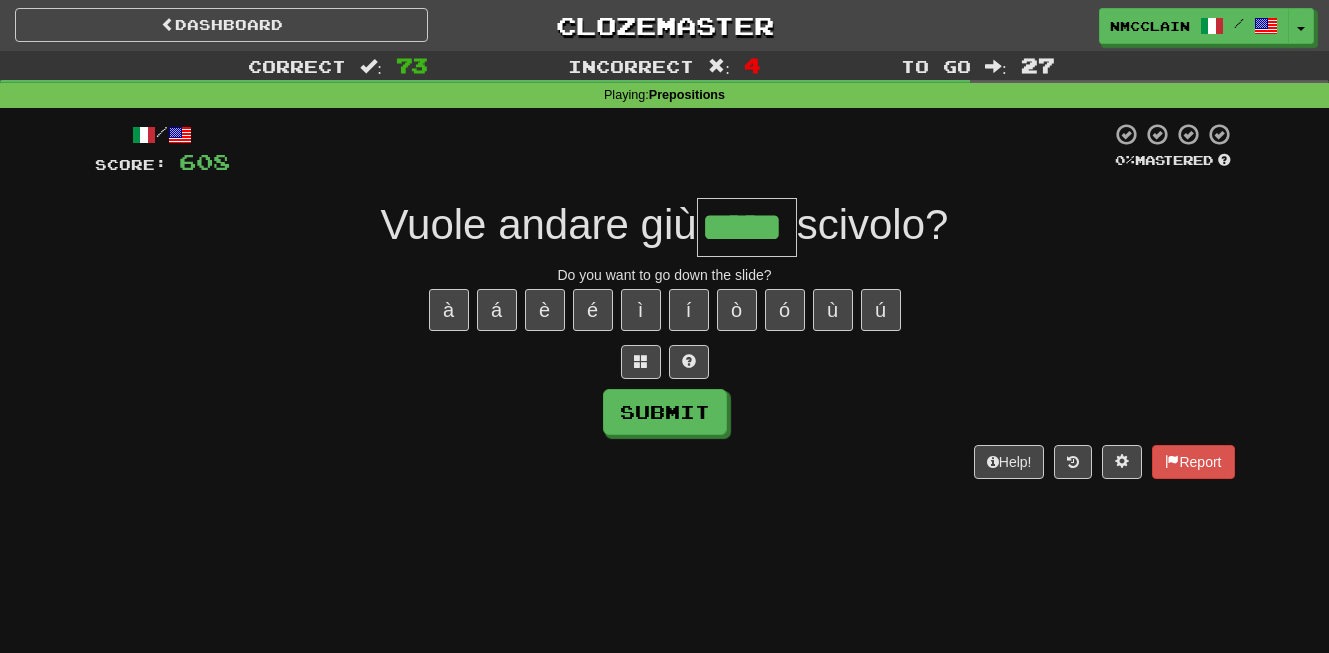 type on "*****" 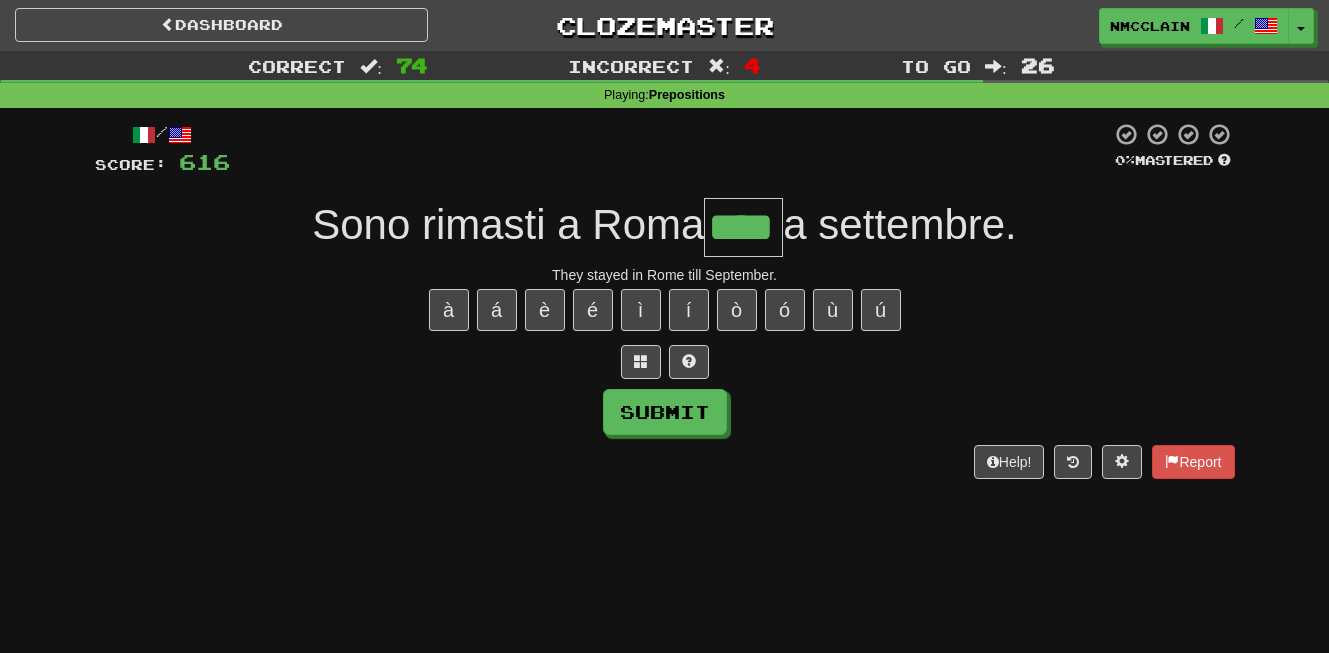 type on "****" 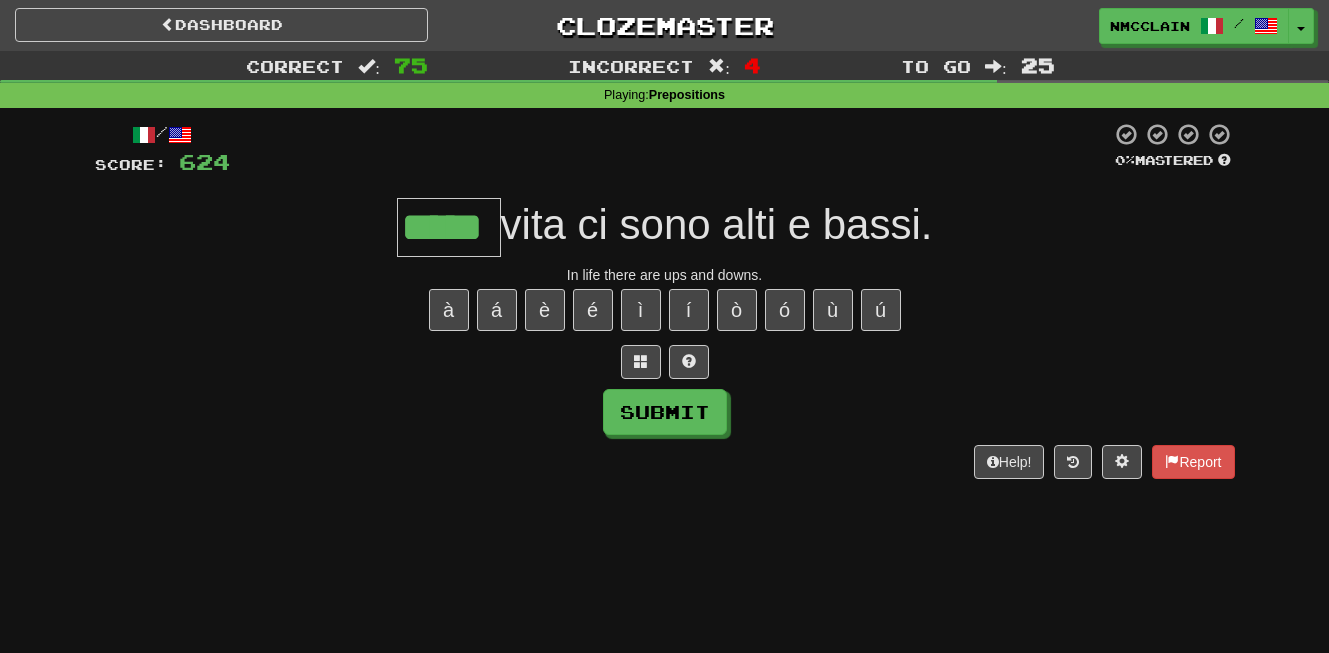 type on "*****" 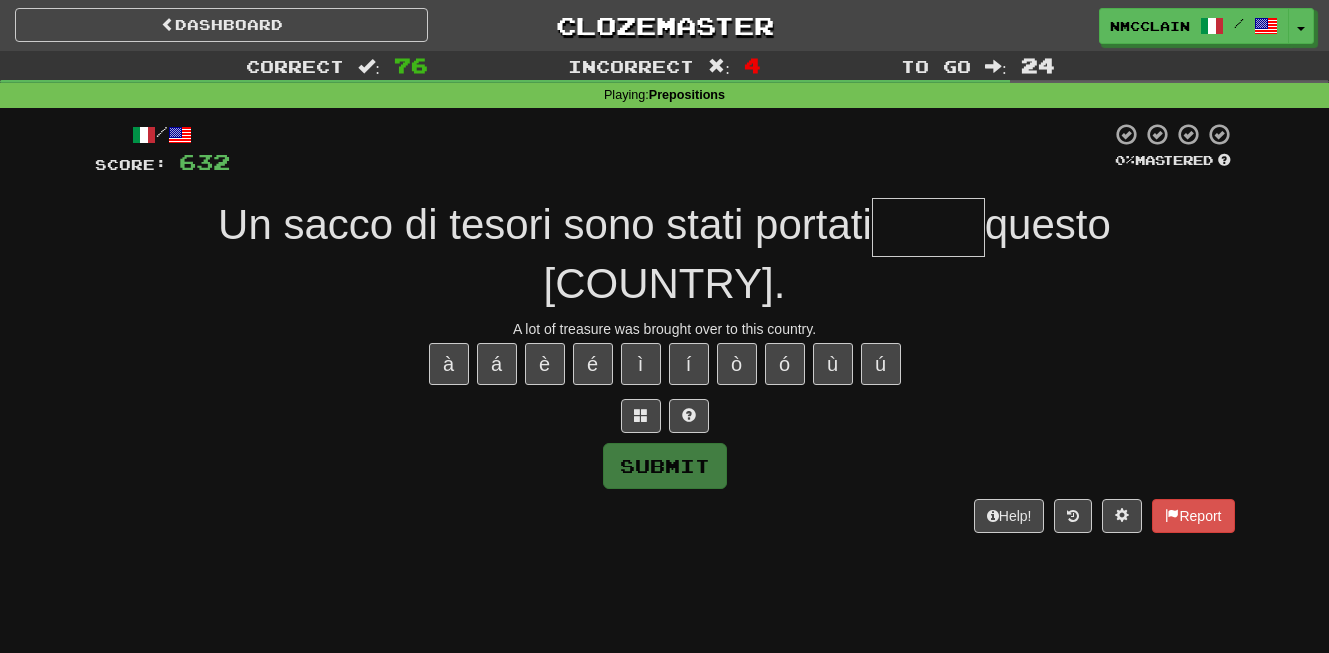 type on "*" 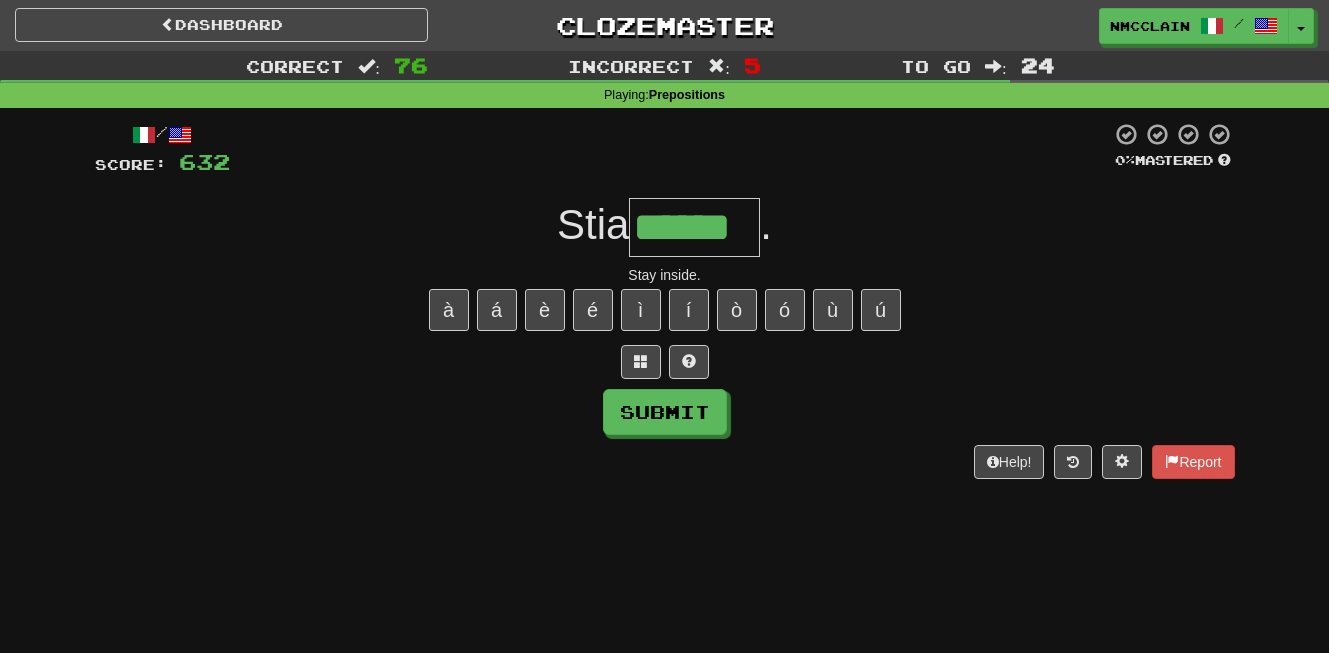 type on "******" 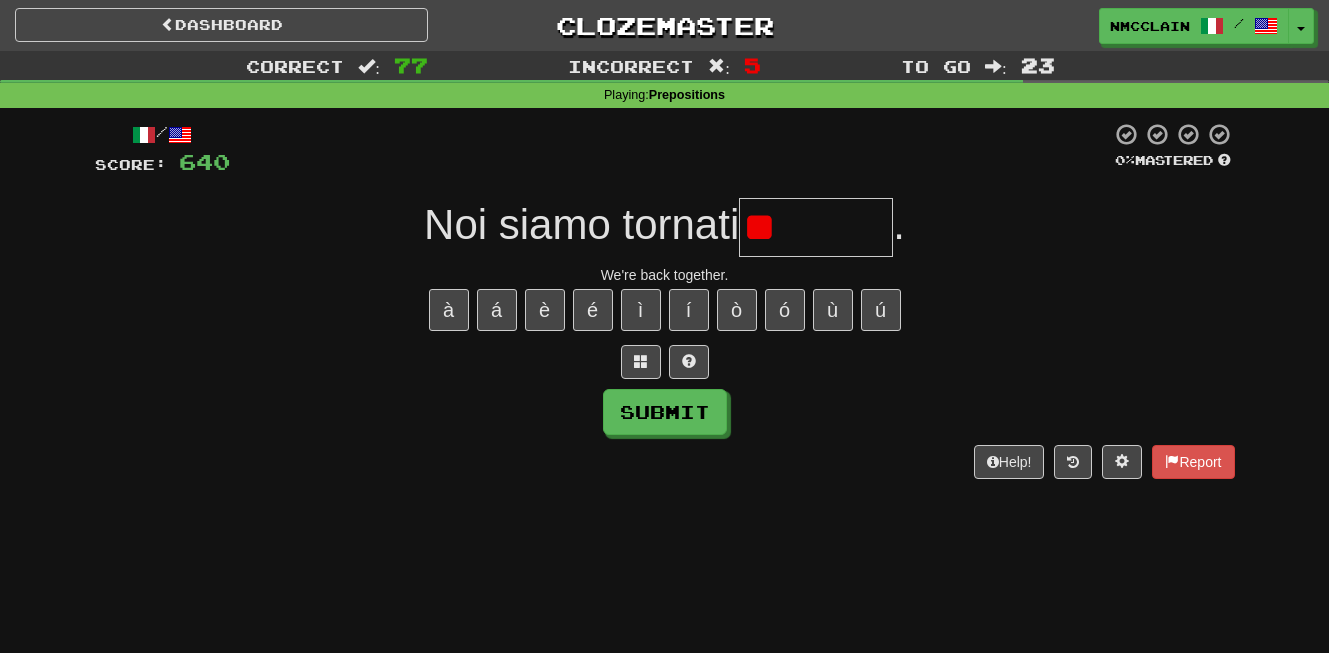 type on "*" 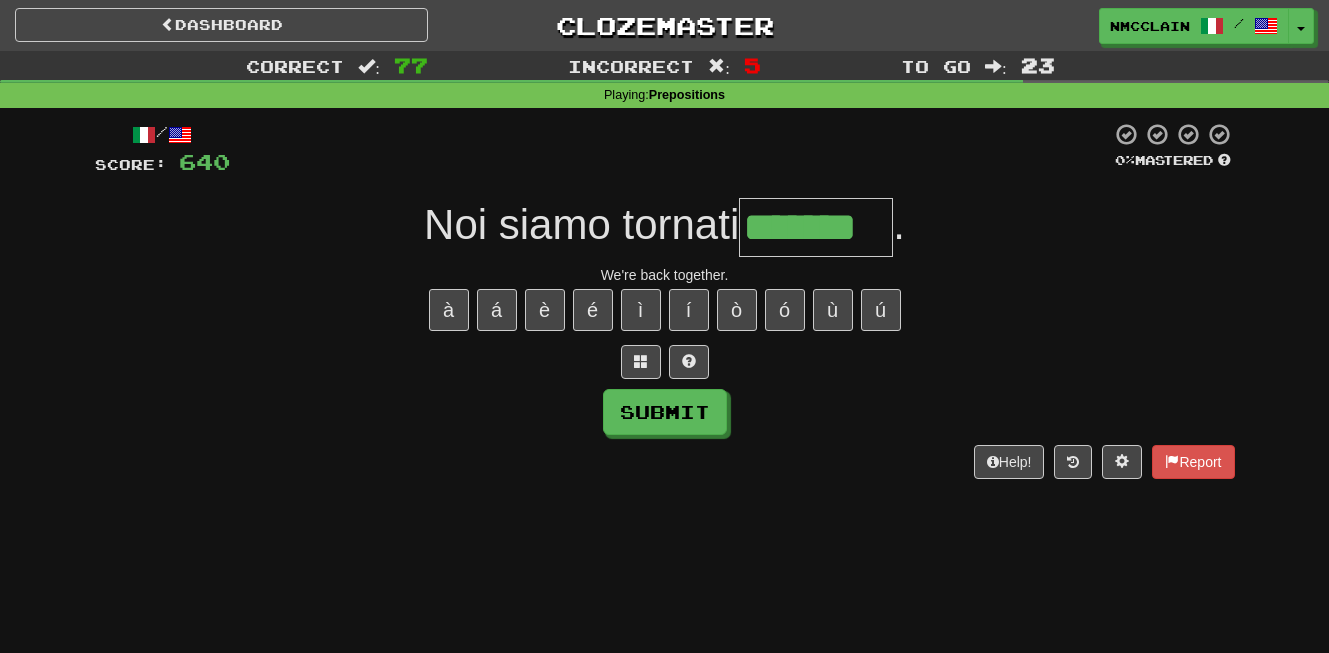 type on "*******" 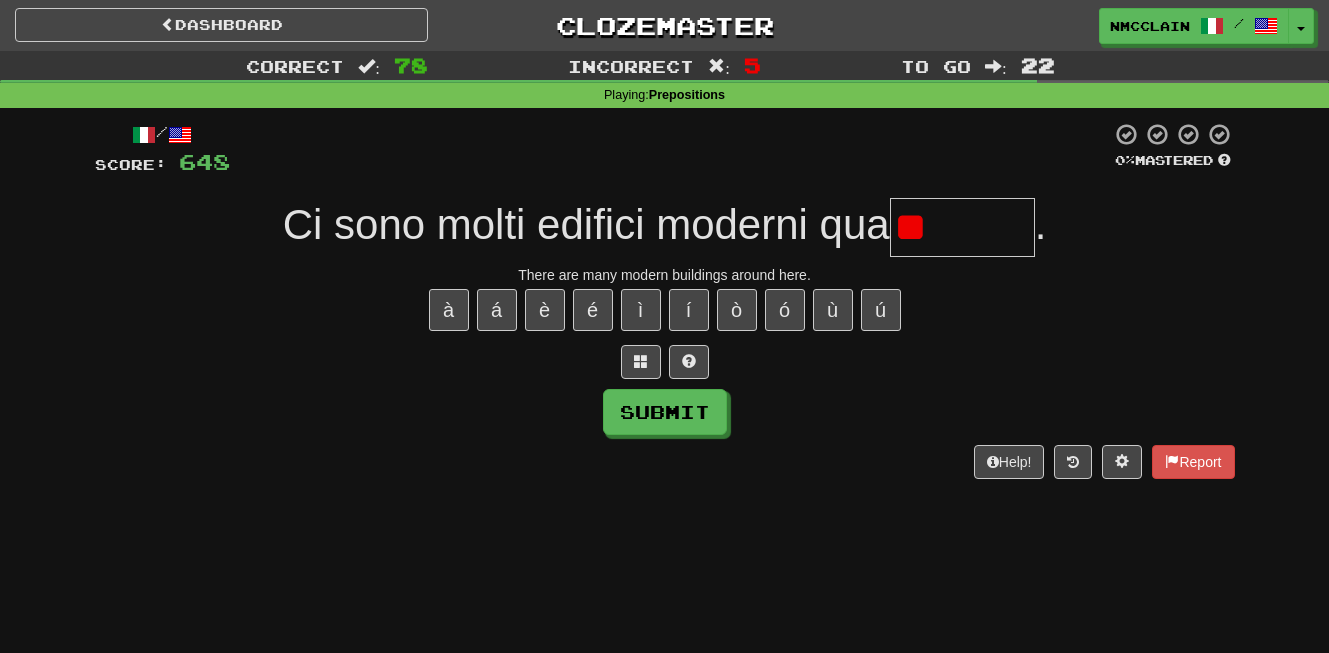 type on "*" 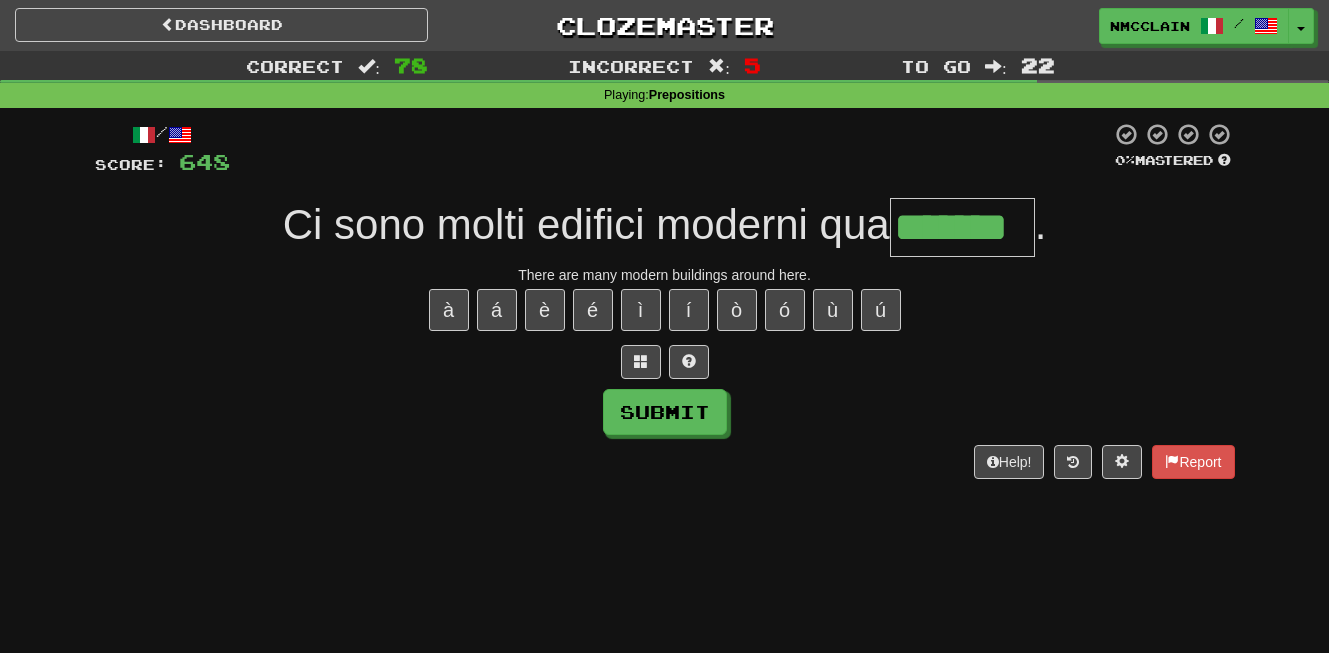 type on "*******" 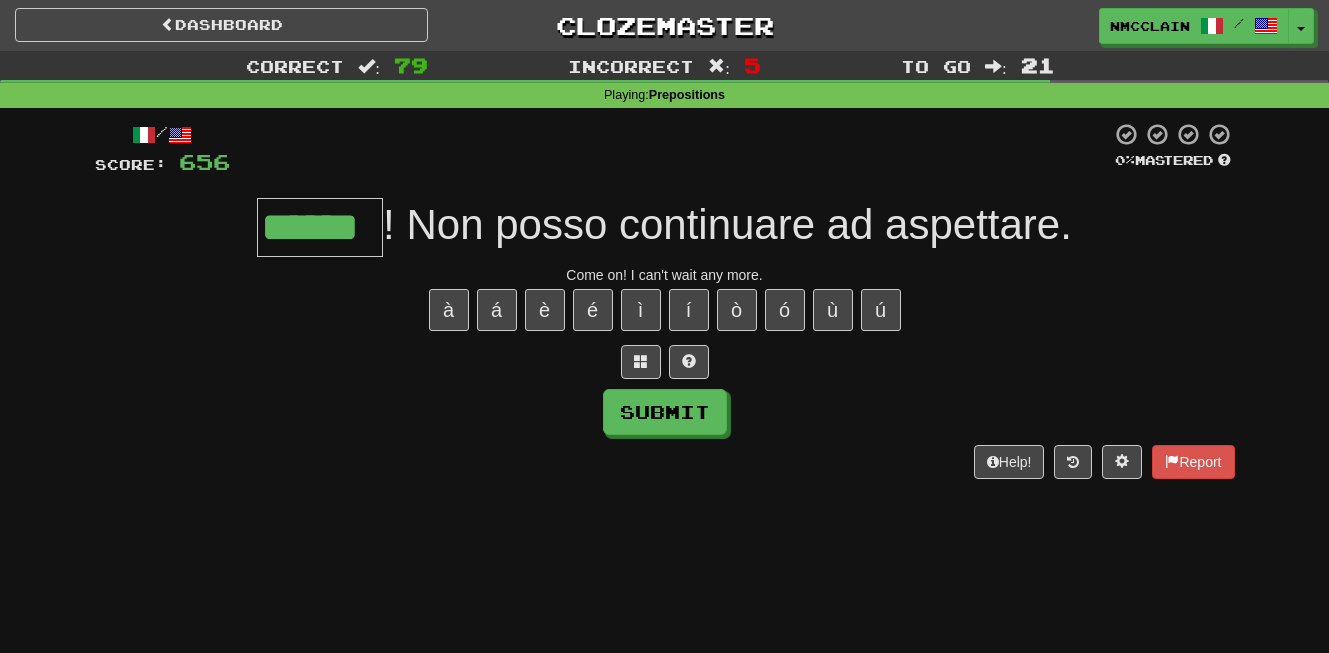 type on "******" 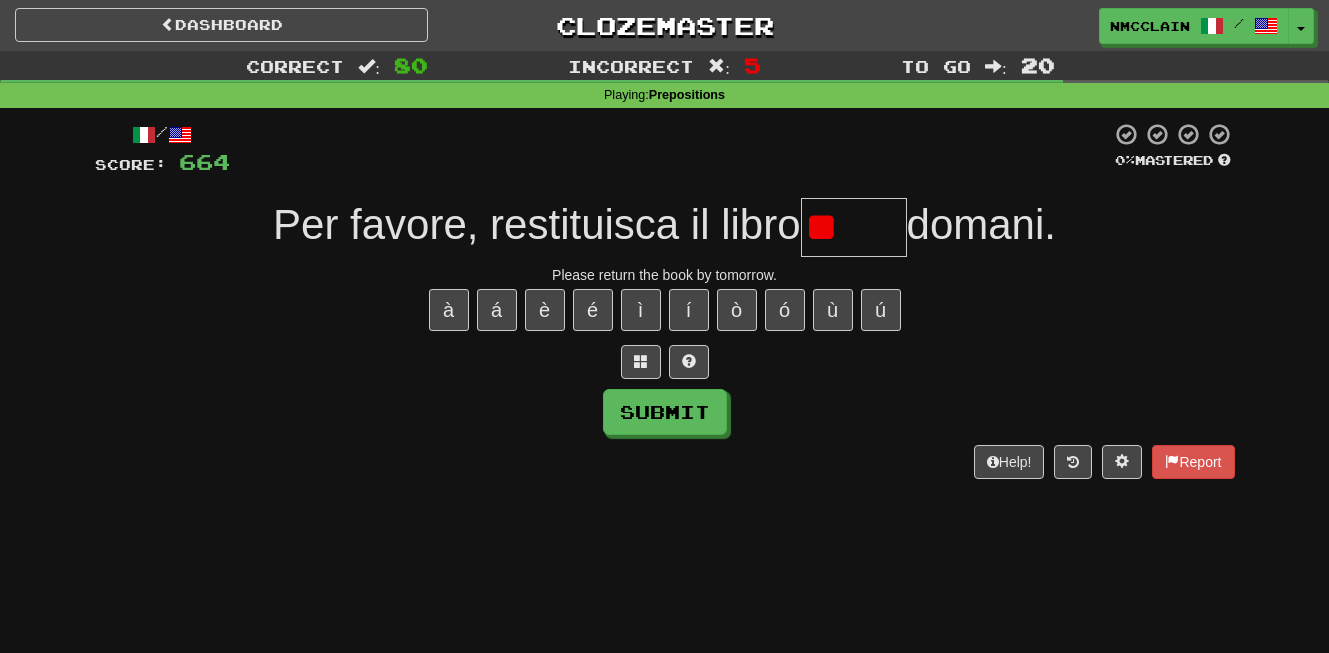 type on "*" 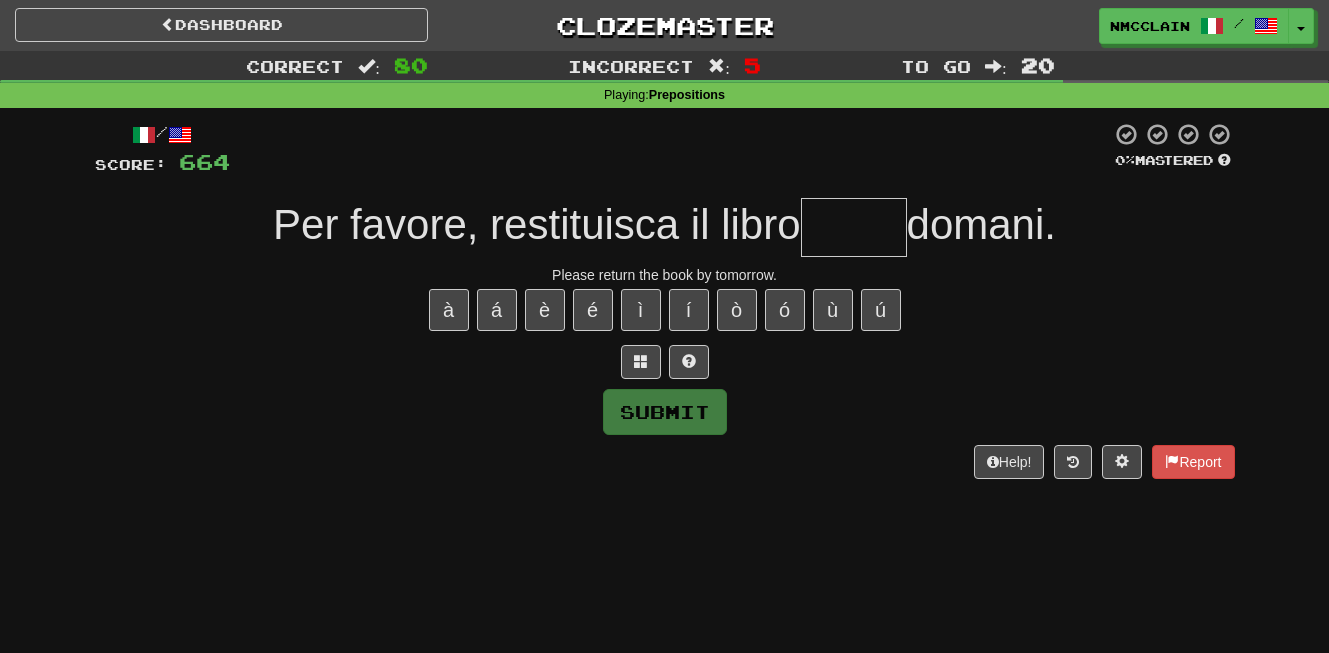 type on "*" 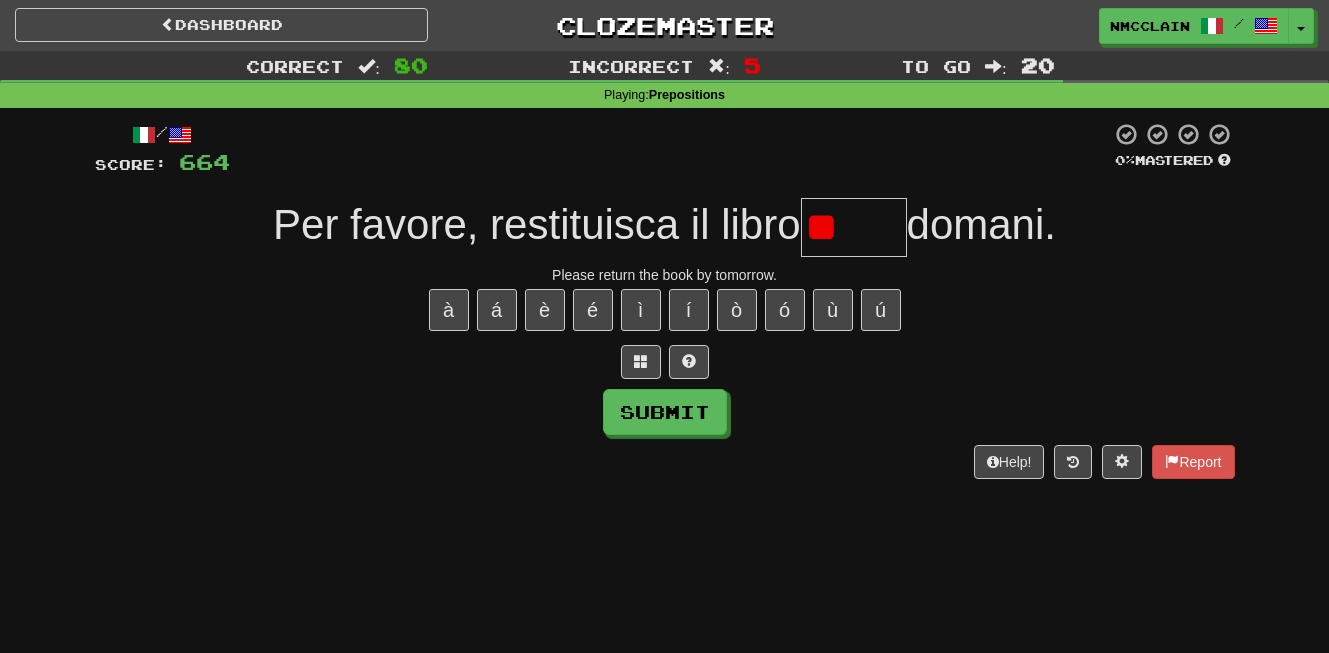 type on "*" 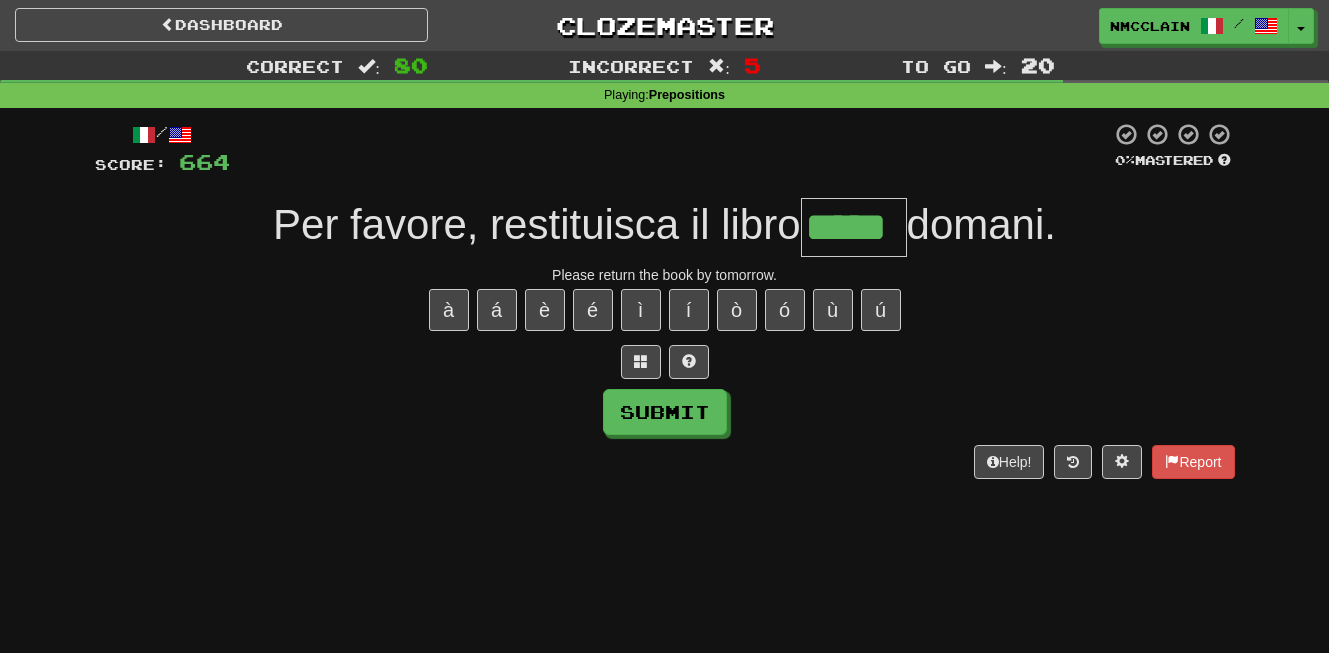 type on "*****" 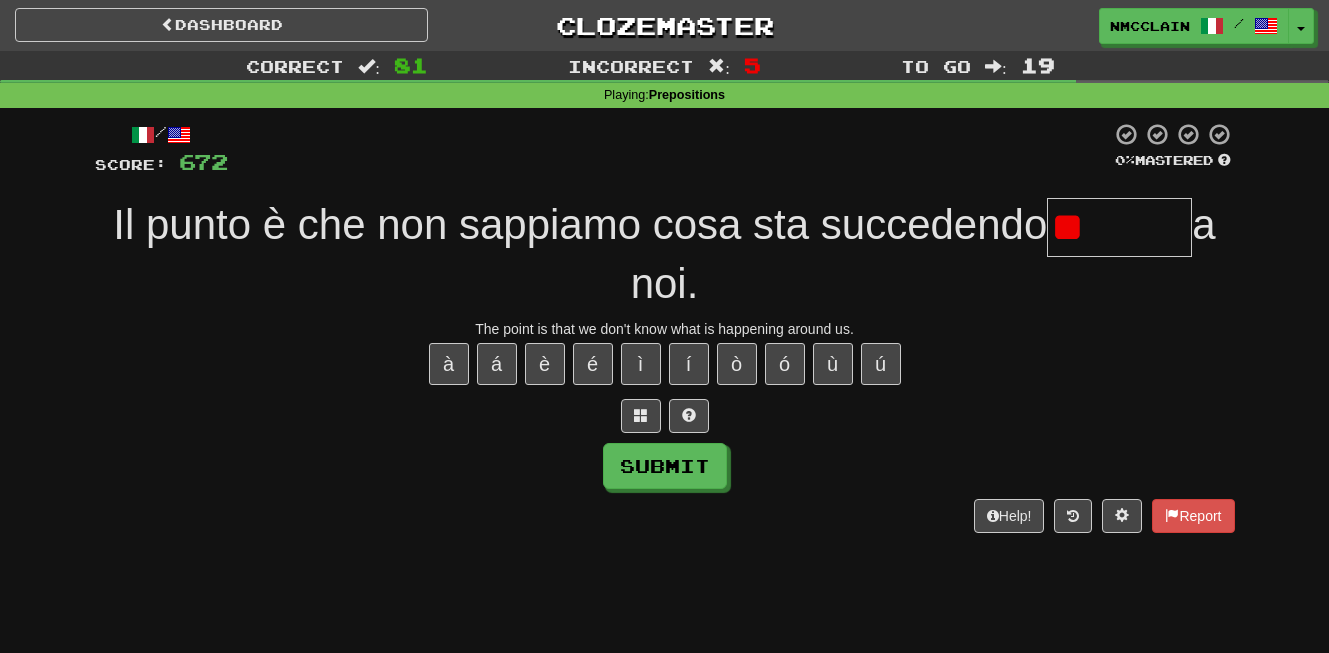 type 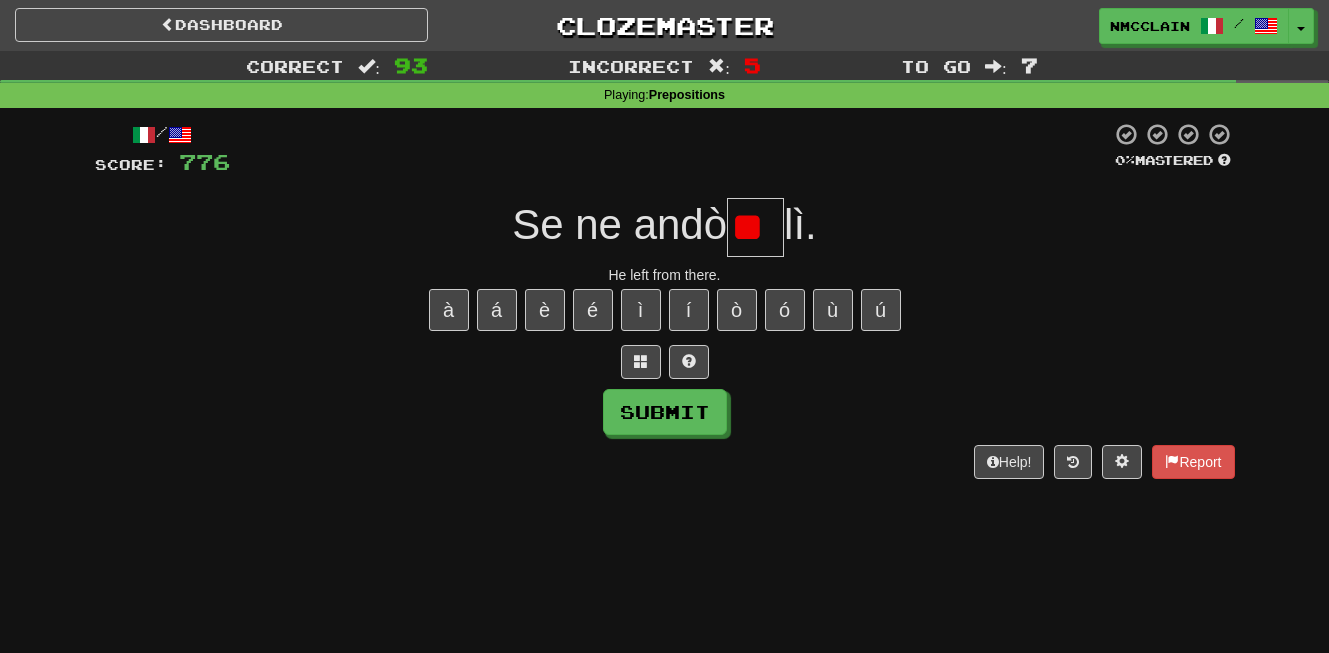 scroll, scrollTop: 0, scrollLeft: 0, axis: both 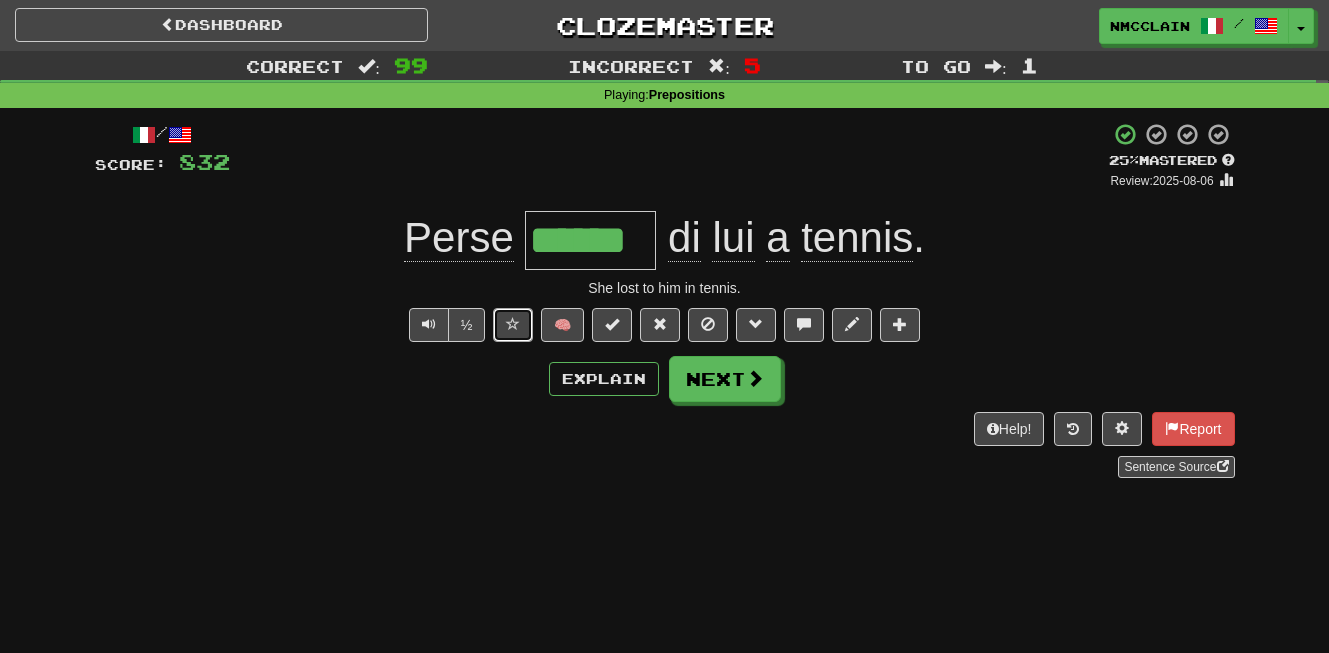click at bounding box center [513, 325] 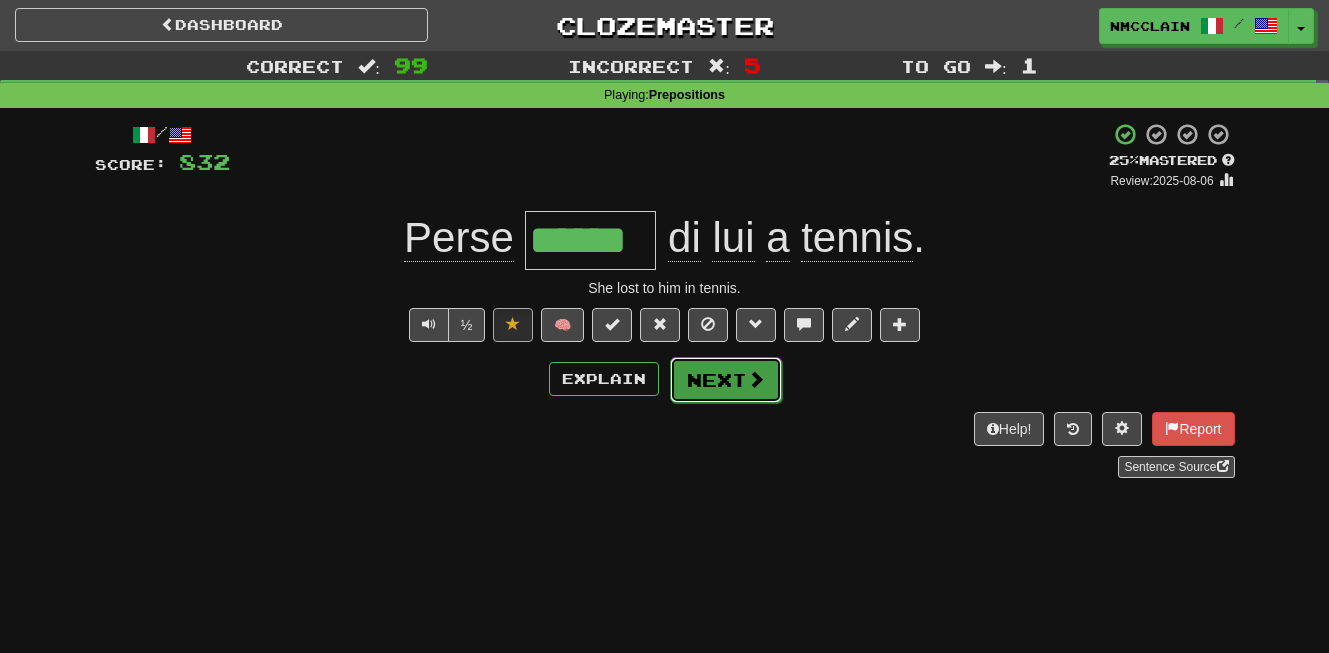 click on "Next" at bounding box center [726, 380] 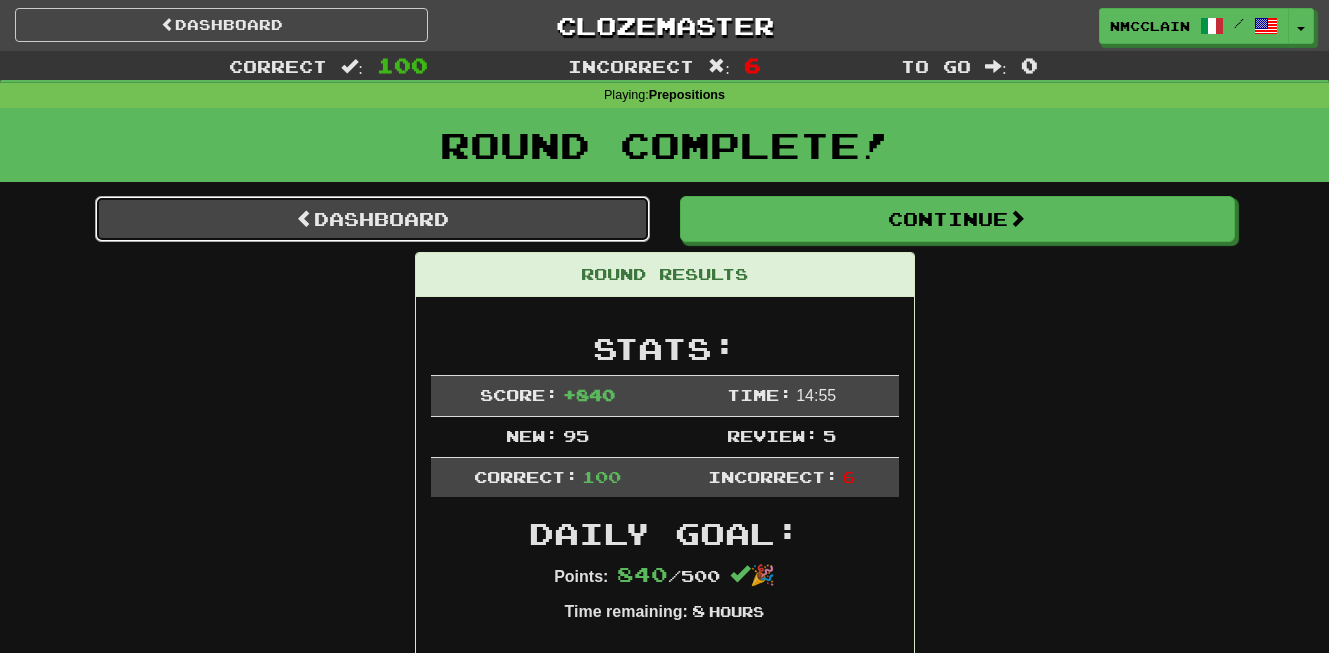 click on "Dashboard" at bounding box center [372, 219] 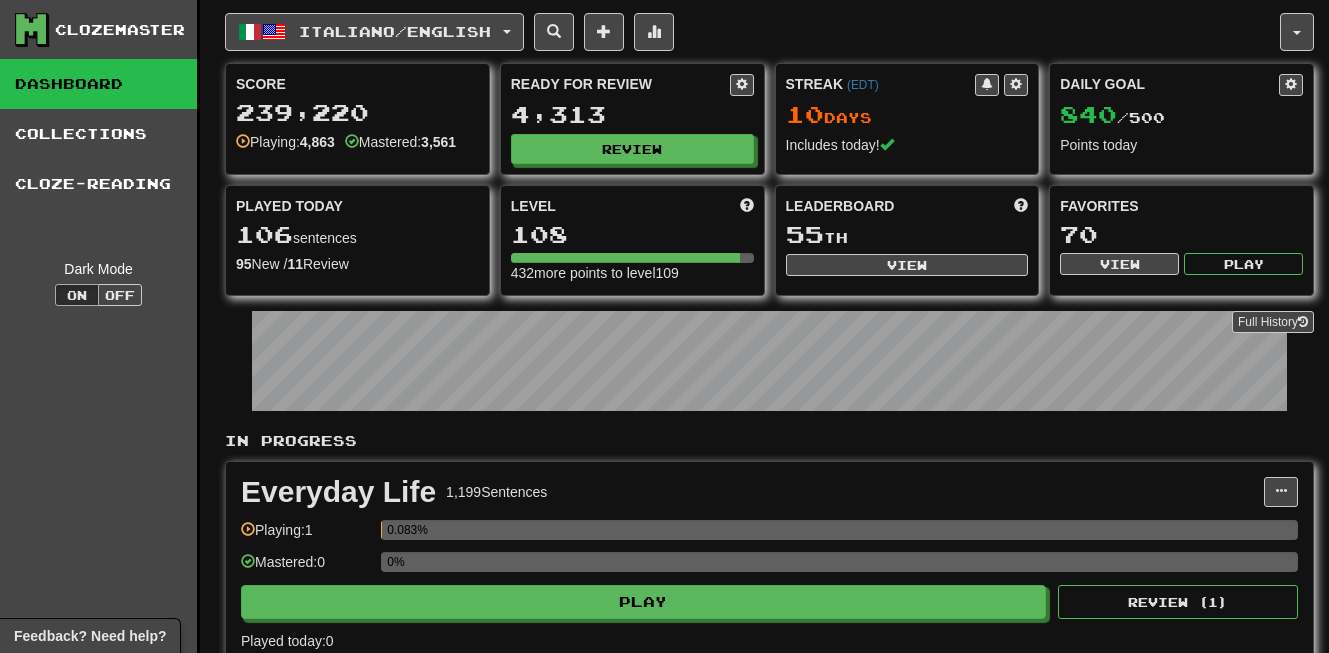 scroll, scrollTop: 0, scrollLeft: 0, axis: both 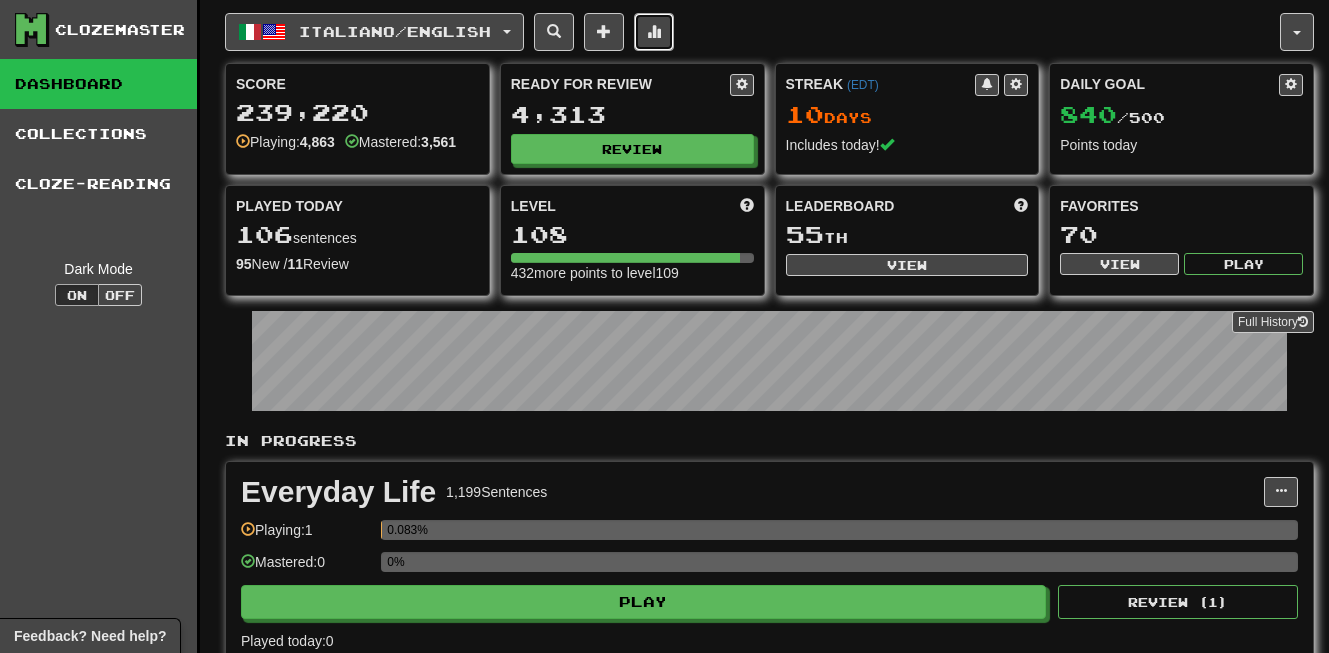 click at bounding box center [654, 32] 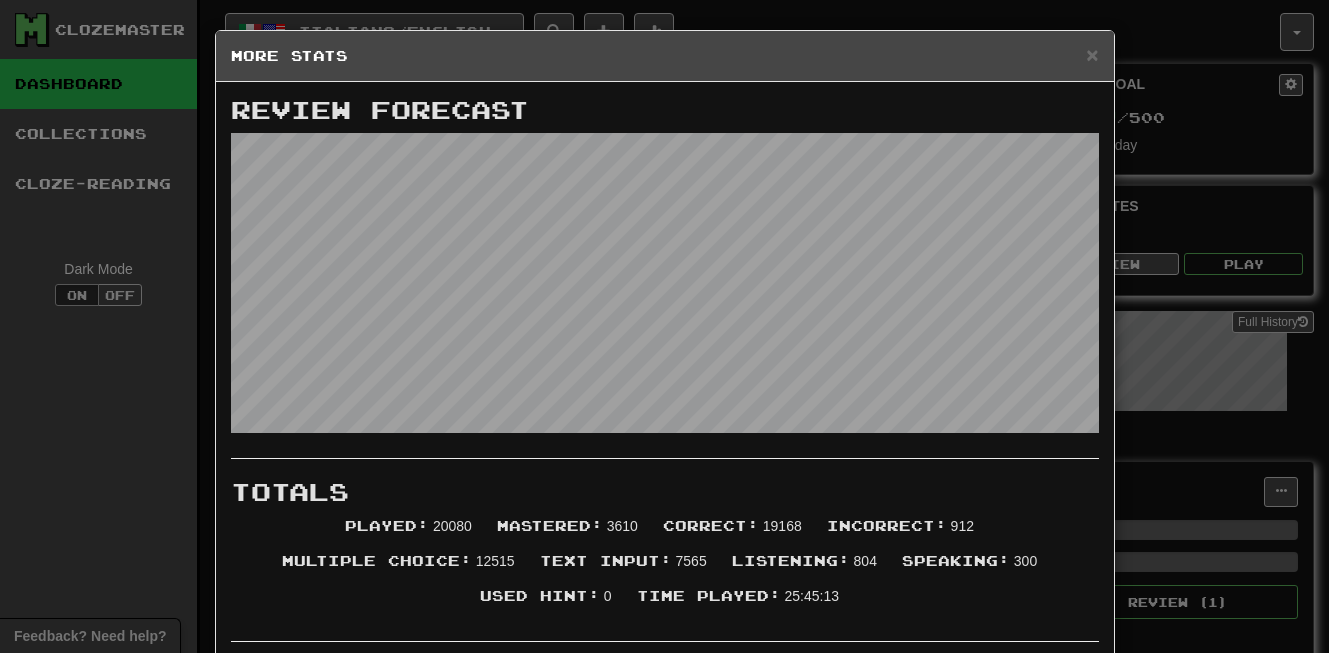 click on "× More Stats Review Forecast Totals Played :   20080 Mastered :   3610 Correct :   19168 Incorrect :   912 Multiple Choice :   12515 Text Input :   7565 Listening :   804 Speaking :   300 Used Hint :   0 Time Played :   25:45:13 Cloze Mastery % Mastered Count 0 % 5 25 % 461 50 % 655 75 % 181 100 % 3561 Stats Per Day Close" at bounding box center (664, 326) 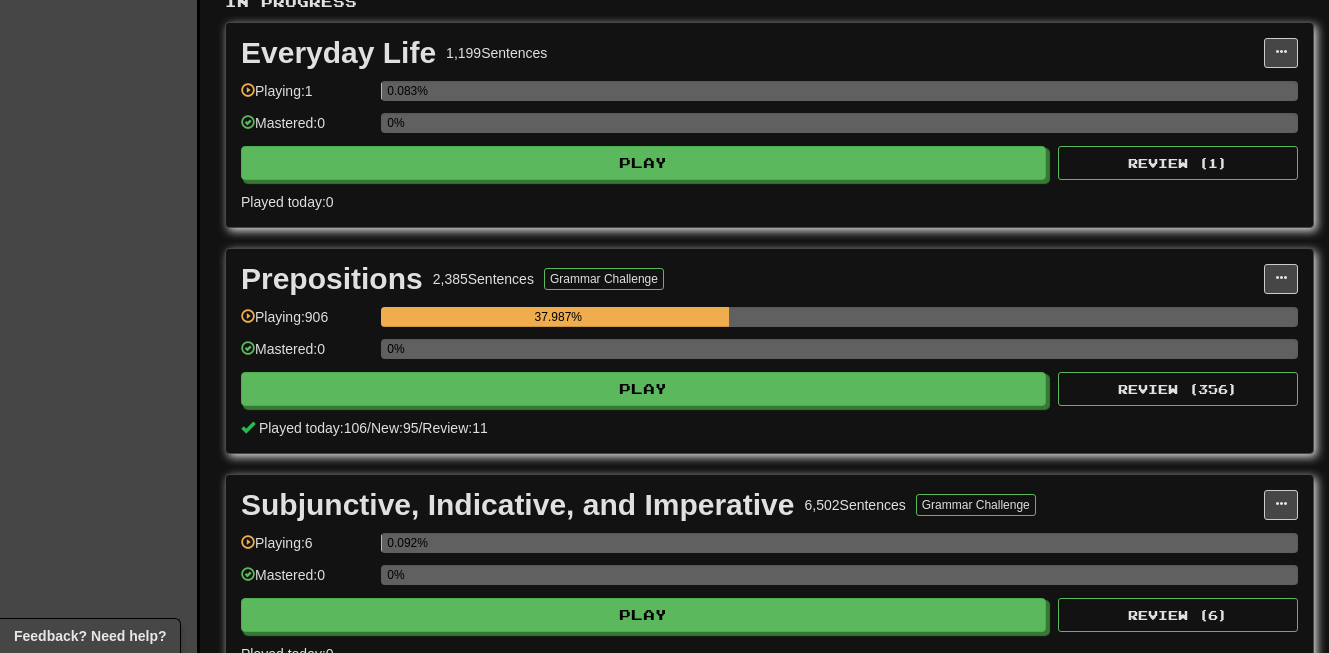 scroll, scrollTop: 440, scrollLeft: 0, axis: vertical 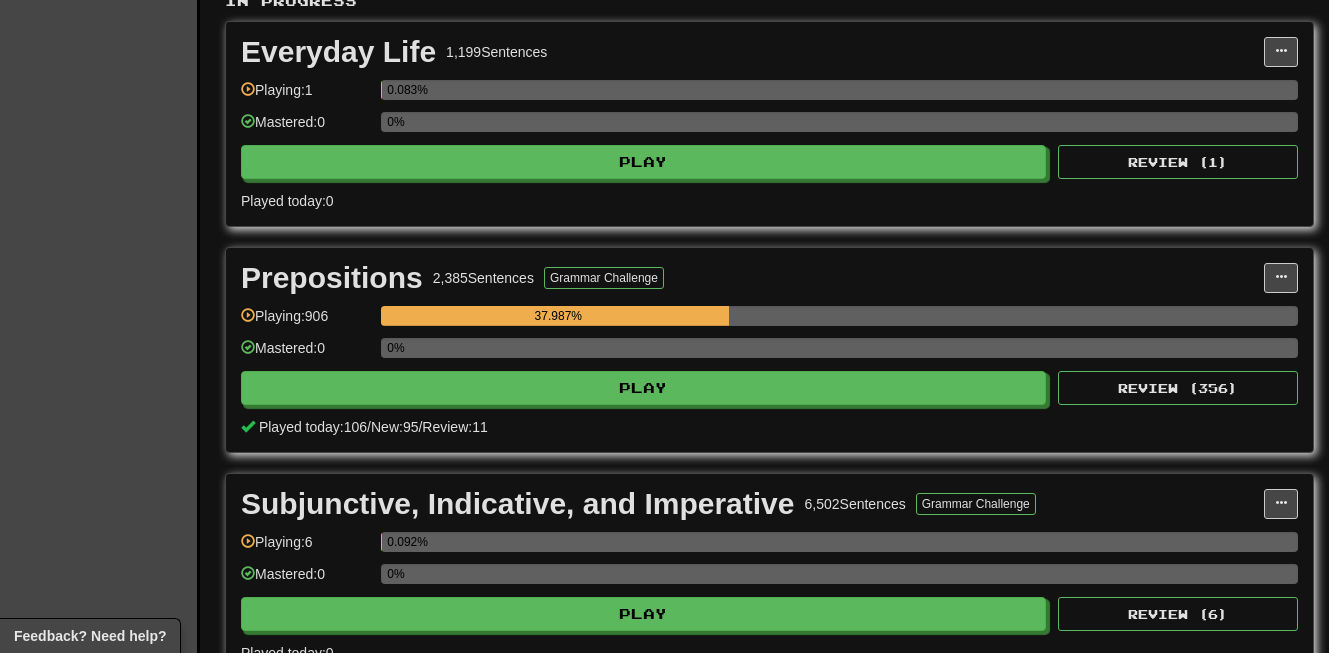 click on "Prepositions 2,385  Sentences Grammar Challenge Manage Sentences Unpin from Dashboard  Playing:  906 37.987%  Mastered:  0 0% Play Review ( 356 )   Played today:  106  /  New:  95  /  Review:  11" at bounding box center (769, 350) 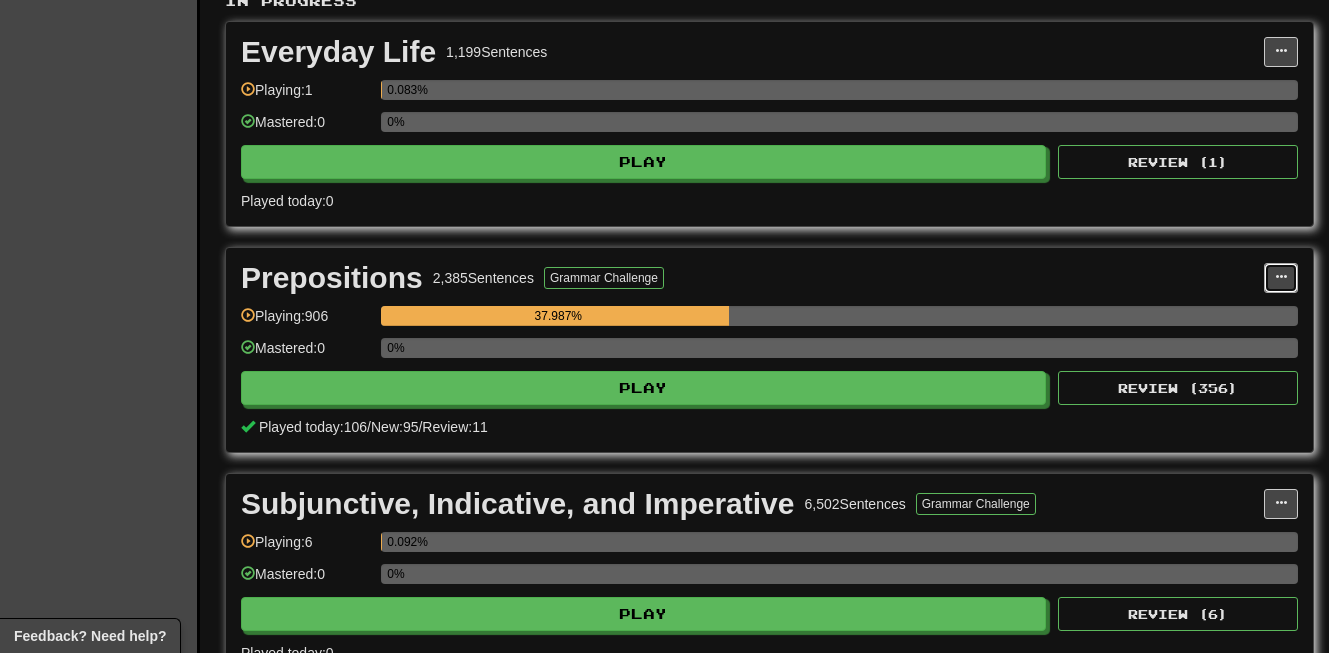 click at bounding box center (1281, 277) 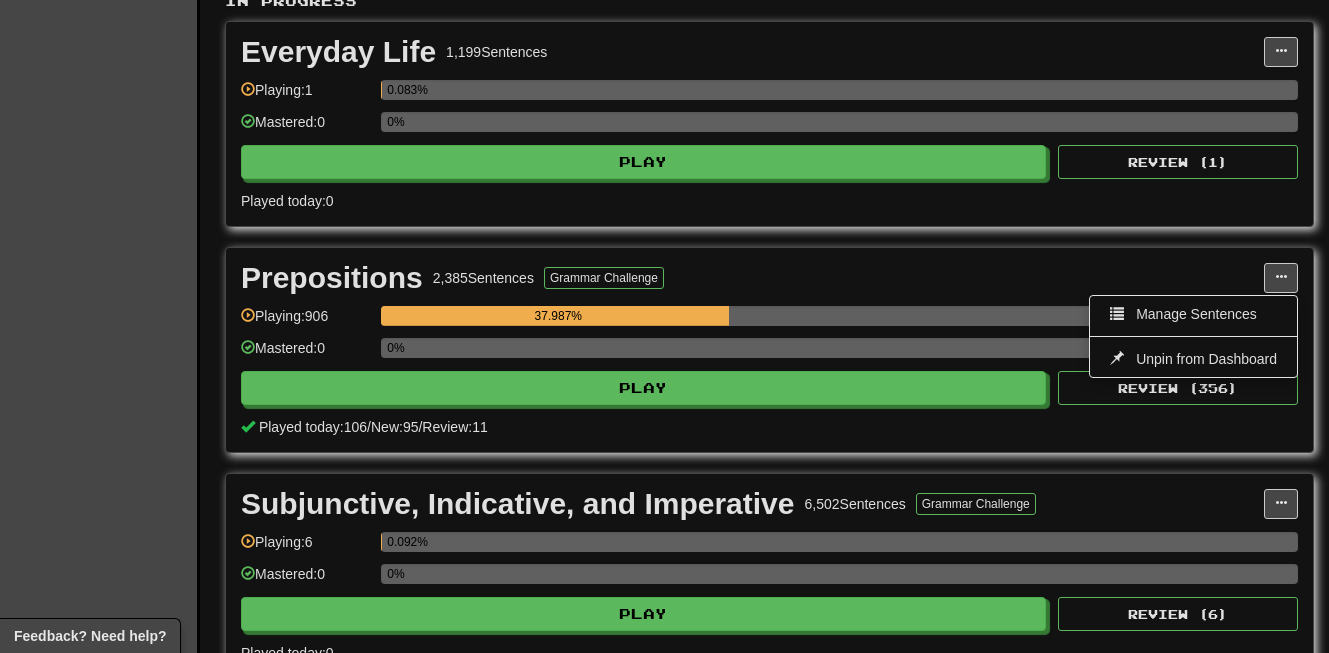 click on "Prepositions 2,385  Sentences Grammar Challenge Manage Sentences Unpin from Dashboard  Playing:  906 37.987%  Mastered:  0 0% Play Review ( 356 )   Played today:  106  /  New:  95  /  Review:  11" at bounding box center [769, 350] 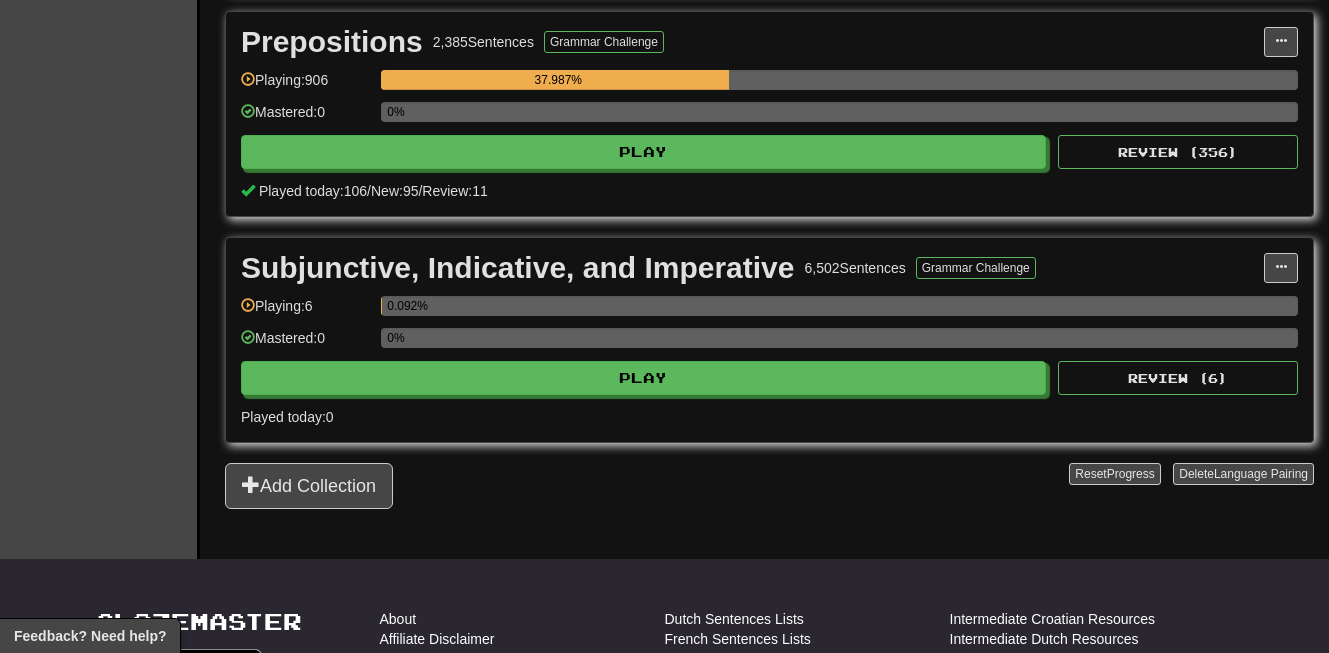 scroll, scrollTop: 680, scrollLeft: 0, axis: vertical 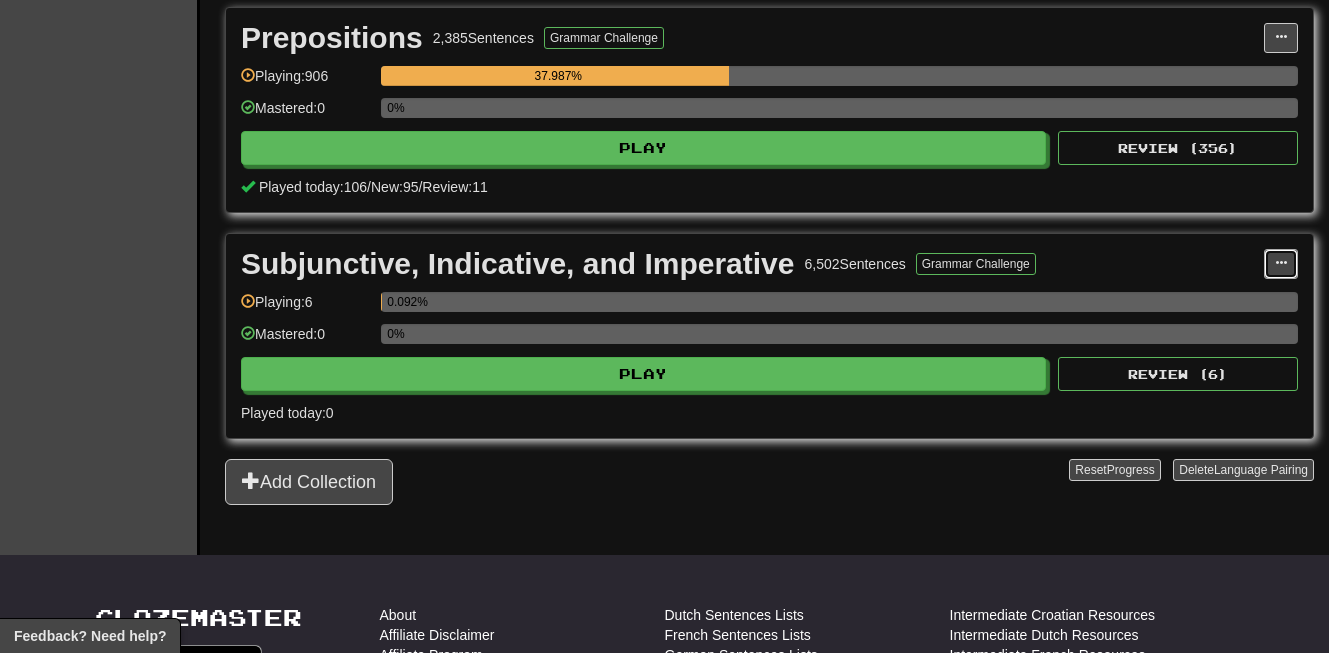 click at bounding box center [1281, 264] 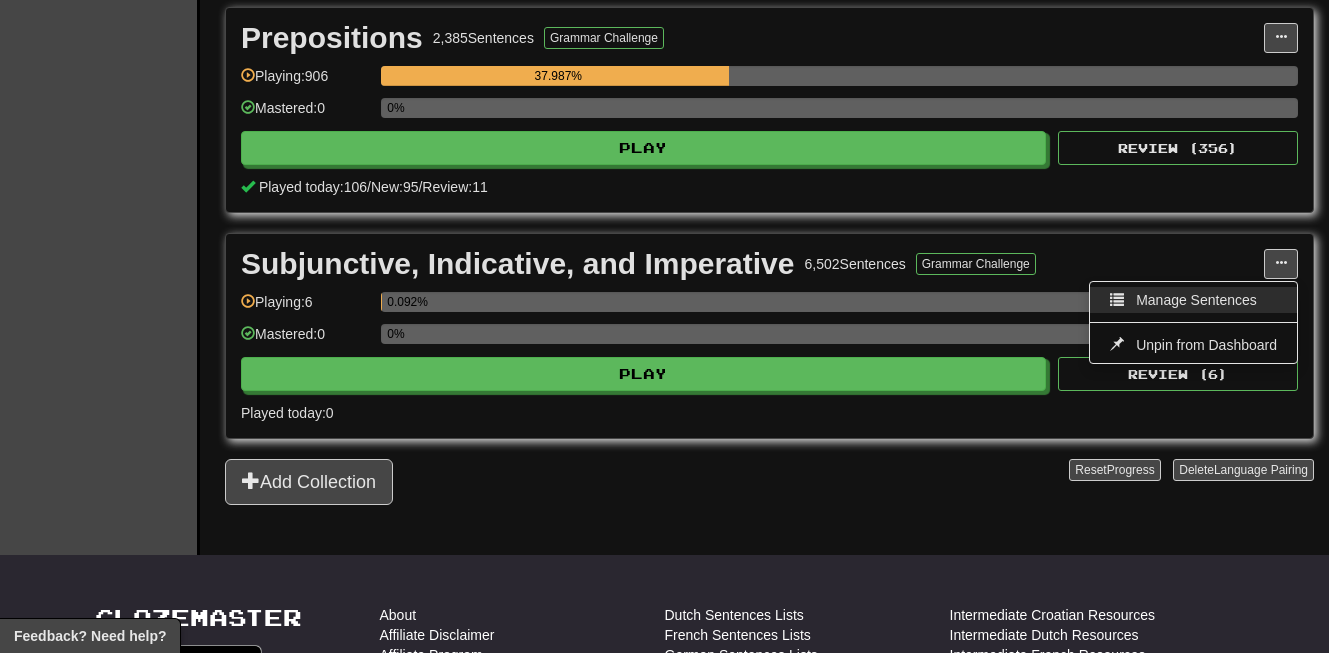 click on "Manage Sentences" at bounding box center (1193, 300) 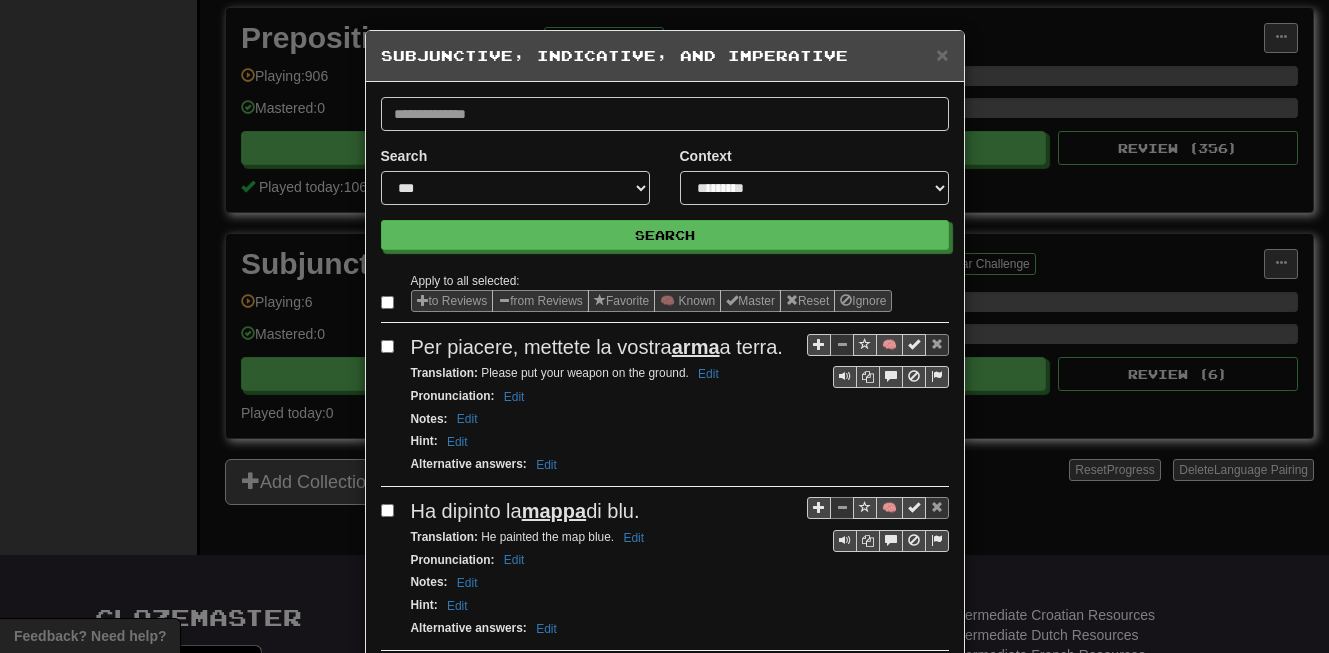 click on "Notes :     Edit" at bounding box center (680, 419) 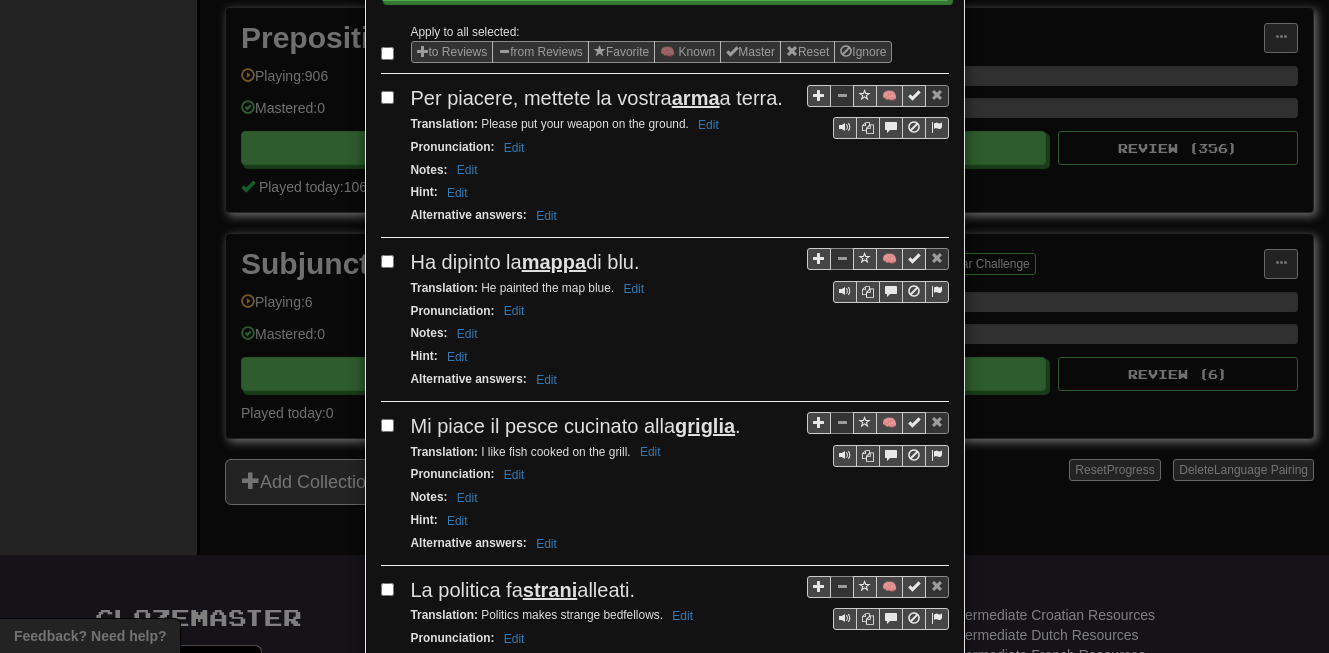 scroll, scrollTop: 280, scrollLeft: 0, axis: vertical 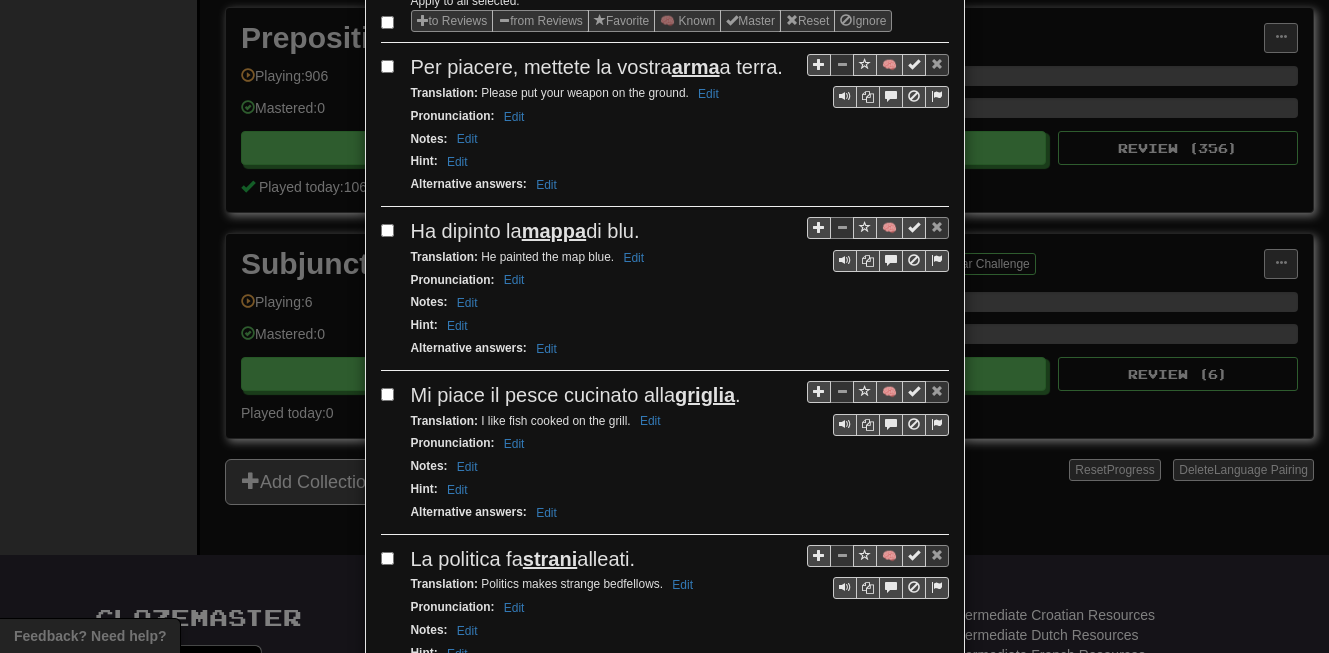 click on "**********" at bounding box center (664, 326) 